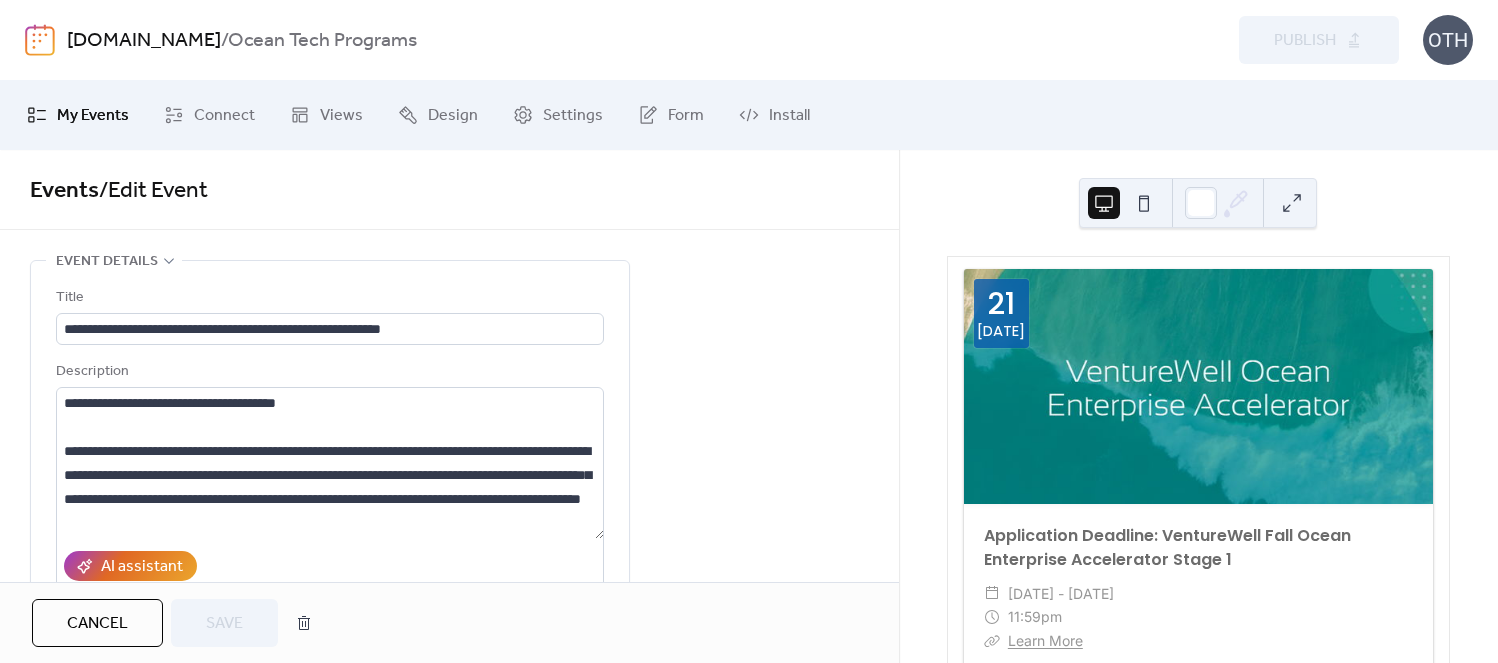 scroll, scrollTop: 0, scrollLeft: 0, axis: both 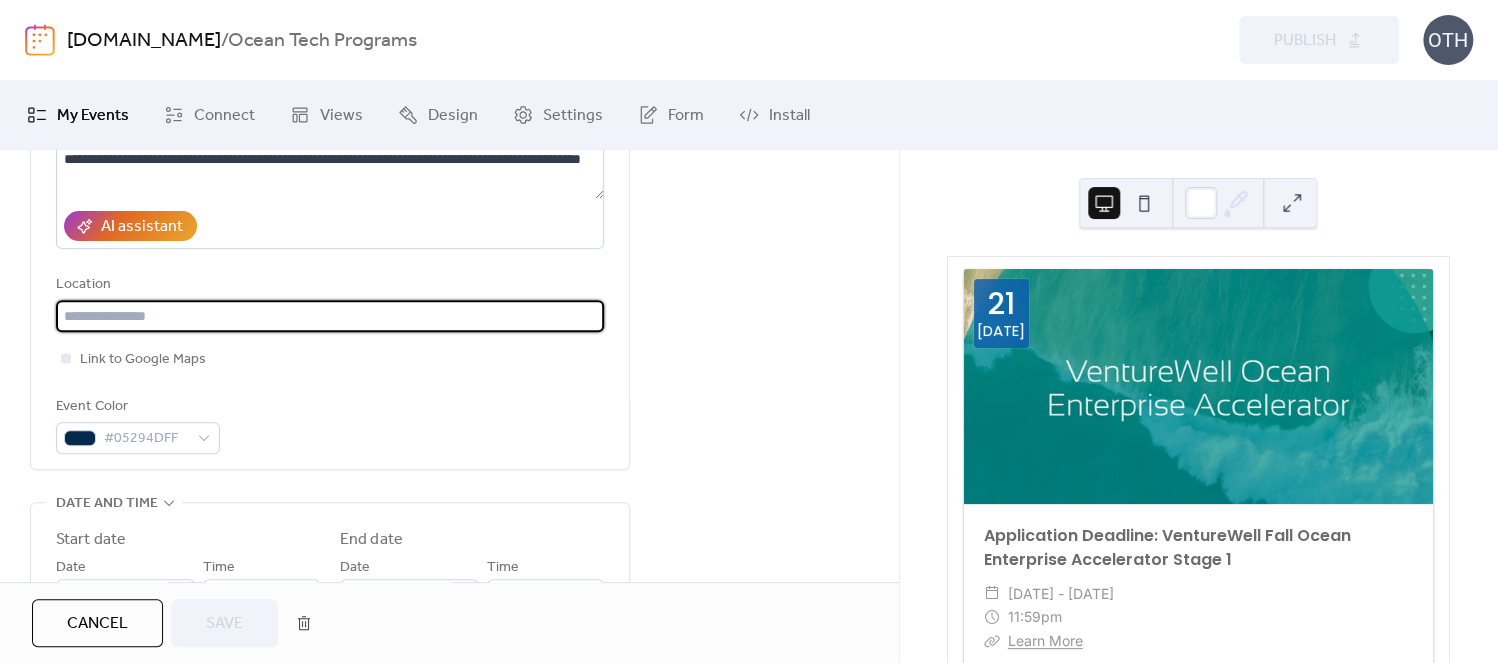 click at bounding box center [330, 316] 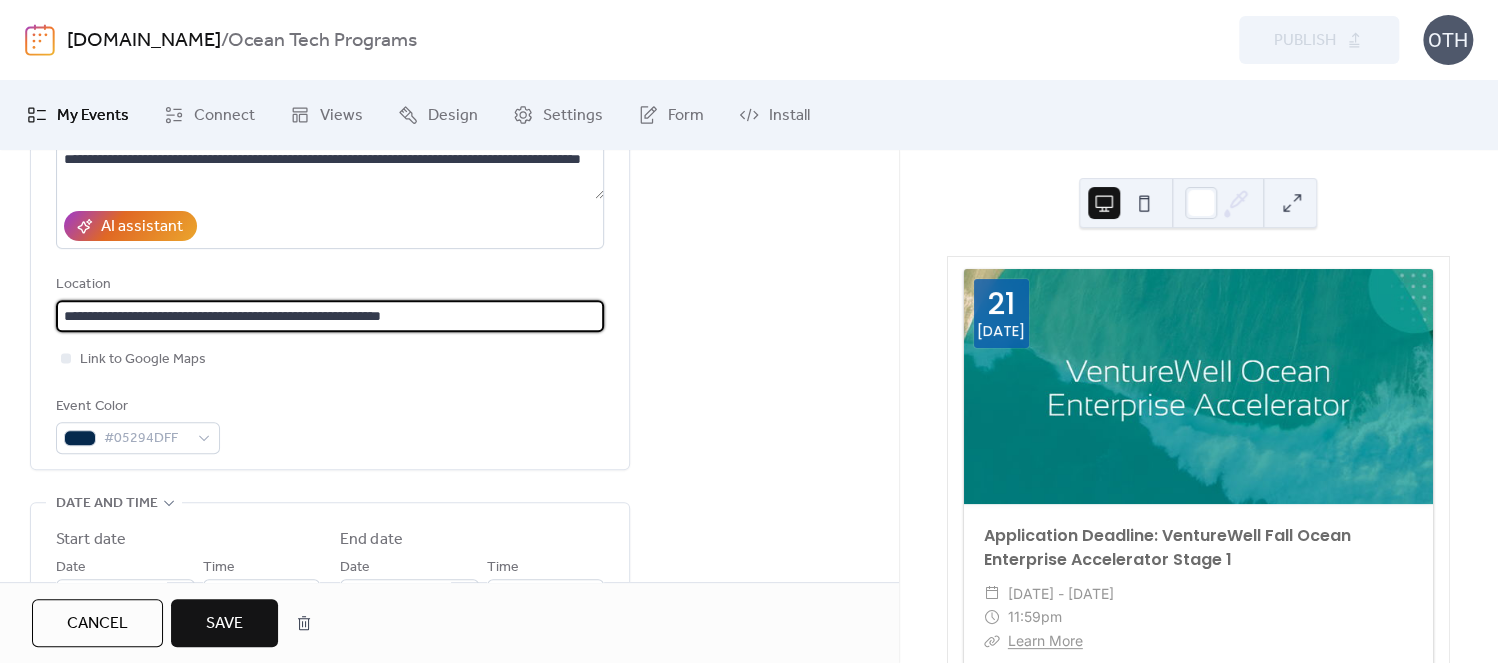 type on "**********" 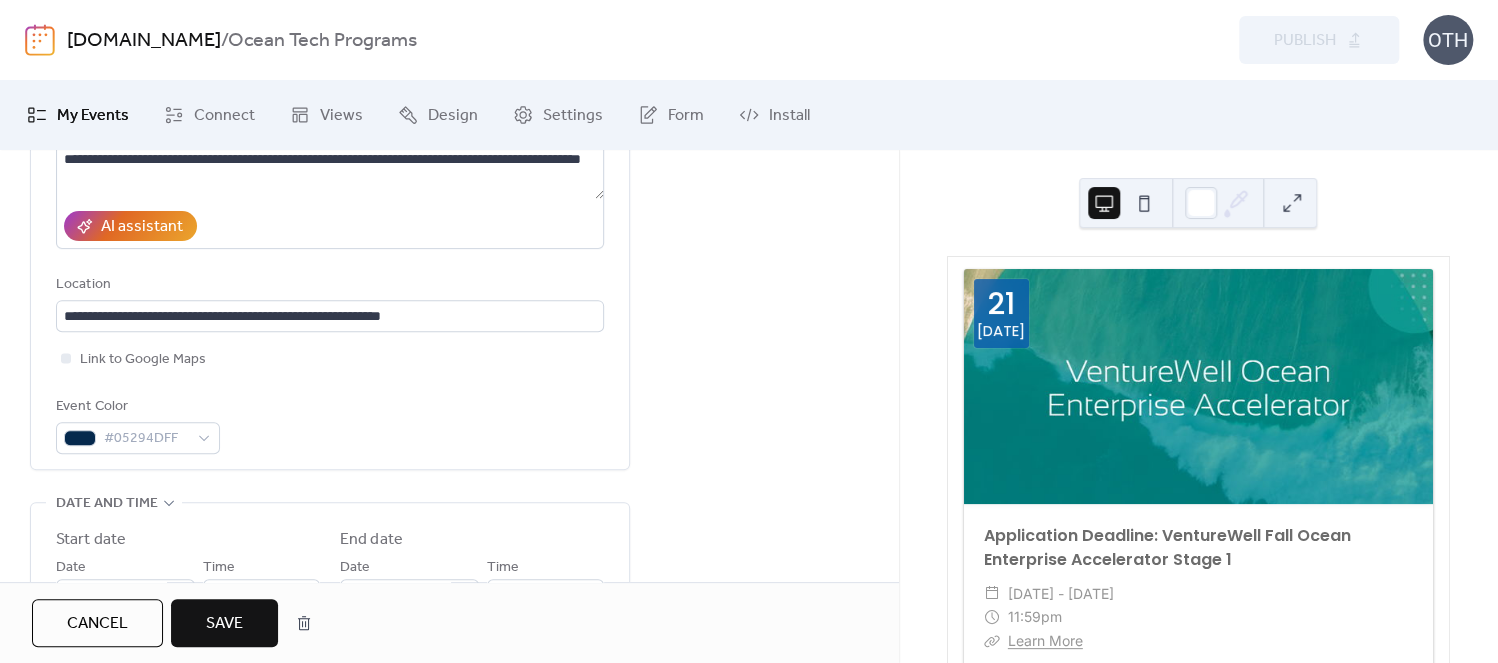 click on "Save" at bounding box center (224, 624) 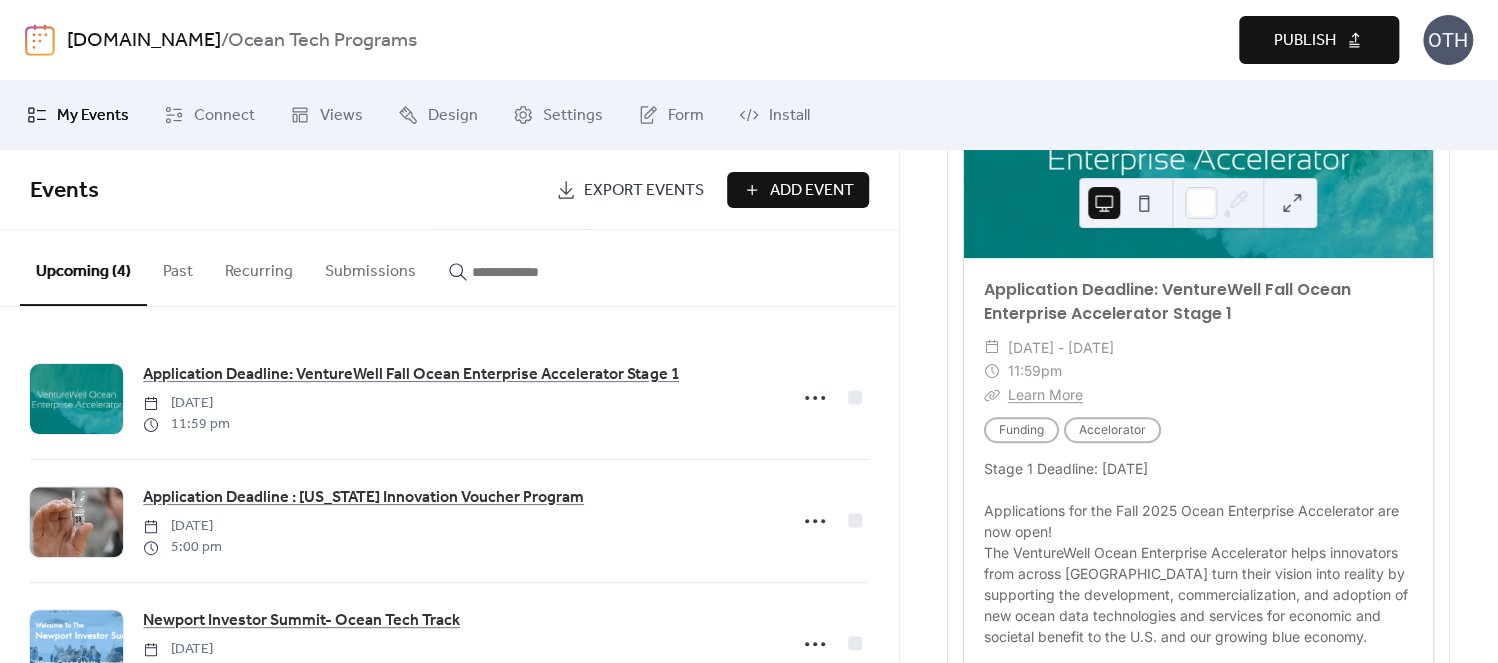 scroll, scrollTop: 263, scrollLeft: 0, axis: vertical 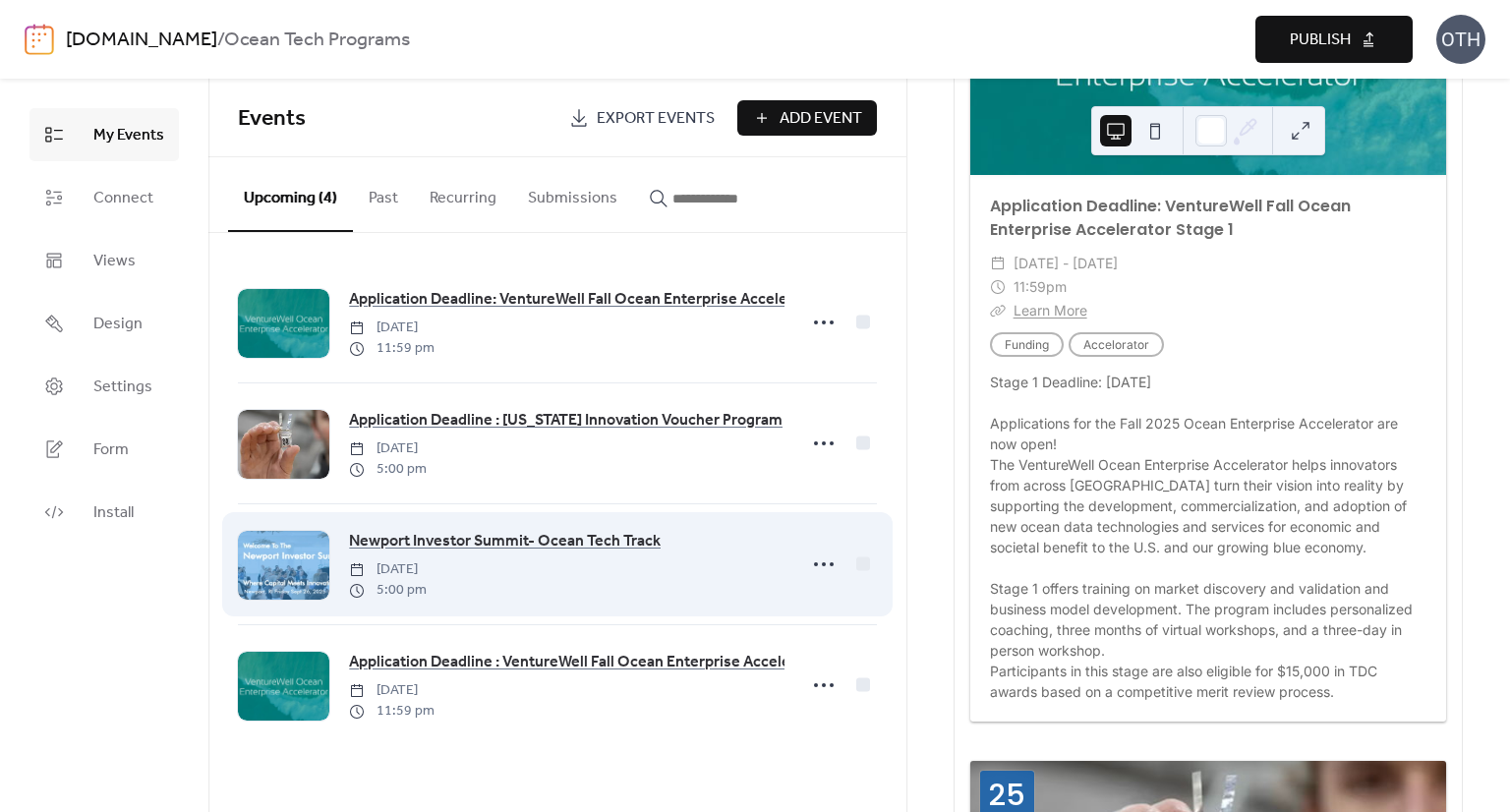 click on "Newport Investor Summit- Ocean Tech Track   [DATE] 5:00 pm" at bounding box center [557, 564] 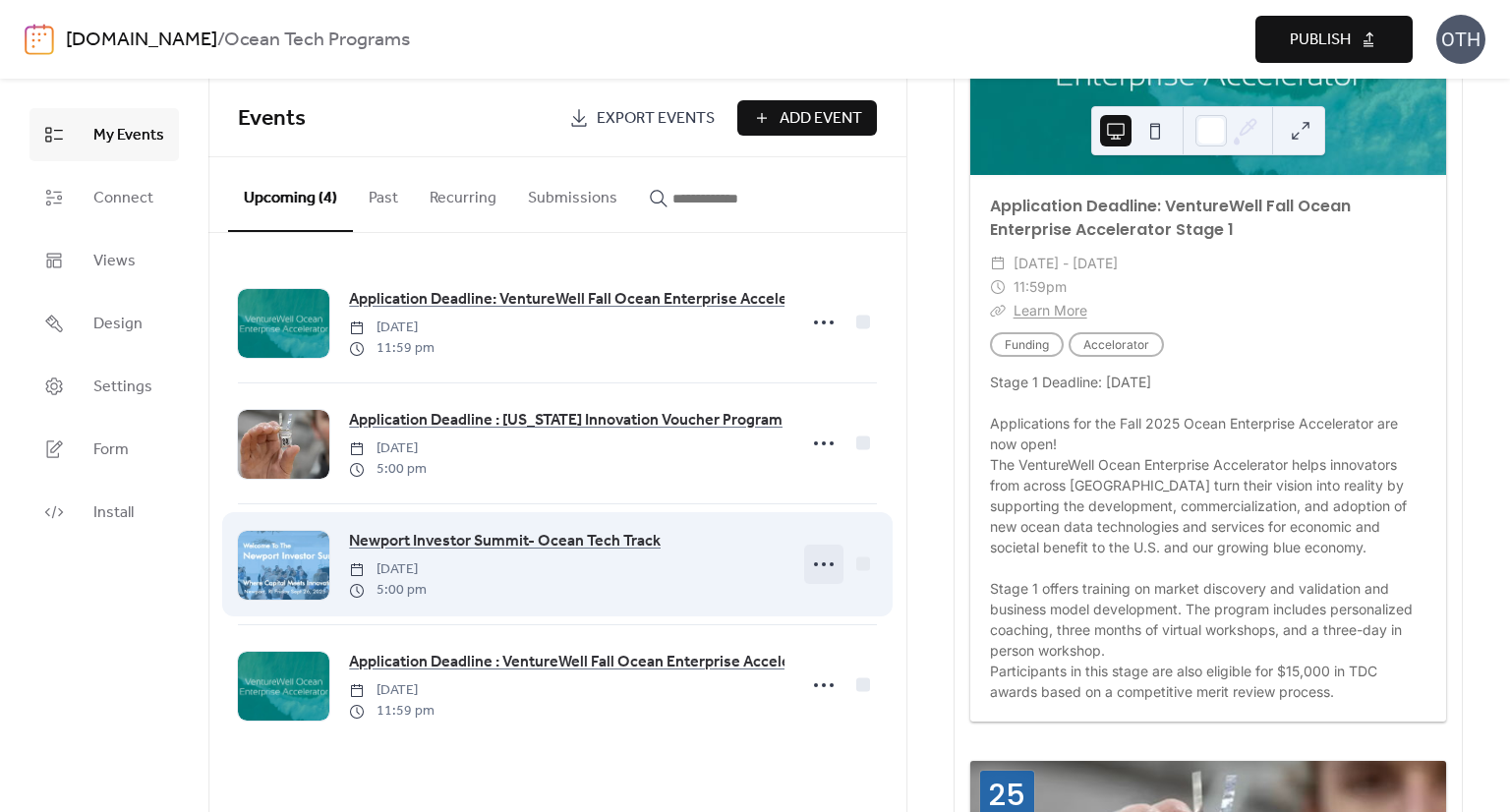 click 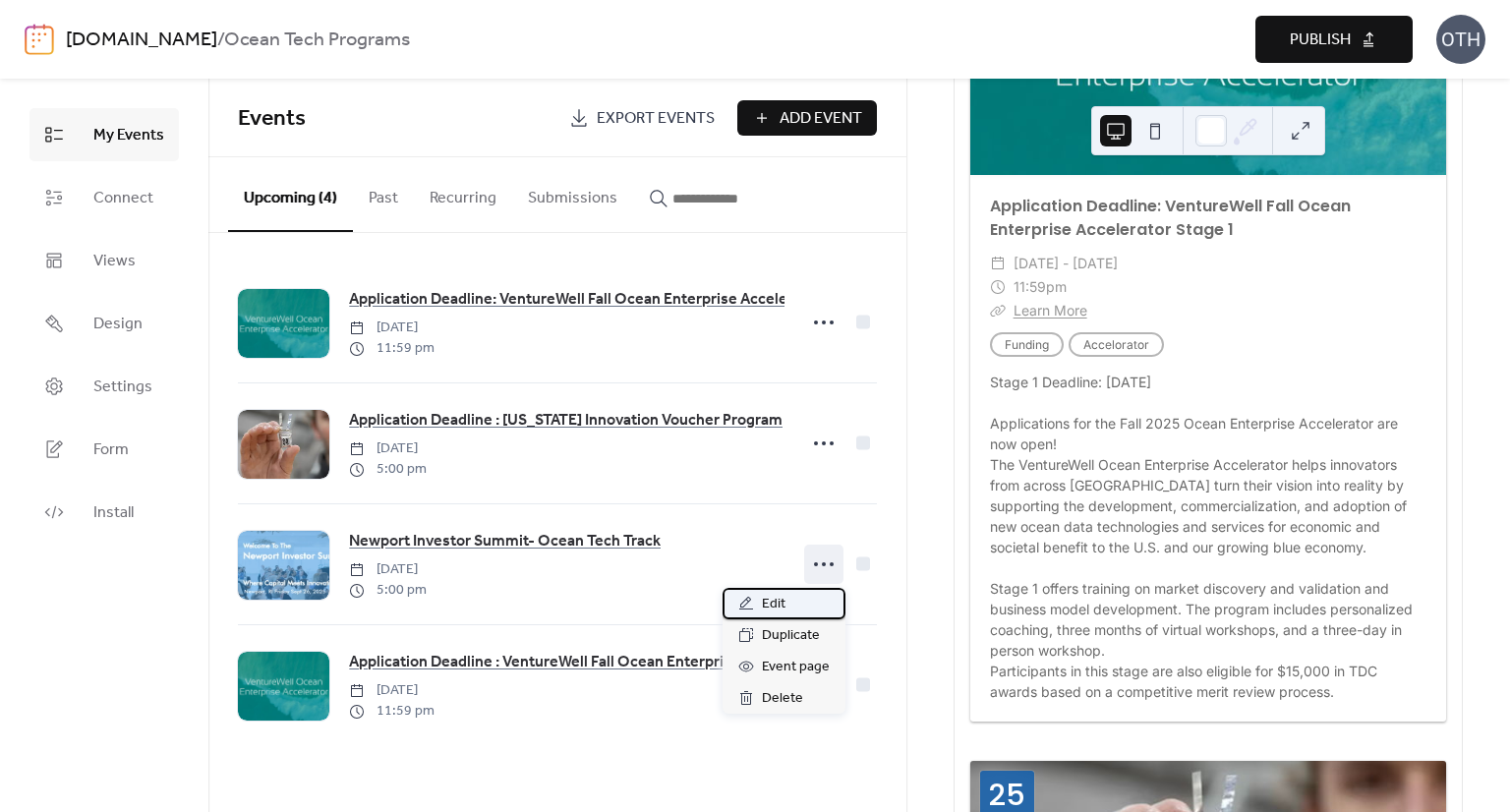 click on "Edit" at bounding box center (774, 605) 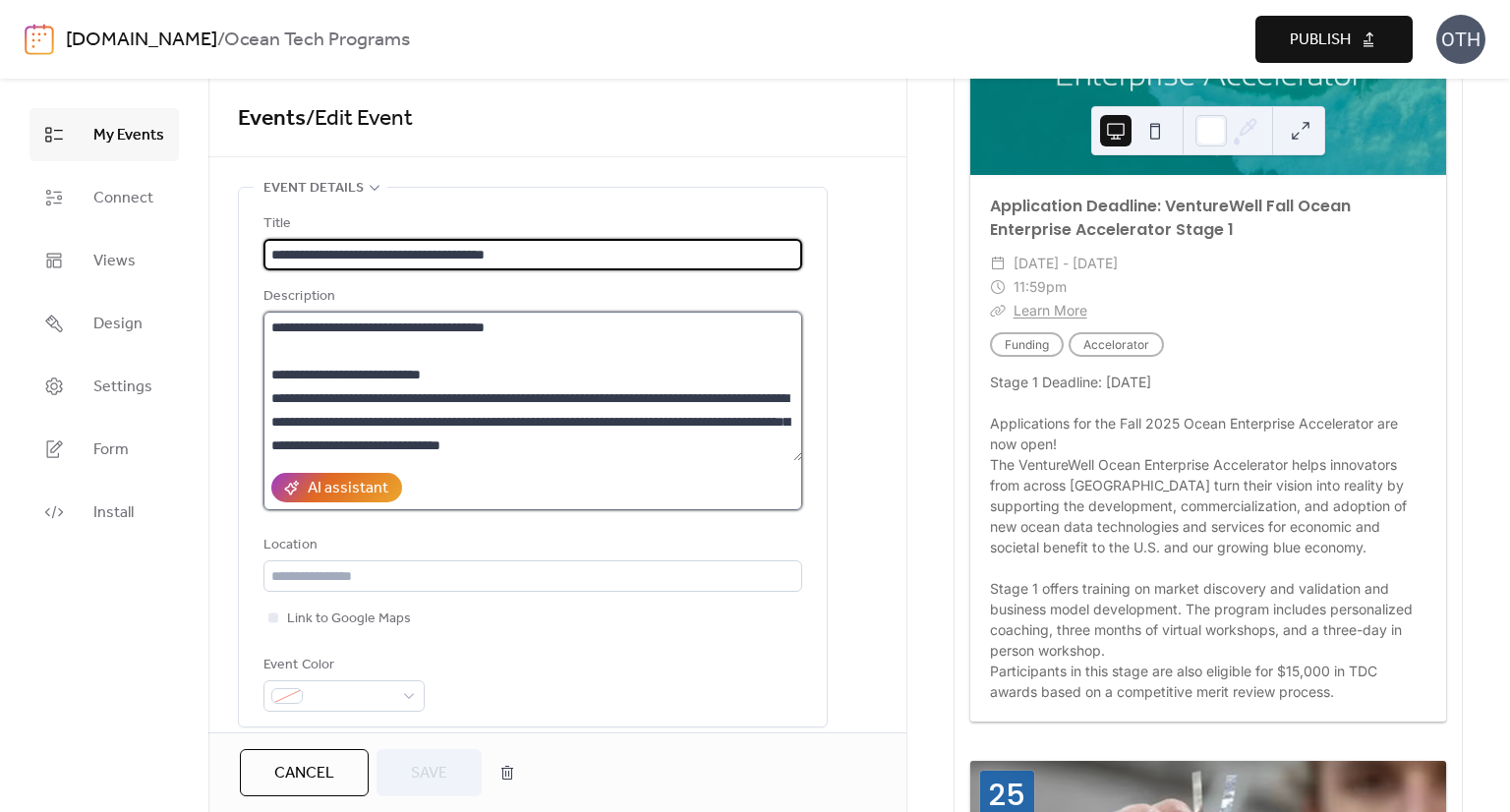 click on "**********" at bounding box center [533, 386] 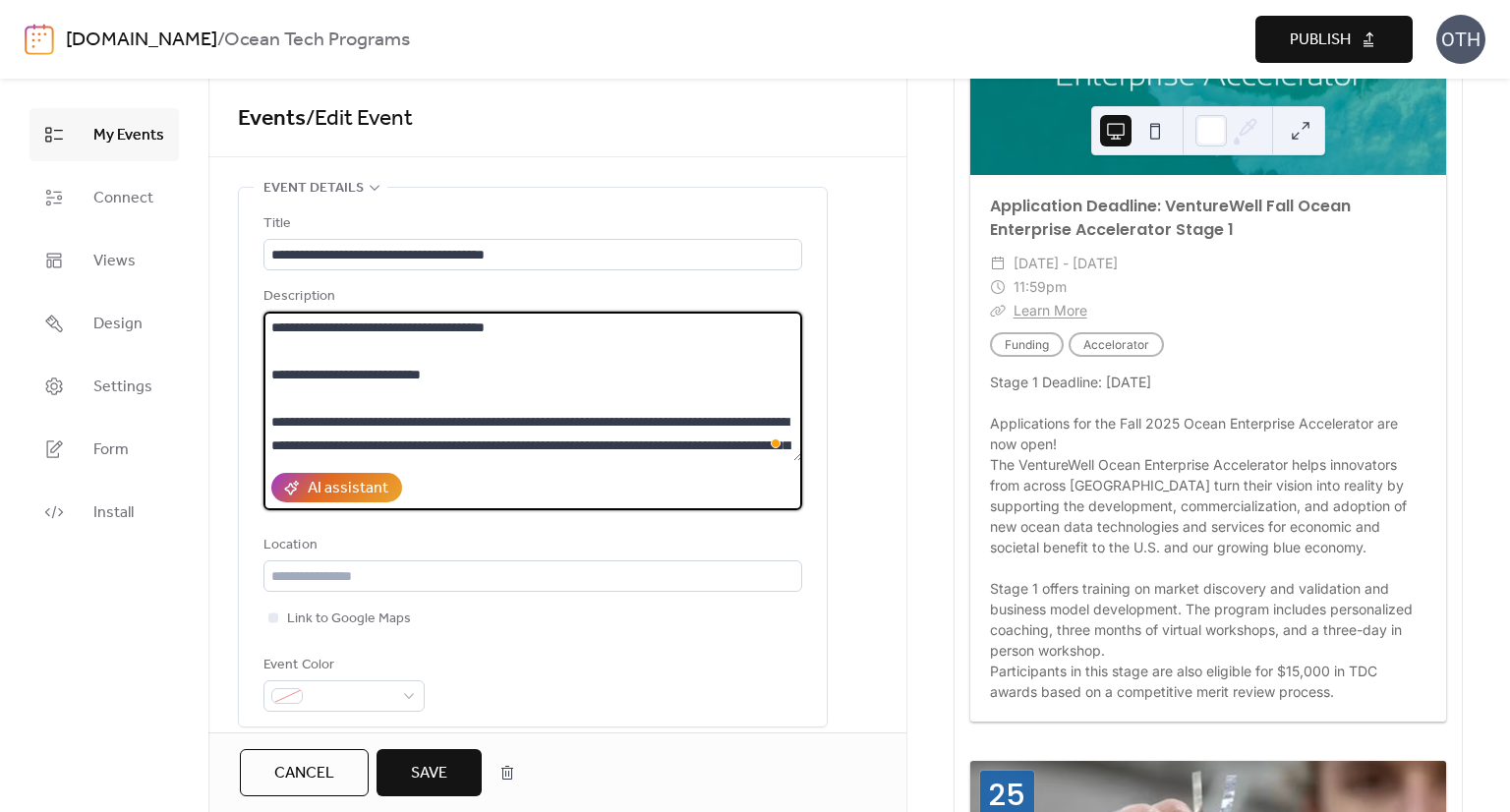 click on "**********" at bounding box center [533, 386] 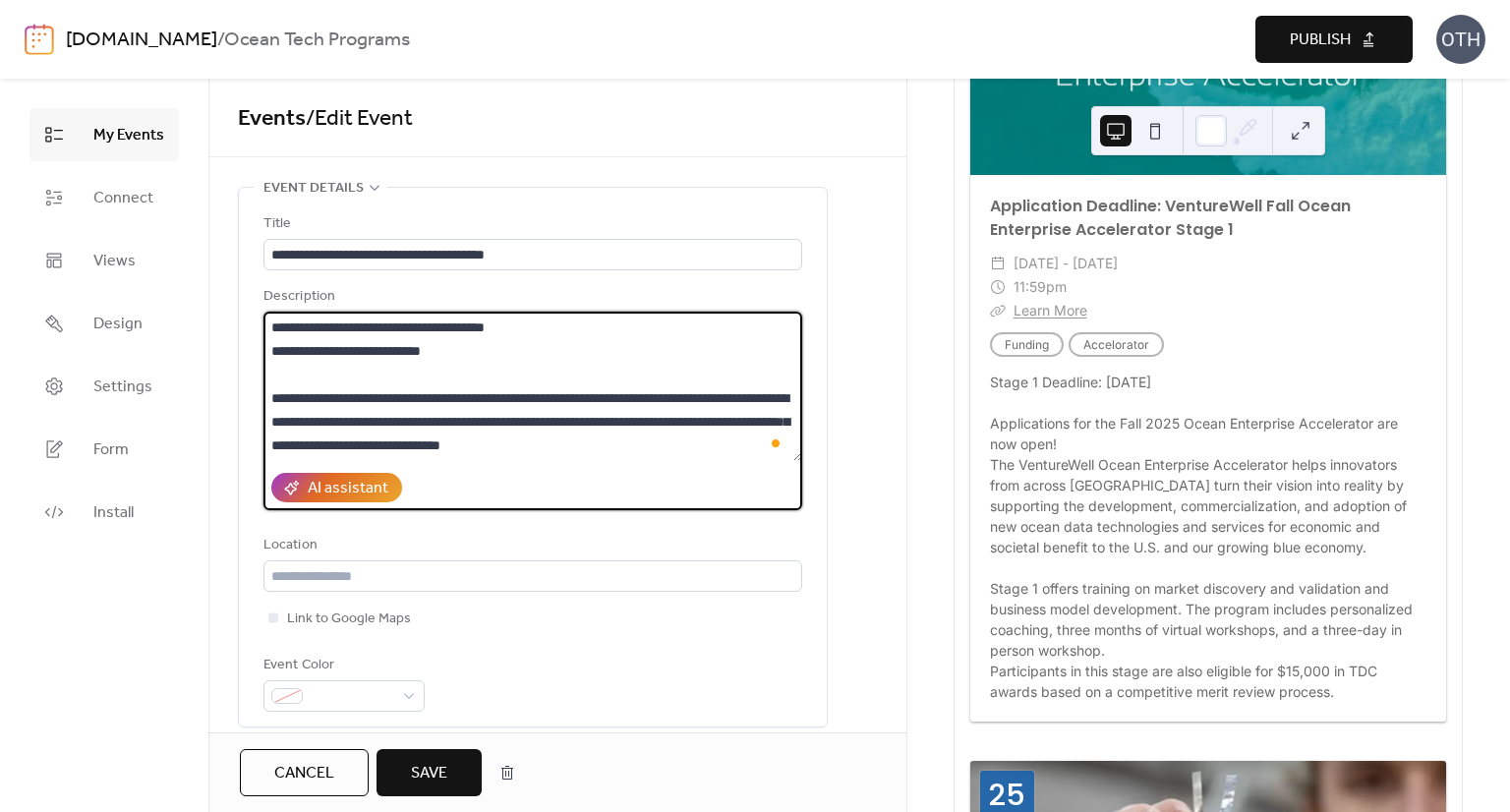 click on "**********" at bounding box center (533, 386) 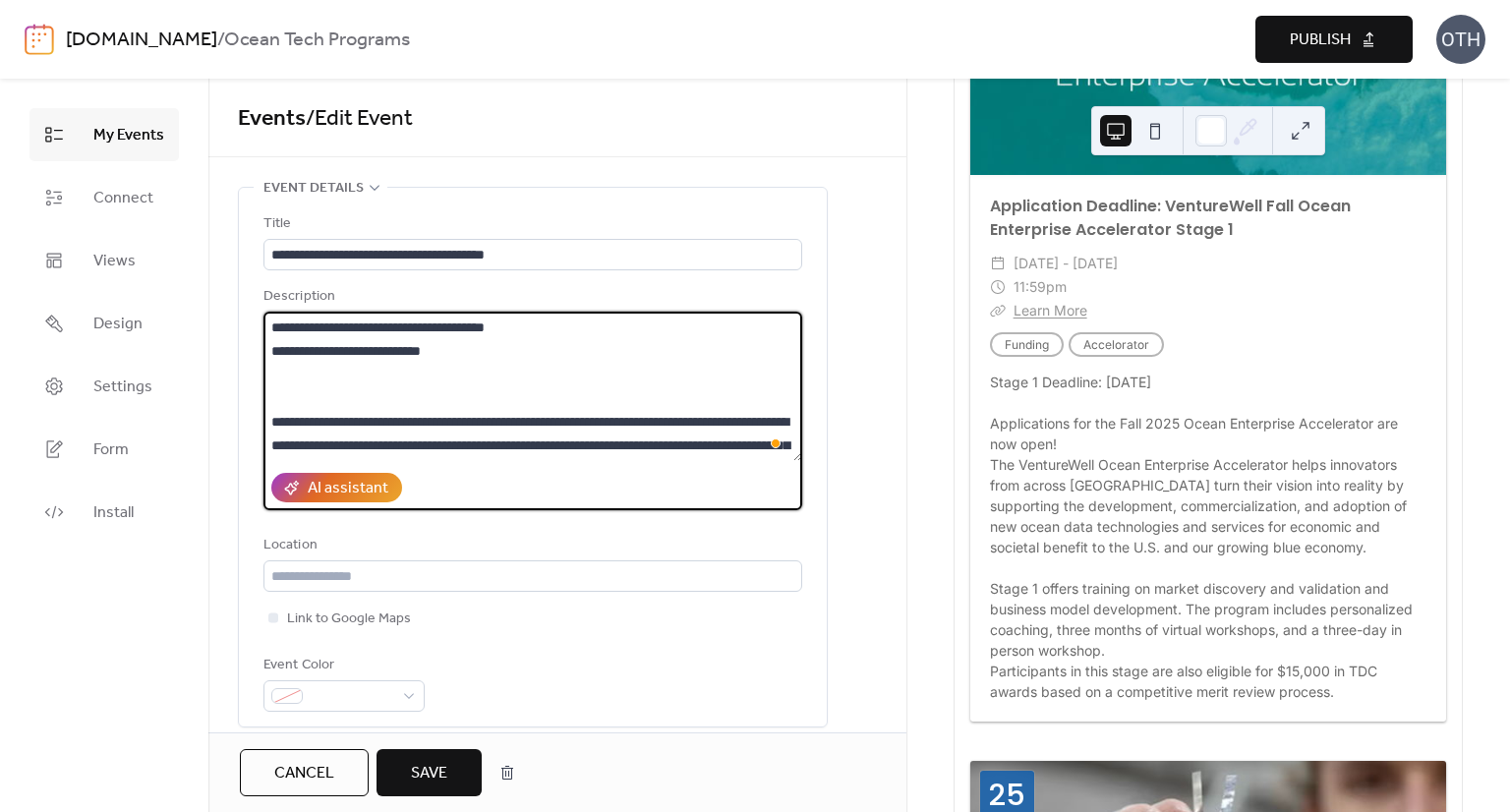 click on "**********" at bounding box center (533, 386) 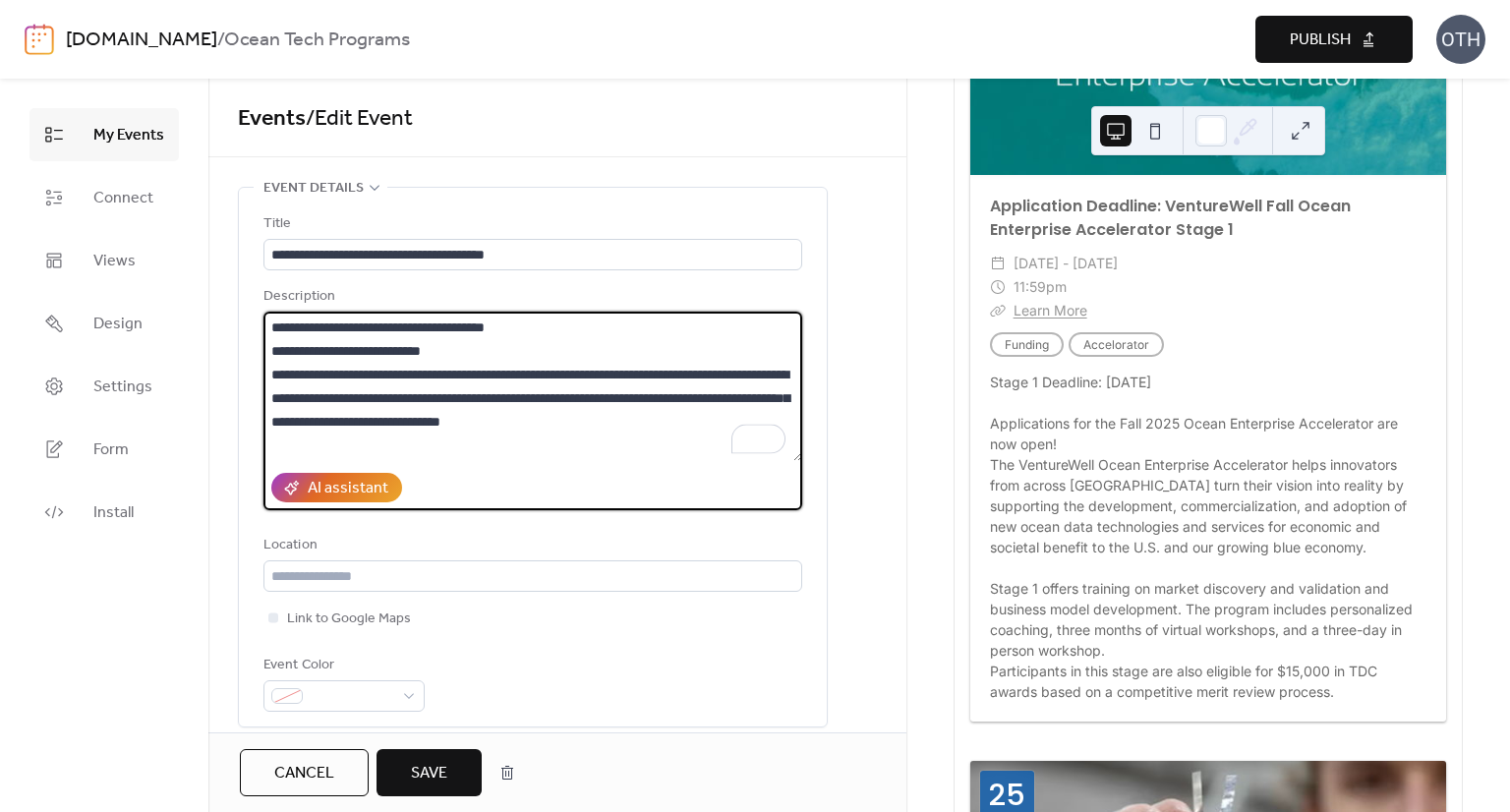 click on "**********" at bounding box center (533, 386) 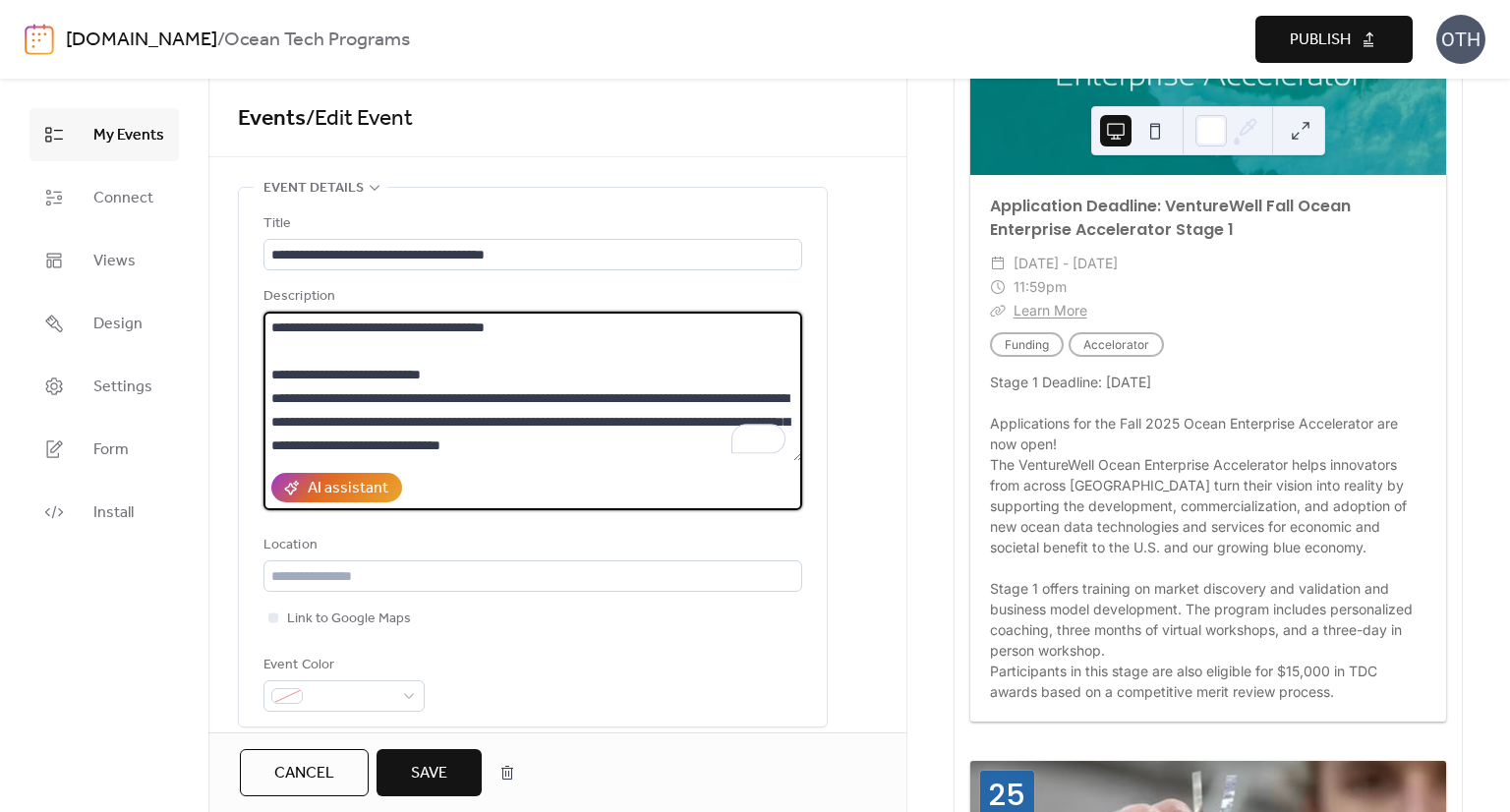 drag, startPoint x: 496, startPoint y: 370, endPoint x: 225, endPoint y: 375, distance: 271.0461 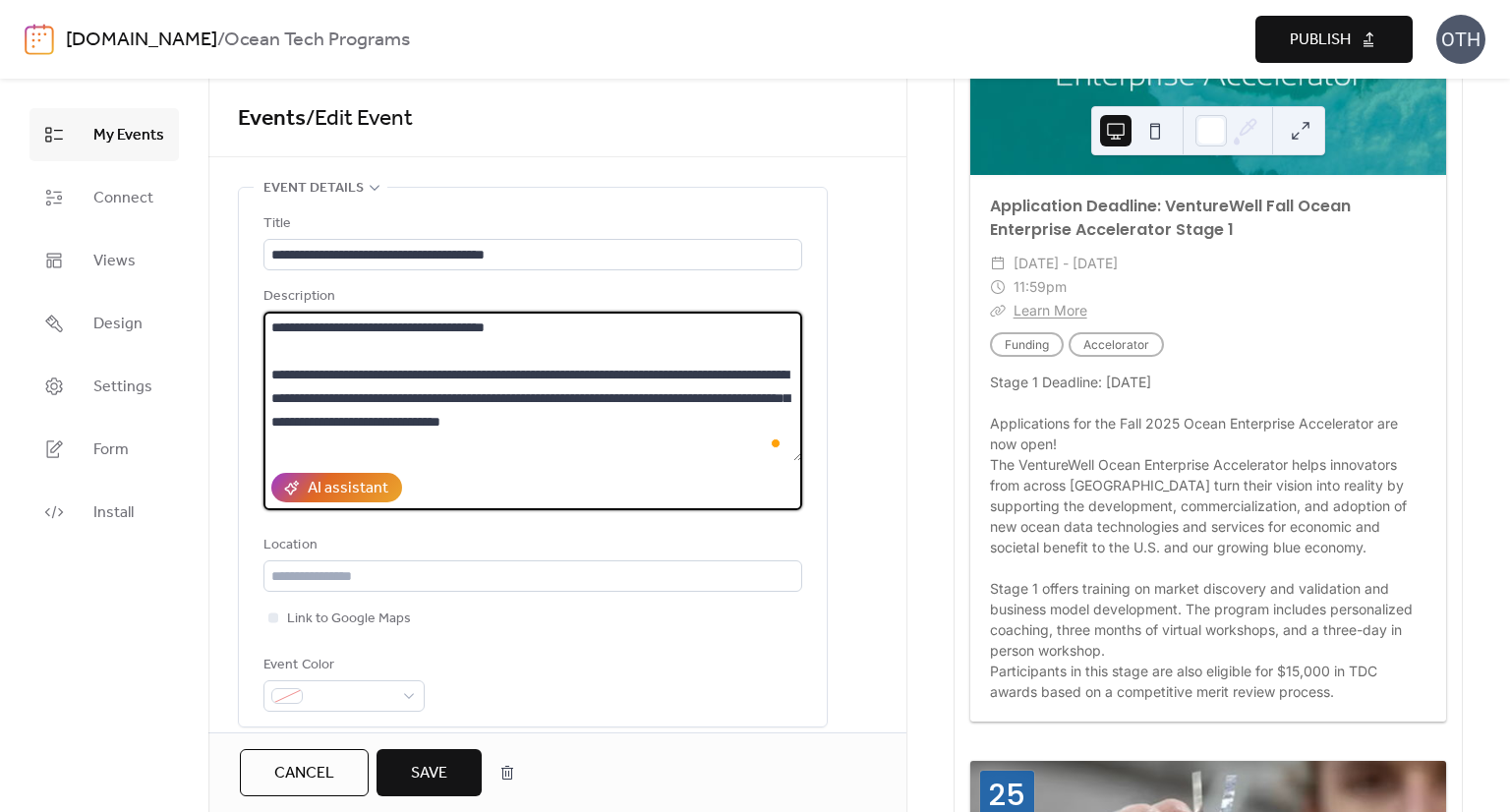 click on "**********" at bounding box center (533, 386) 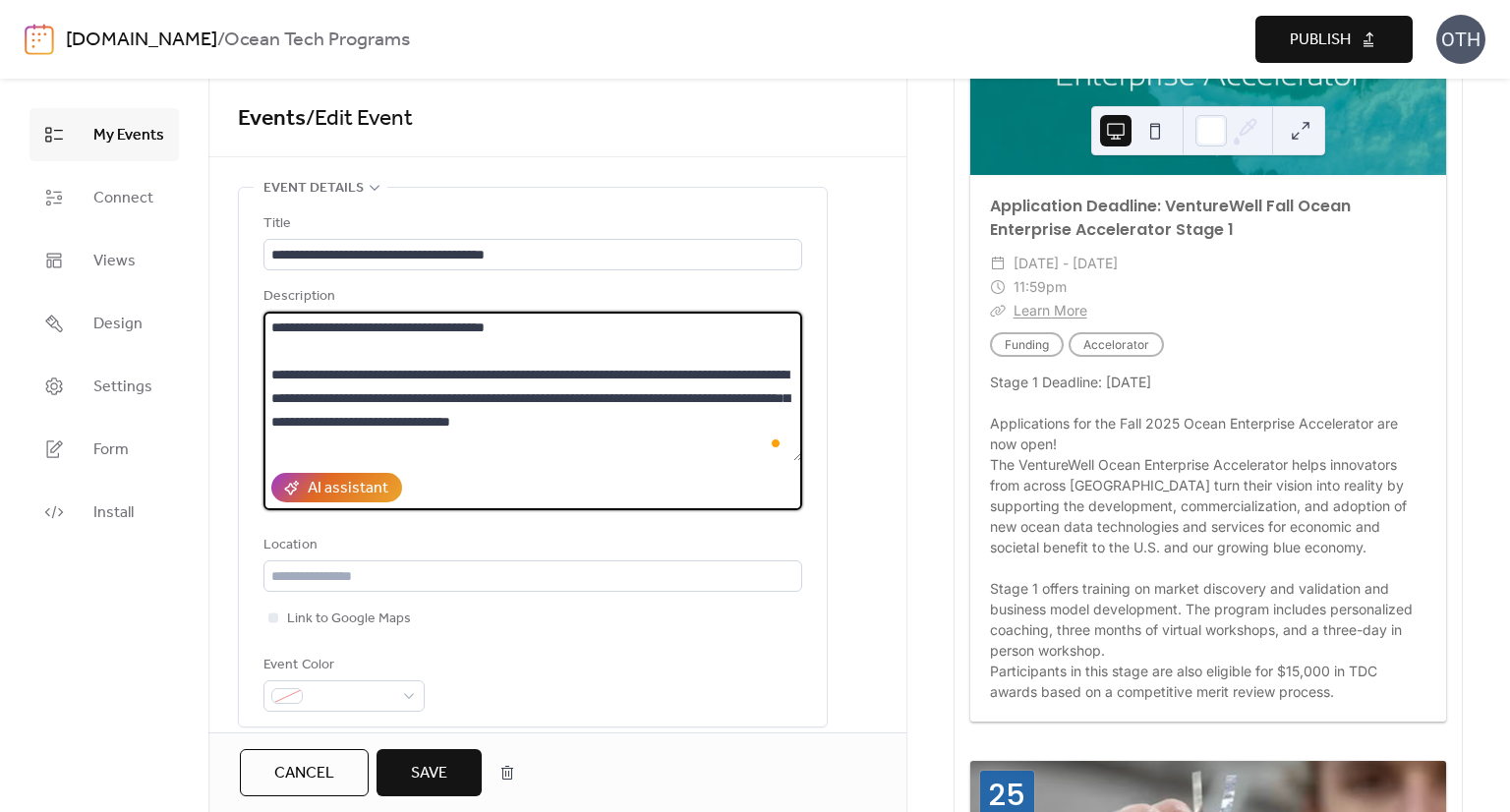 scroll, scrollTop: 20, scrollLeft: 0, axis: vertical 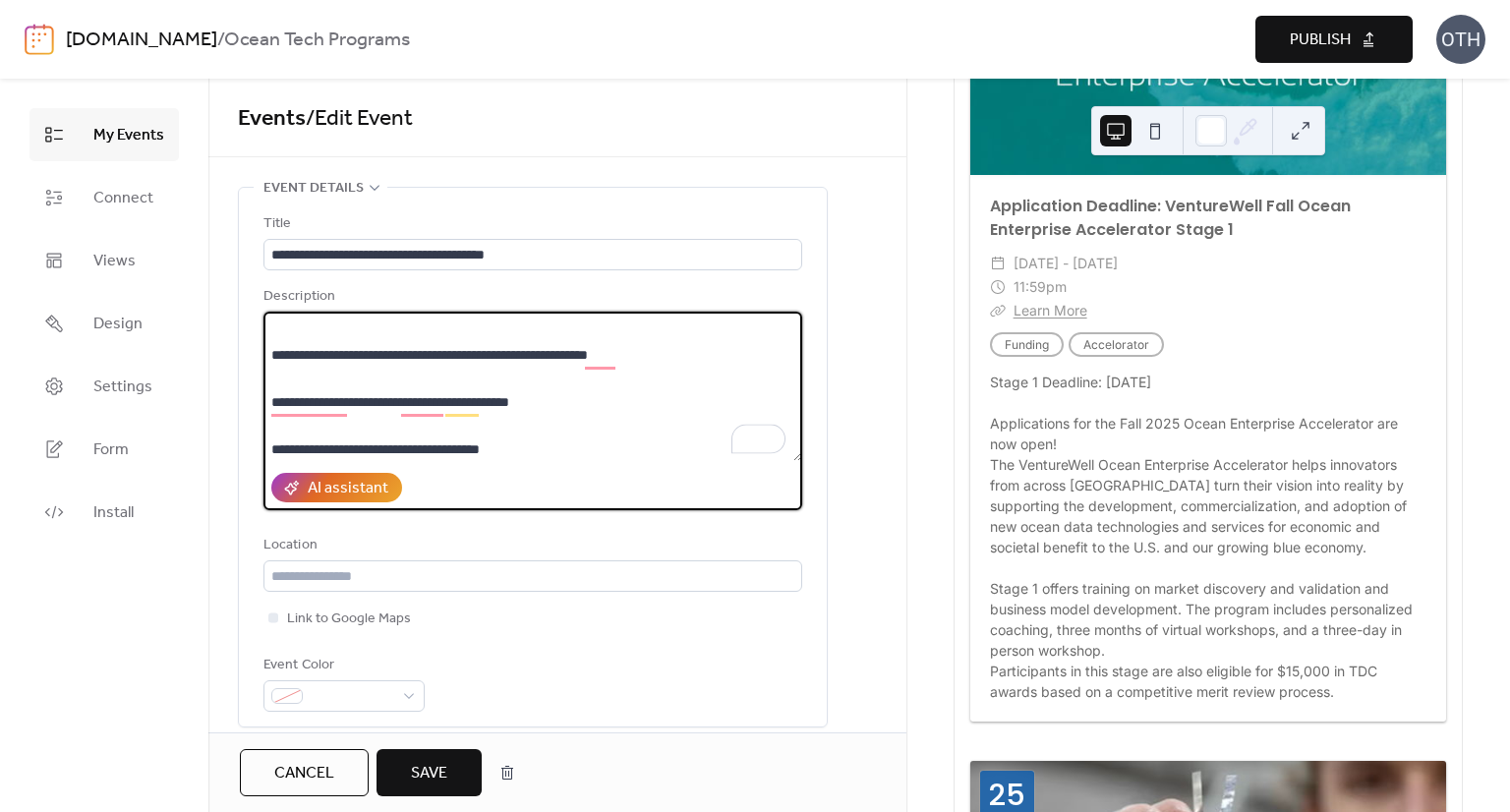 click on "**********" at bounding box center (533, 386) 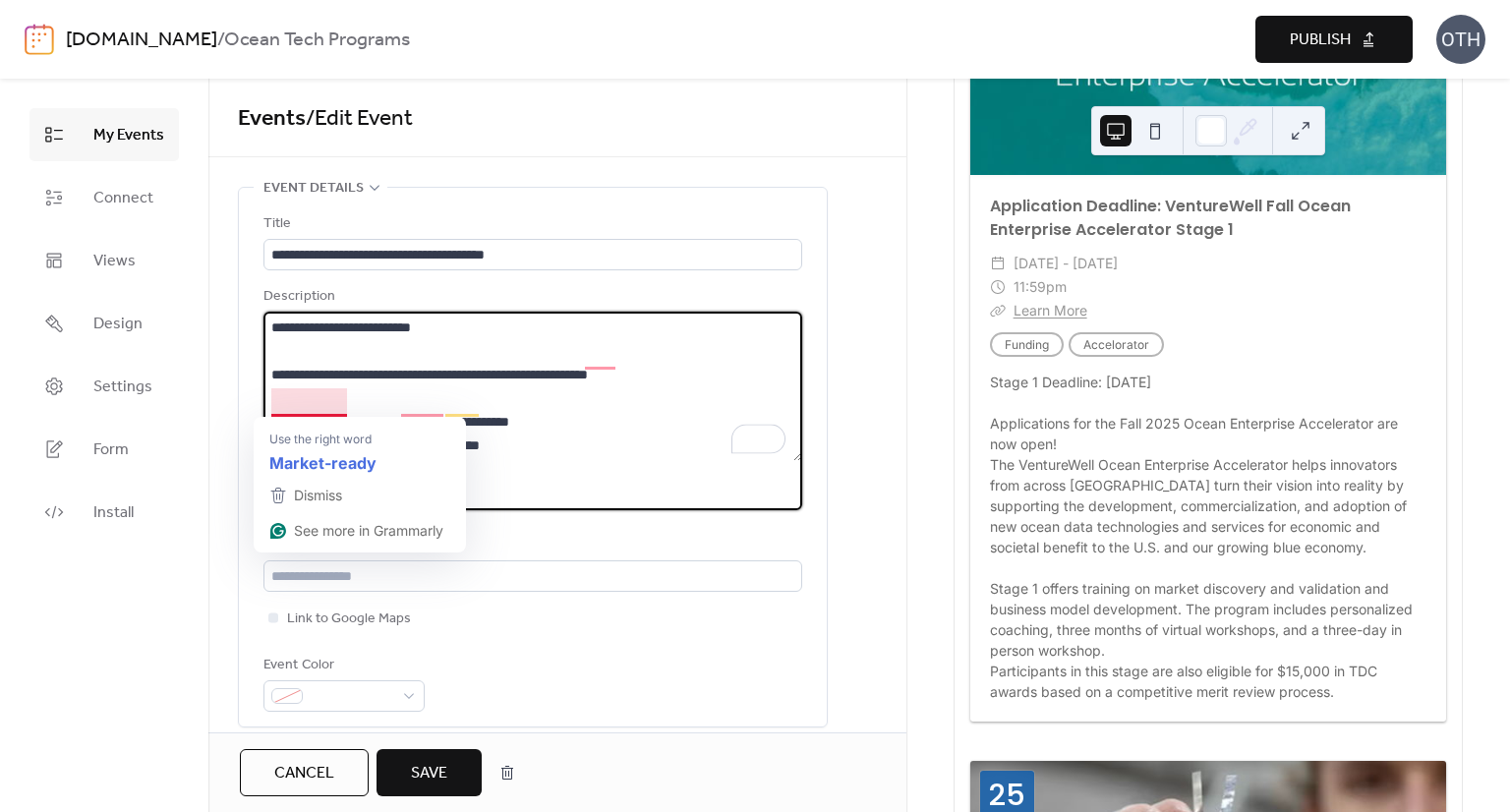 click on "**********" at bounding box center (533, 386) 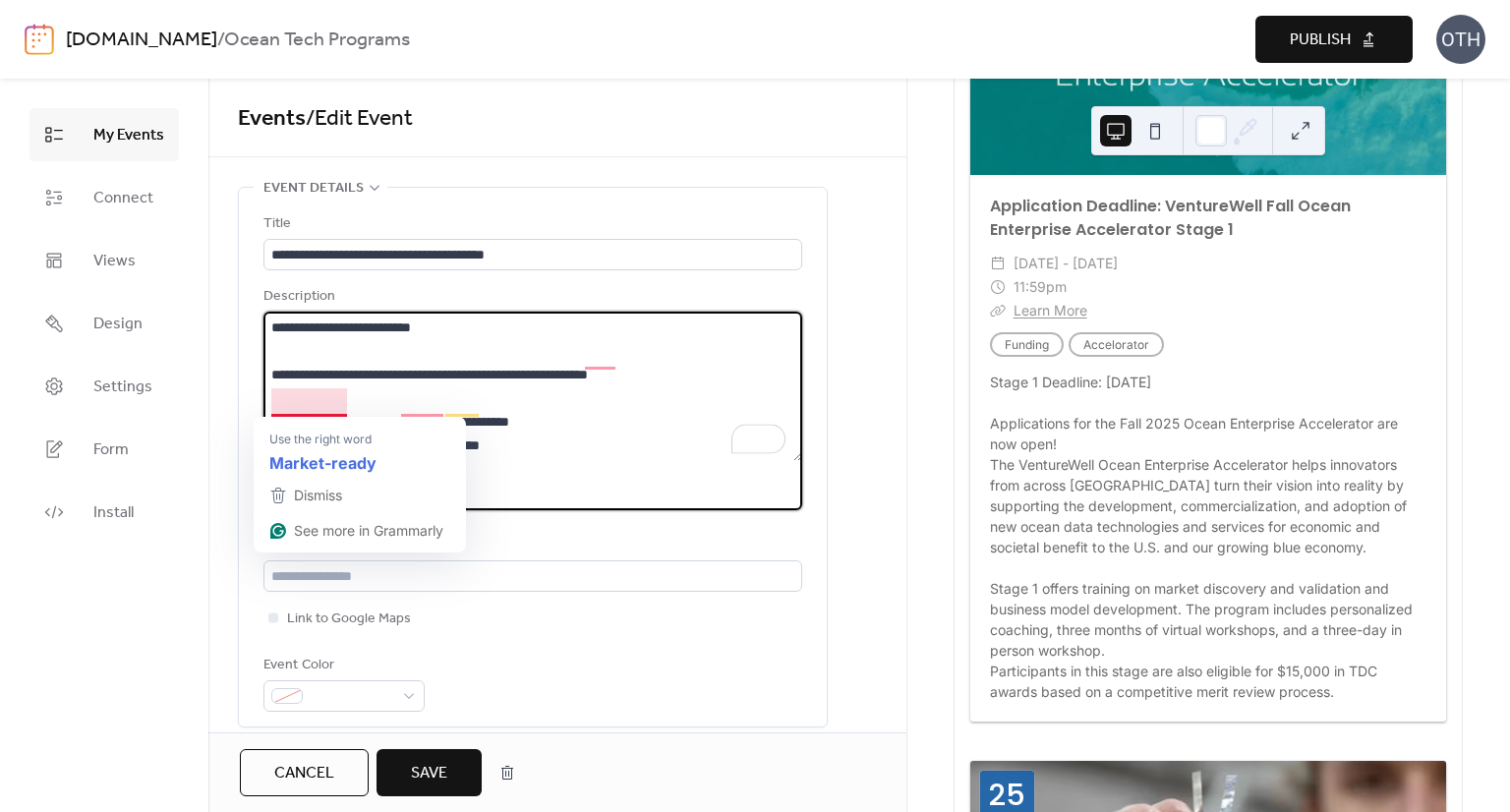 click on "**********" at bounding box center (533, 386) 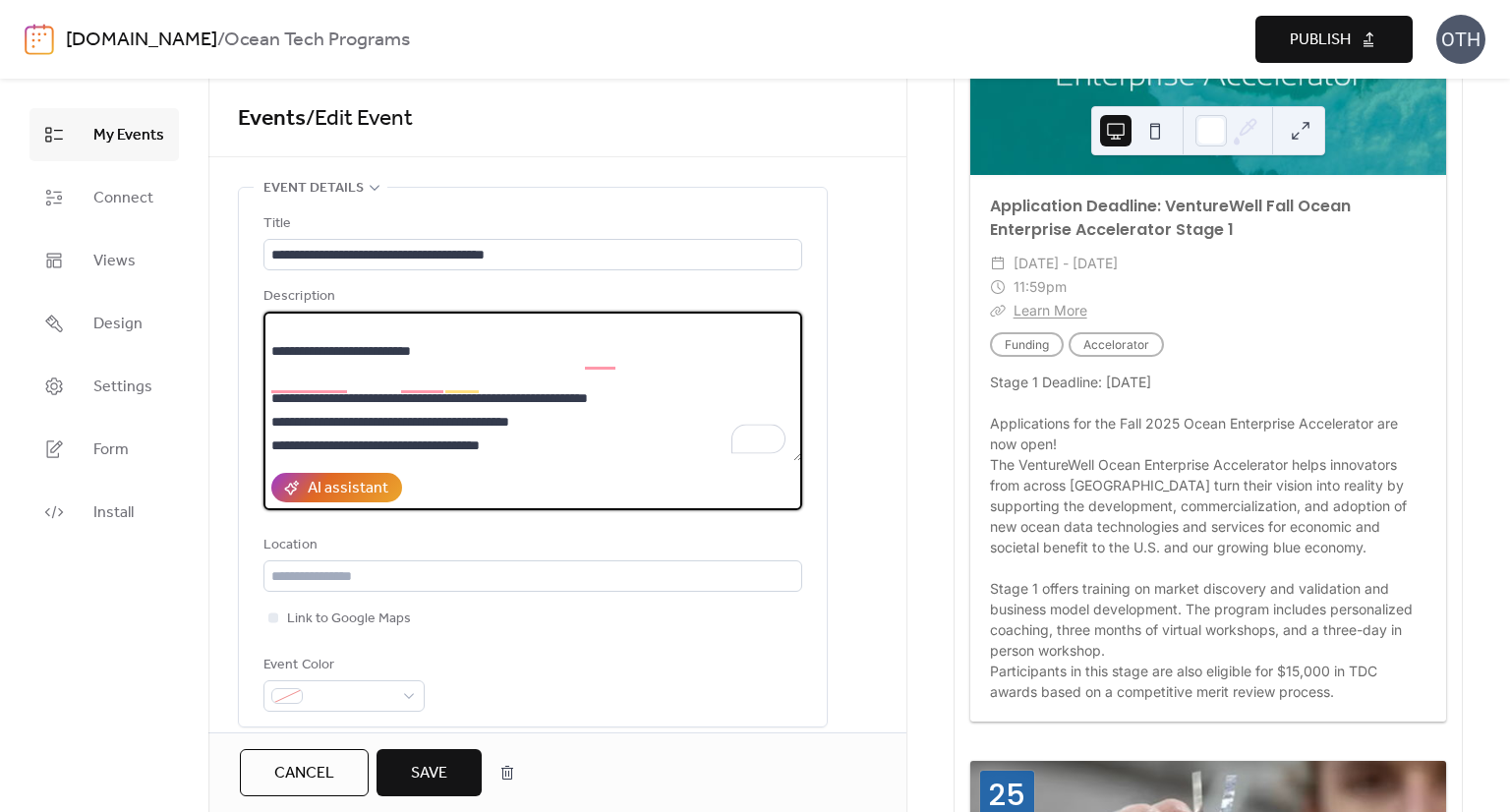 drag, startPoint x: 791, startPoint y: 445, endPoint x: 790, endPoint y: 420, distance: 25.019992 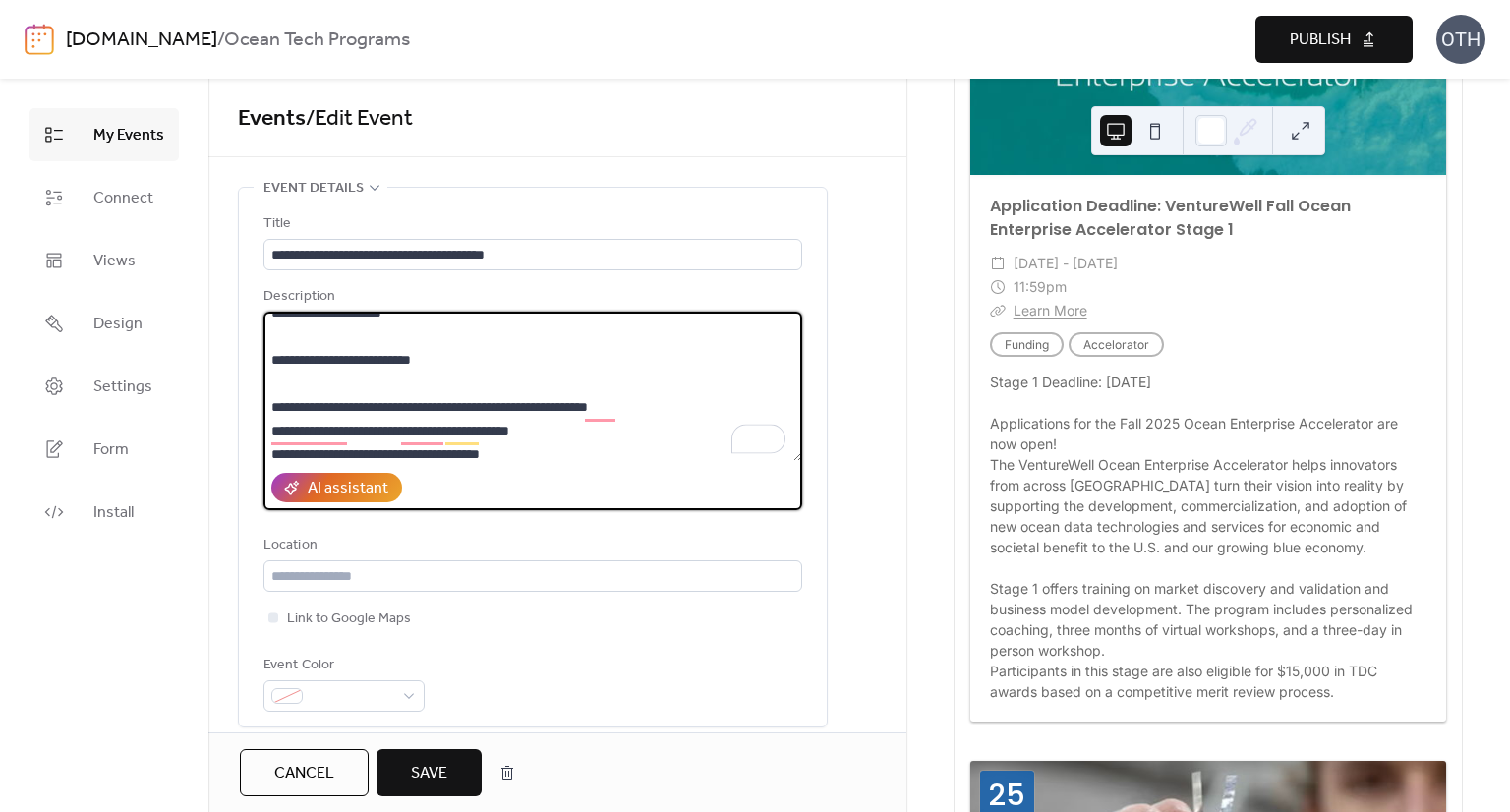 scroll, scrollTop: 150, scrollLeft: 0, axis: vertical 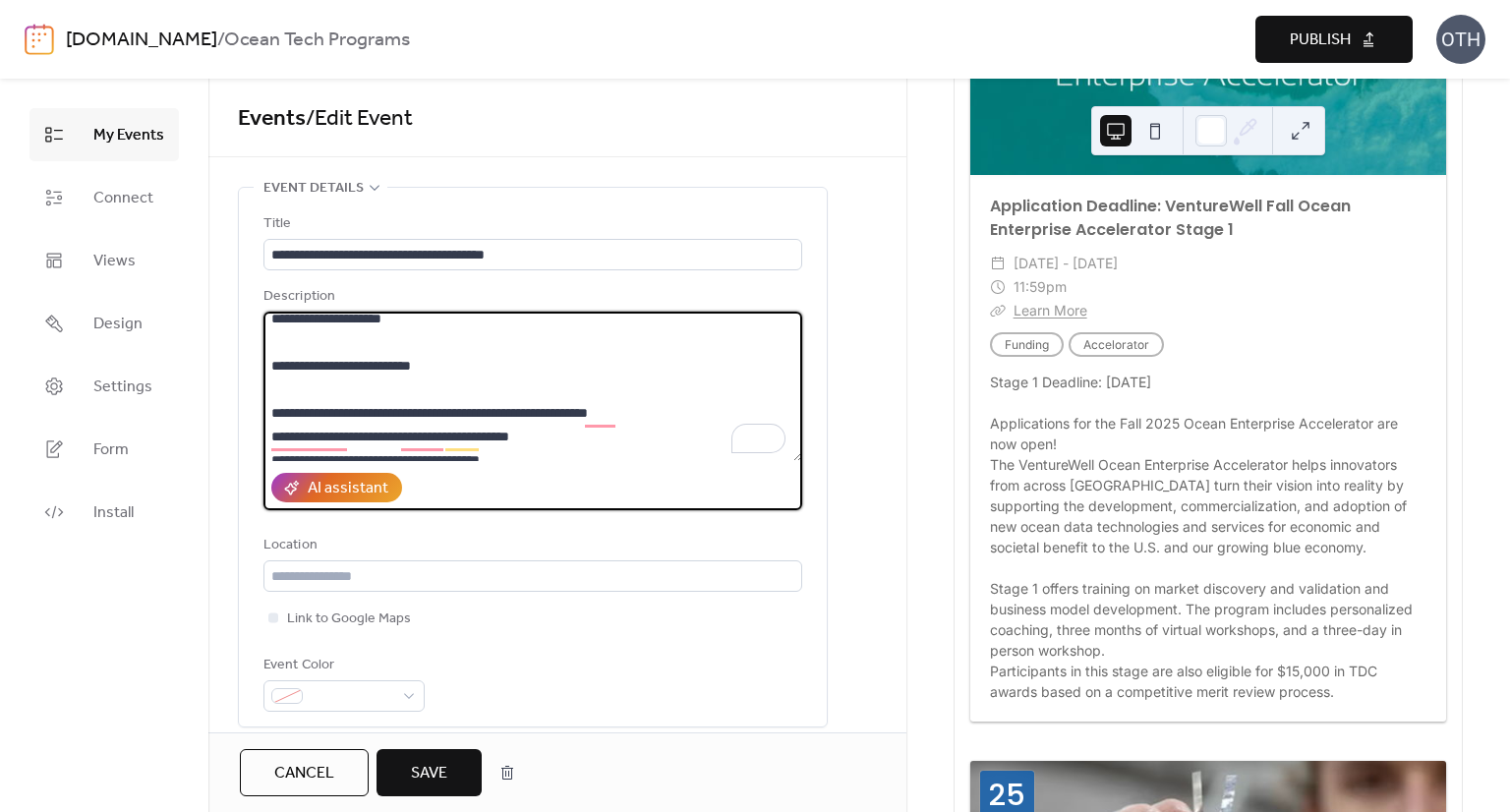click on "**********" at bounding box center (533, 386) 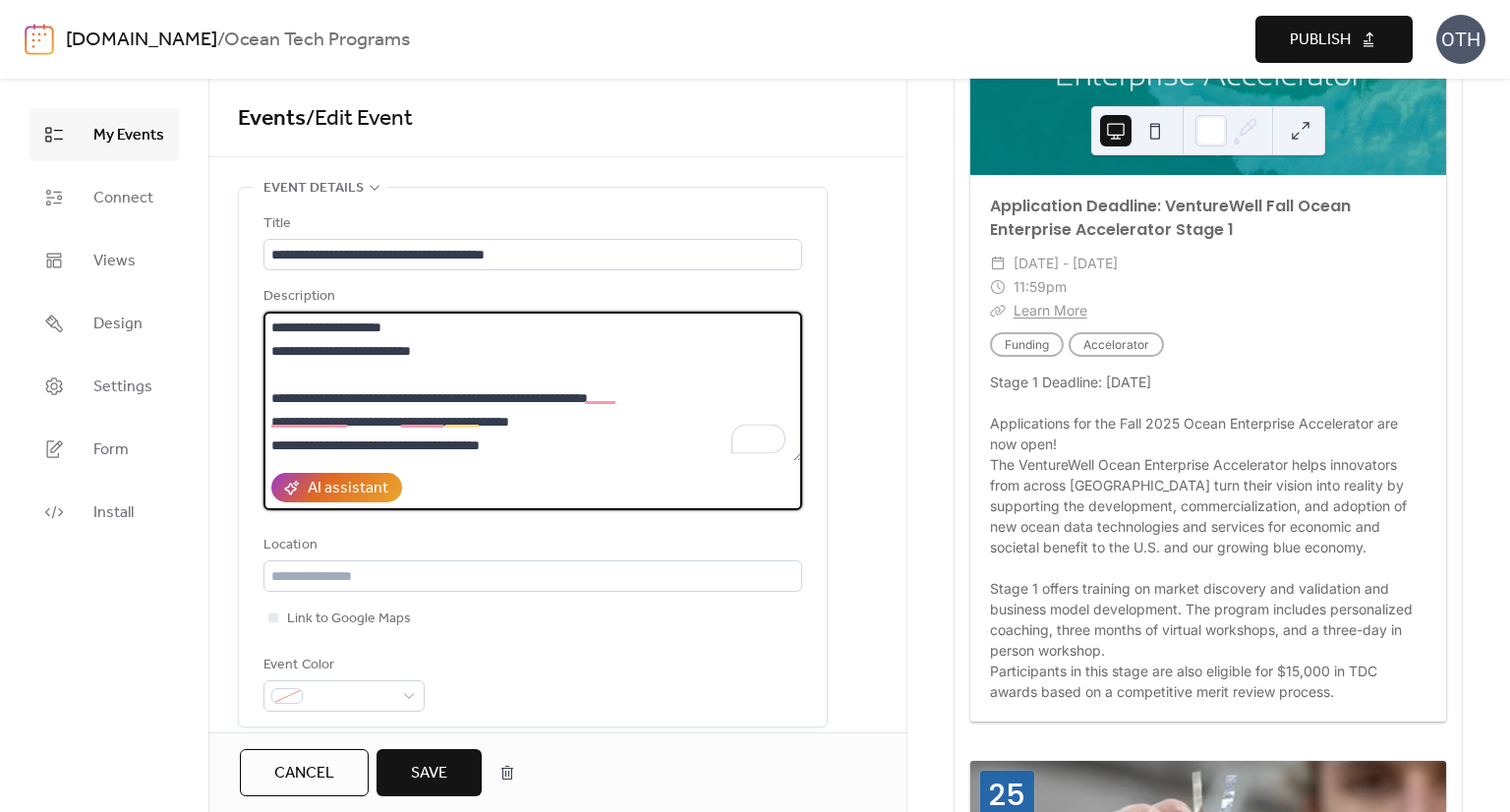 type on "**********" 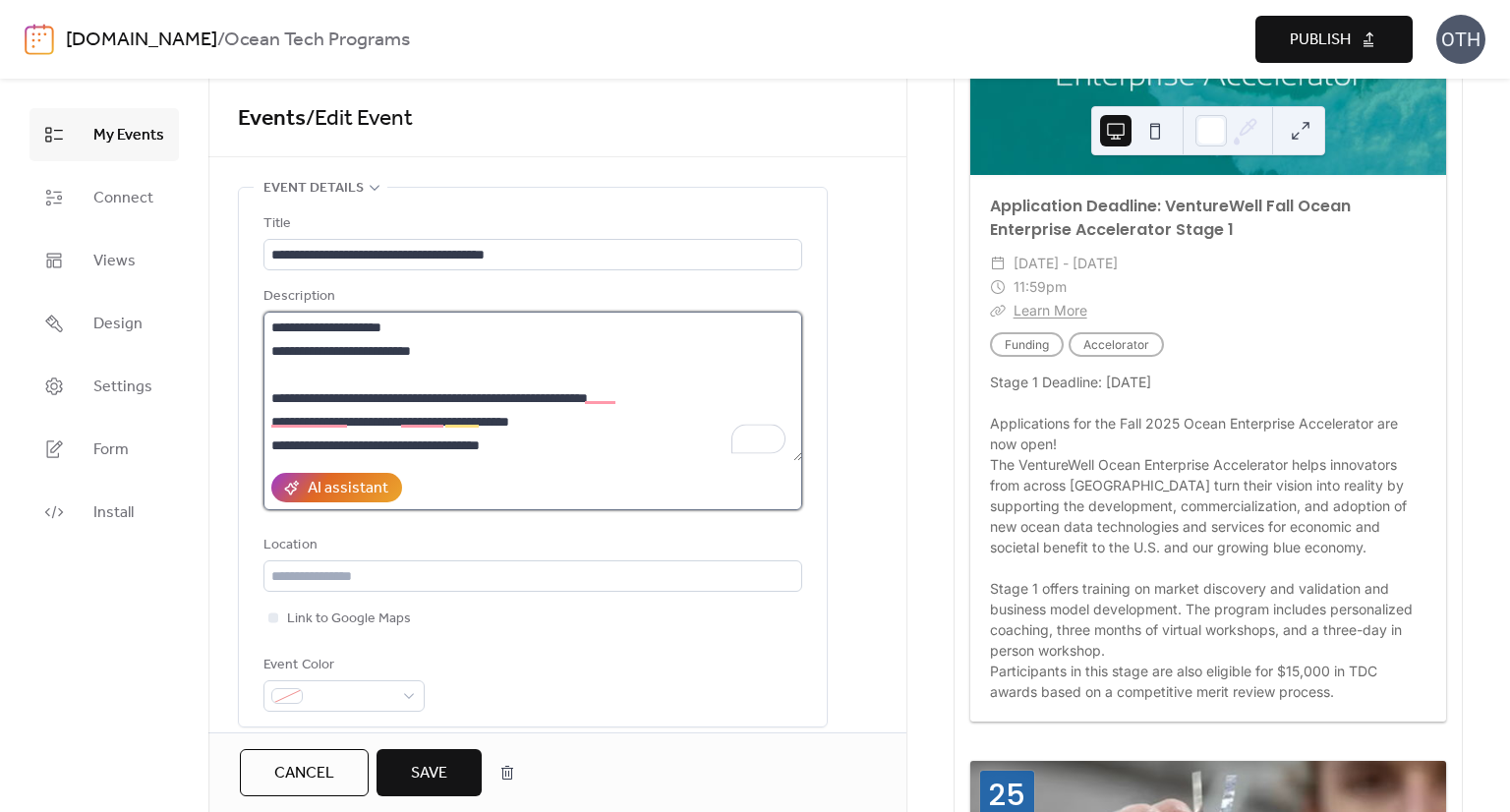 type 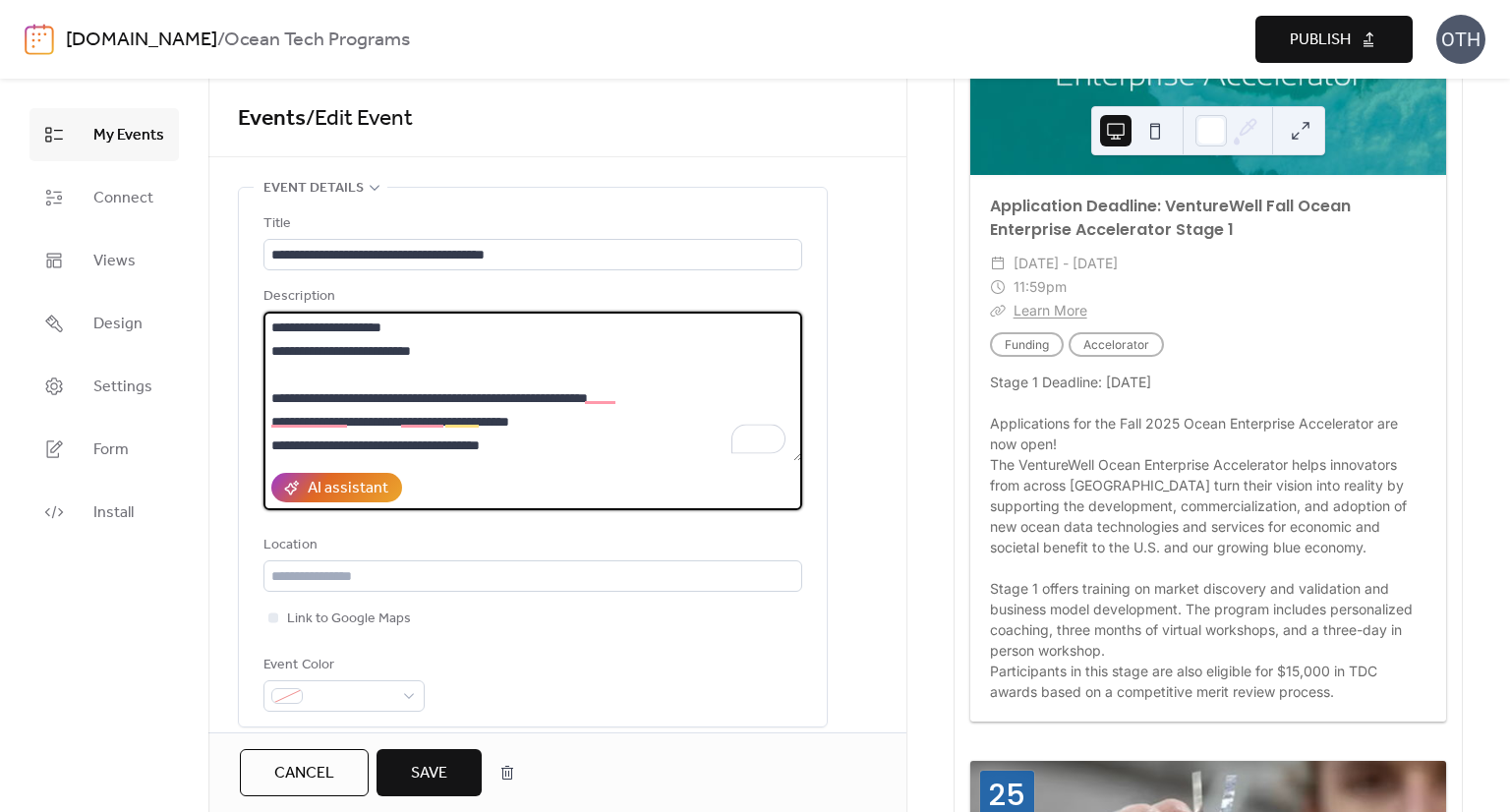 click on "**********" at bounding box center (533, 386) 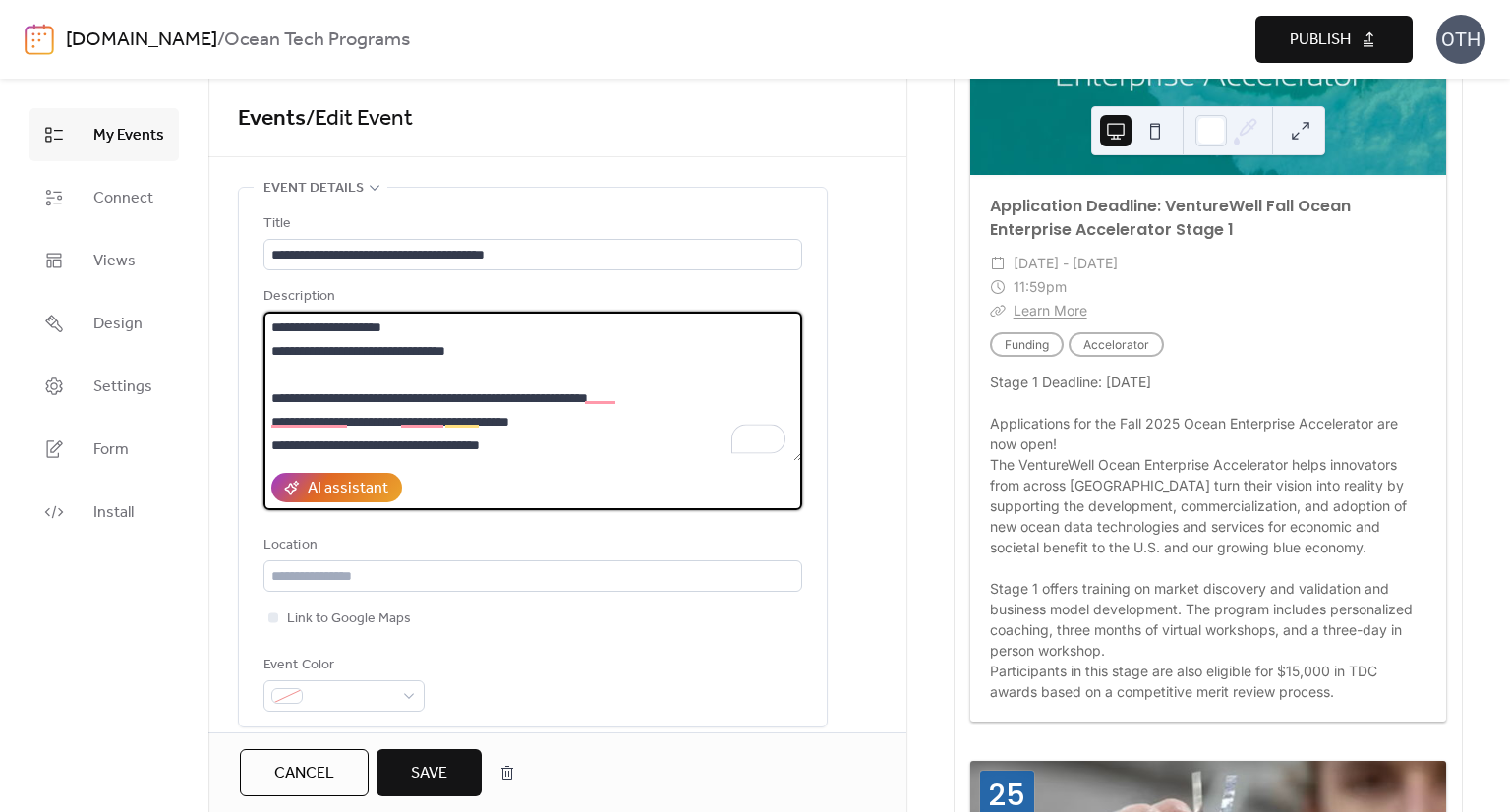 click on "**********" at bounding box center [533, 386] 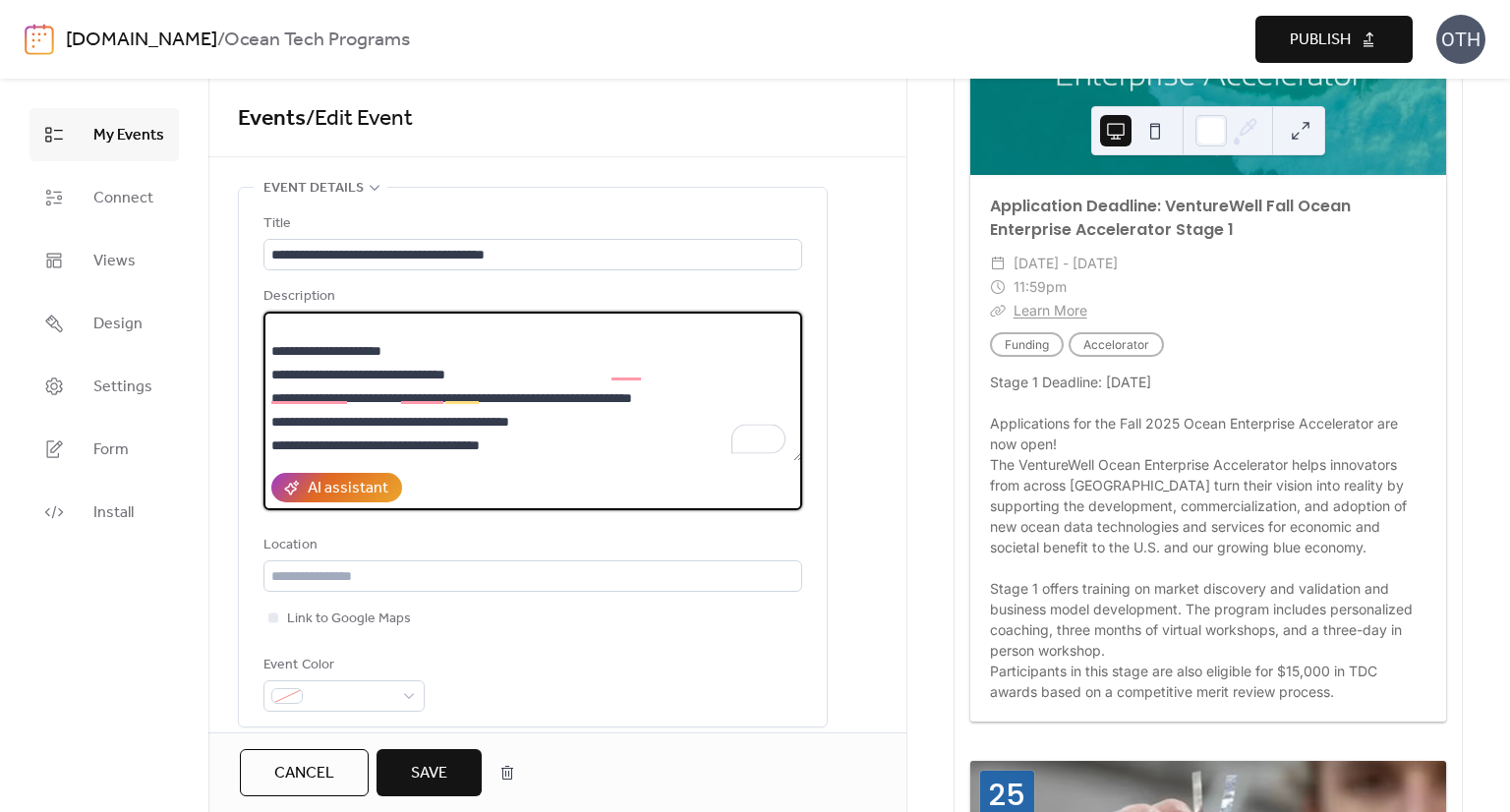 click on "**********" at bounding box center [533, 386] 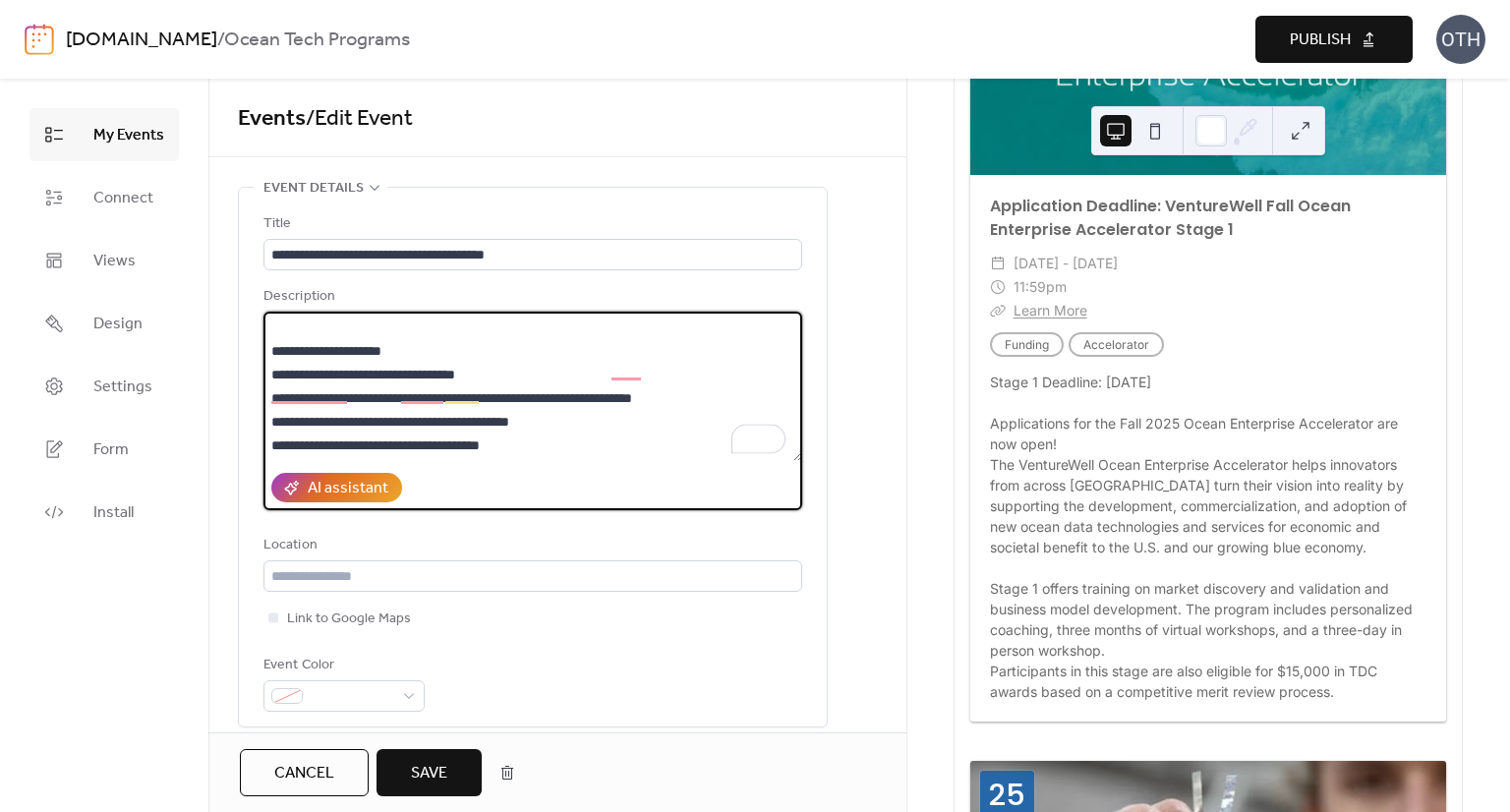 drag, startPoint x: 267, startPoint y: 382, endPoint x: 547, endPoint y: 413, distance: 281.7108 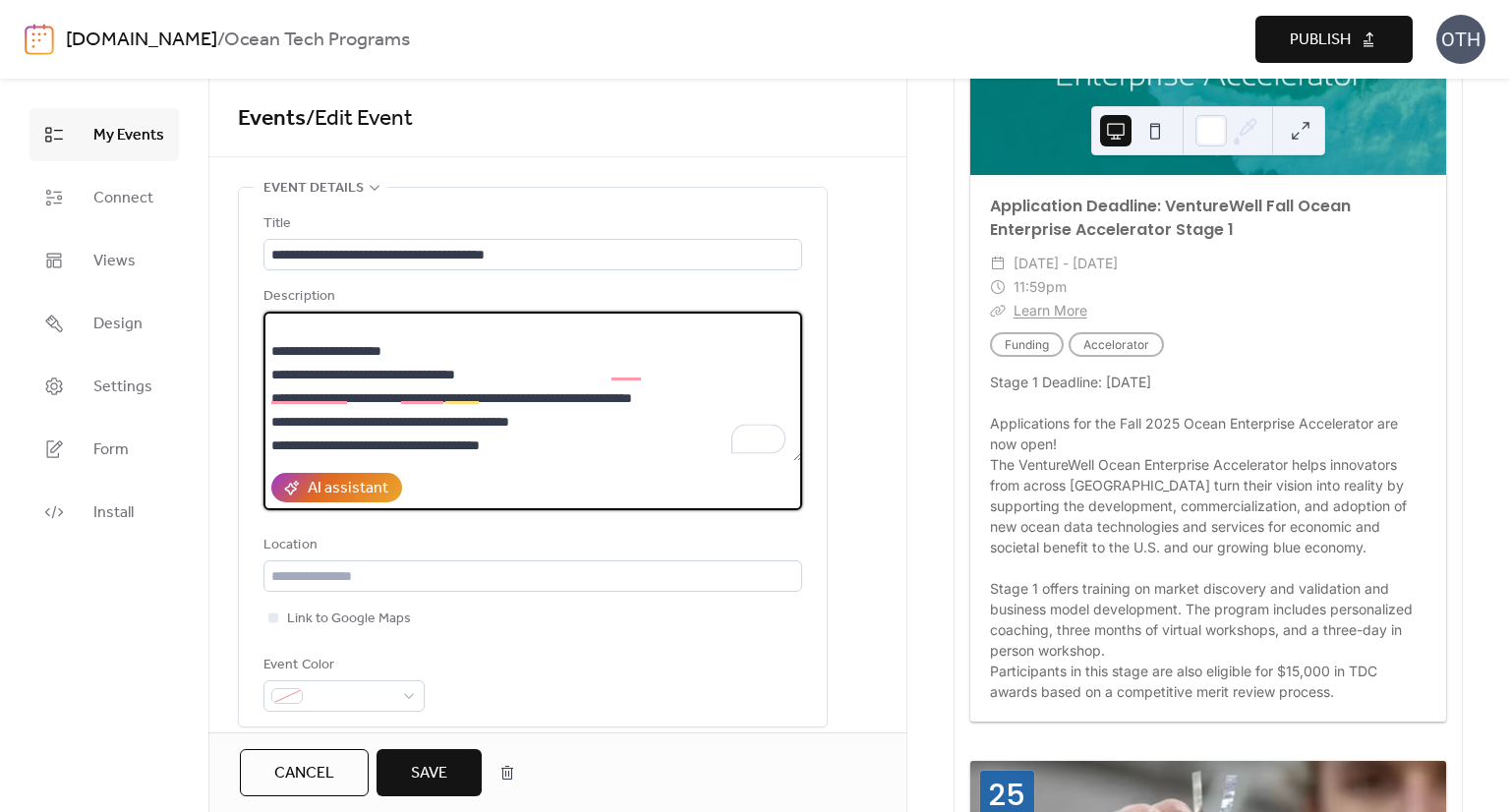 click on "**********" at bounding box center [533, 386] 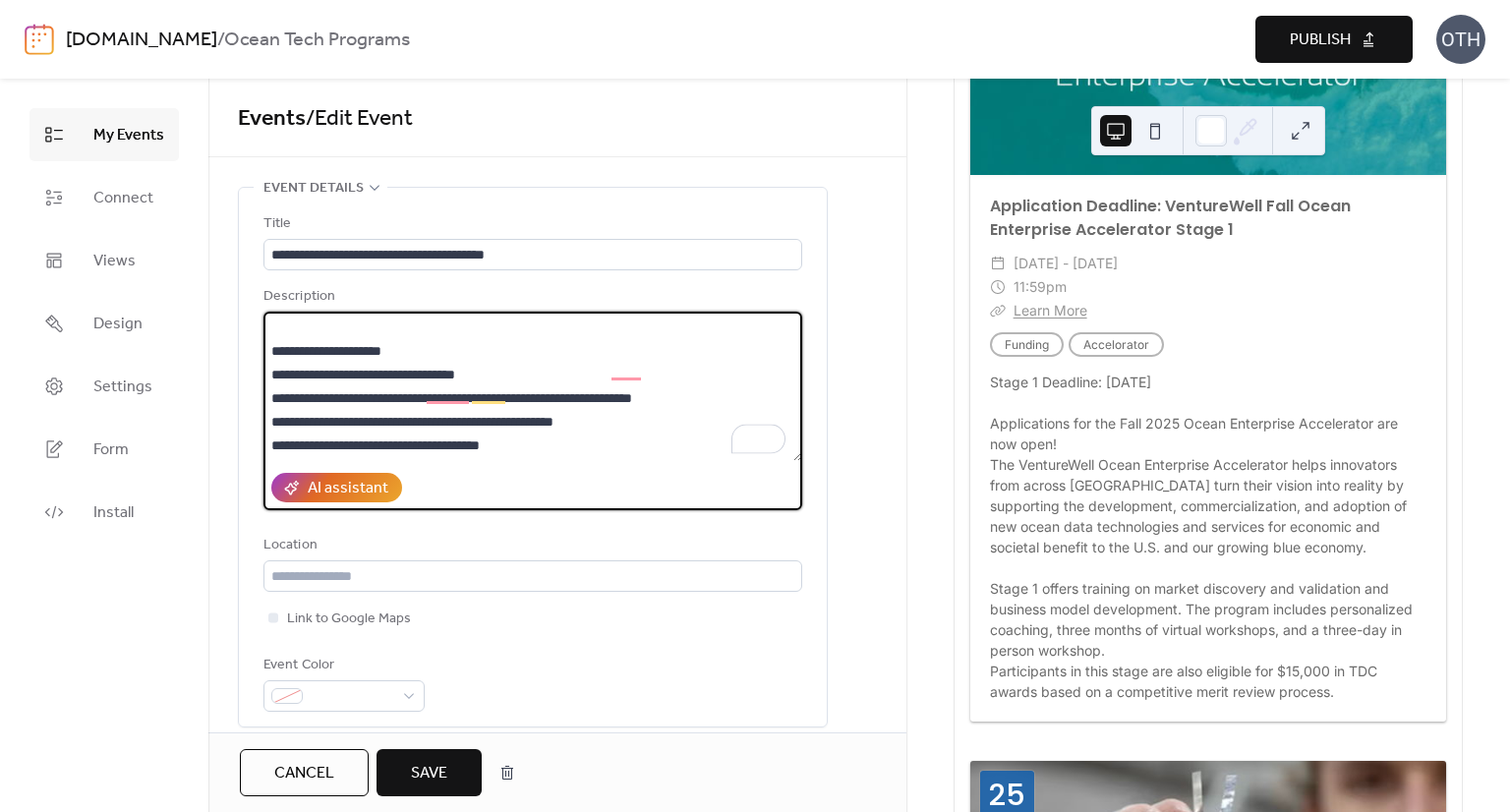 click on "**********" at bounding box center (533, 386) 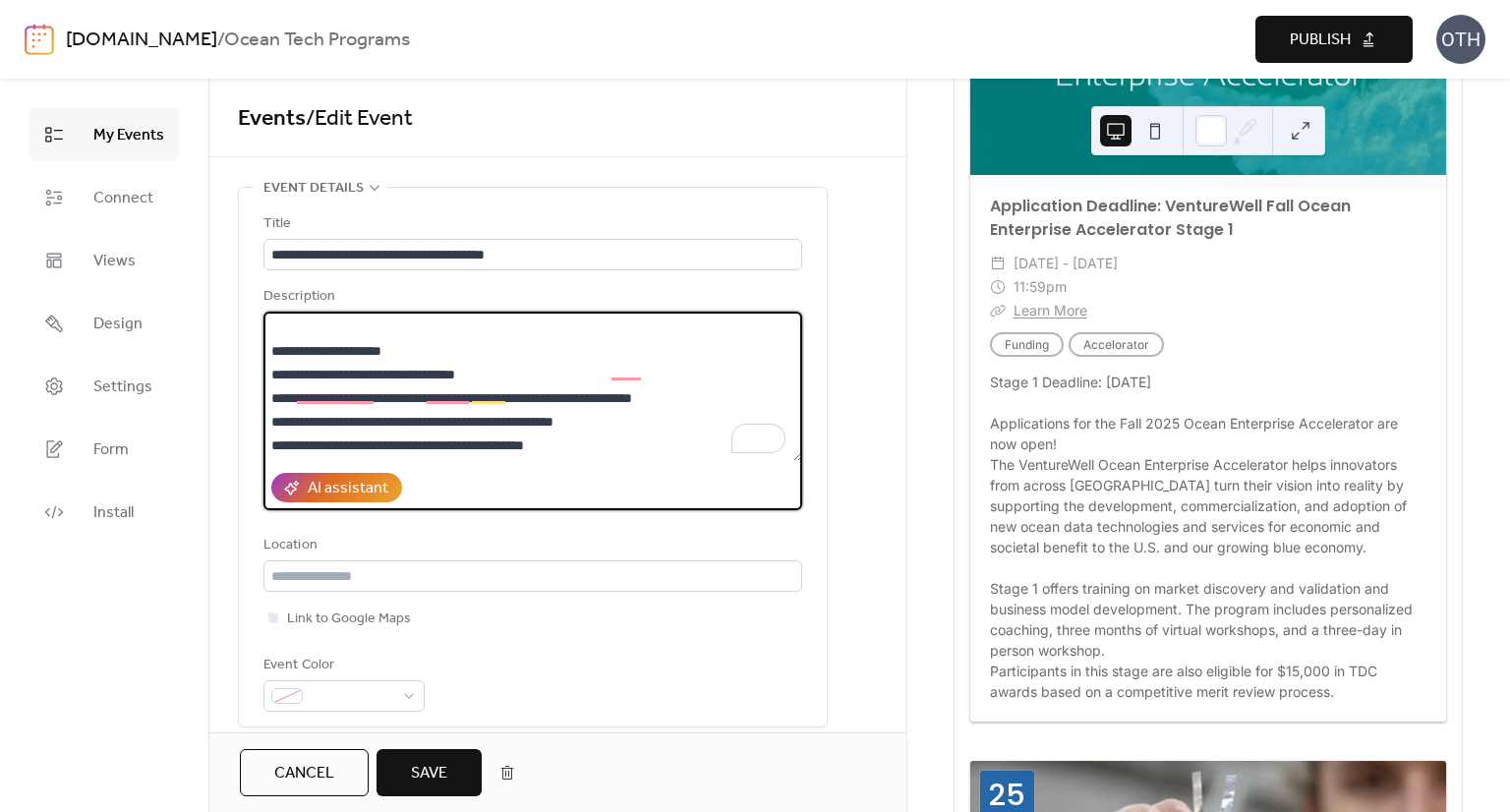 type on "**********" 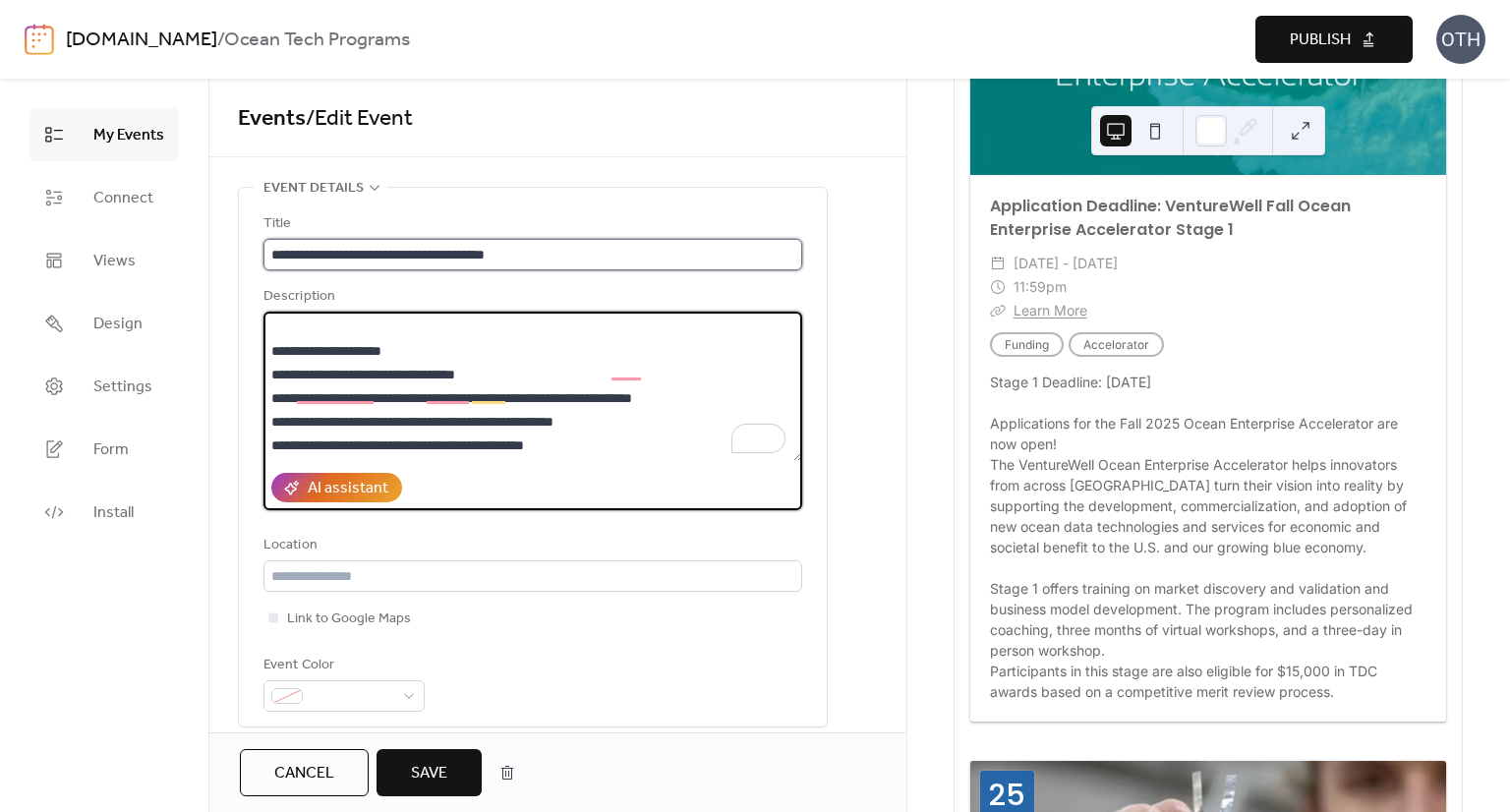 click on "**********" at bounding box center (533, 255) 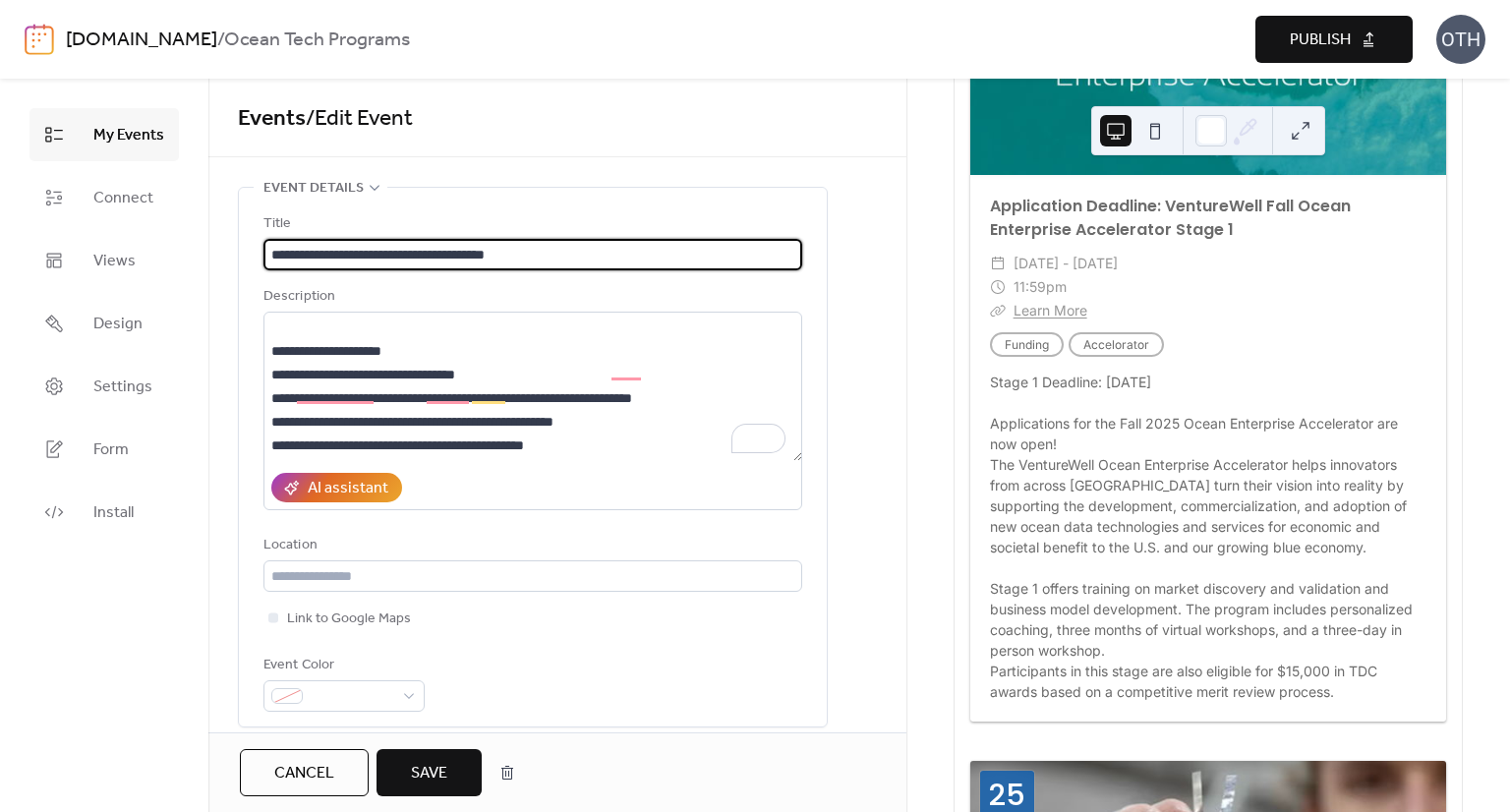 click on "**********" at bounding box center [533, 255] 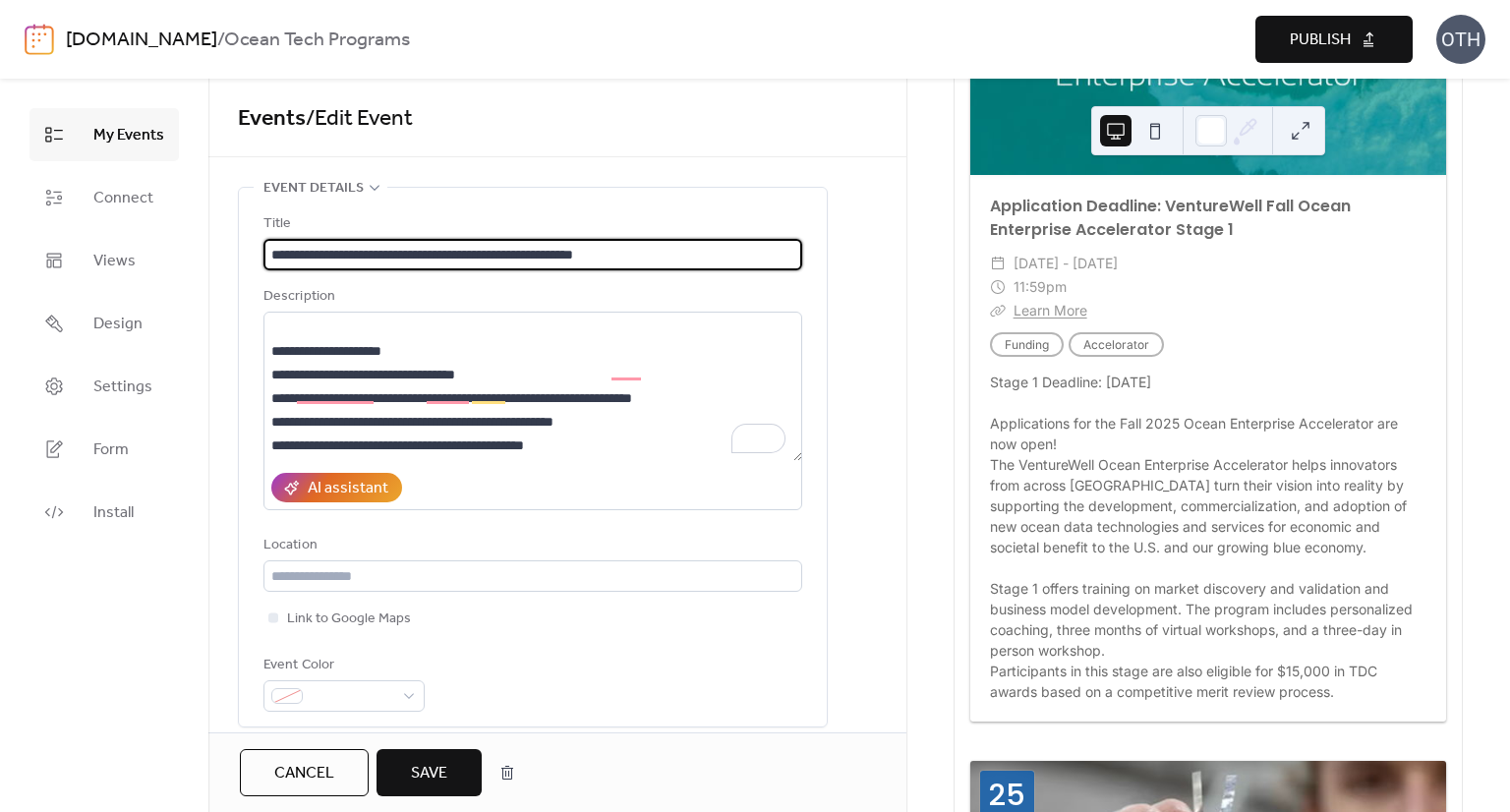 type on "**********" 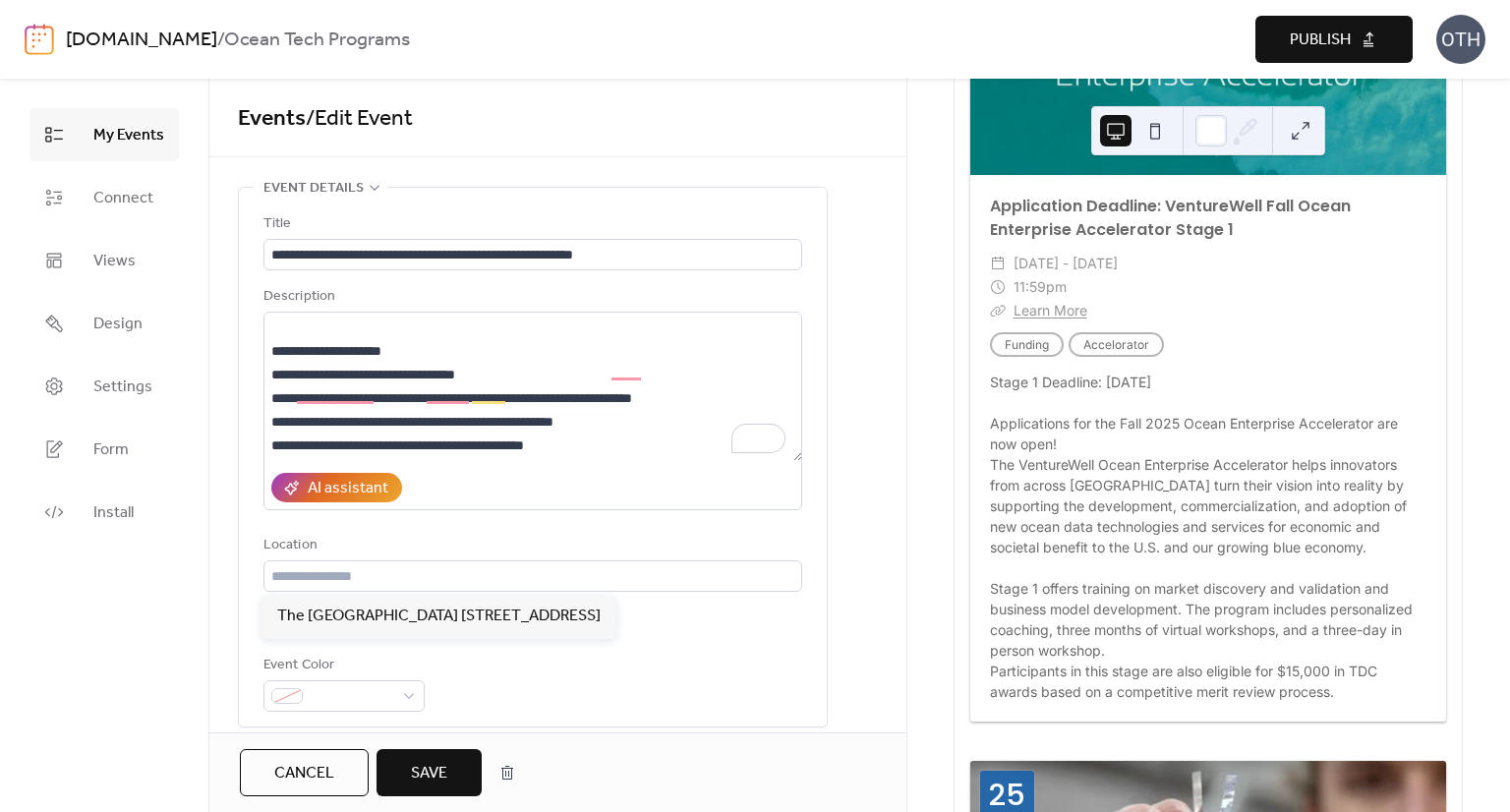 click on "Location" at bounding box center (533, 562) 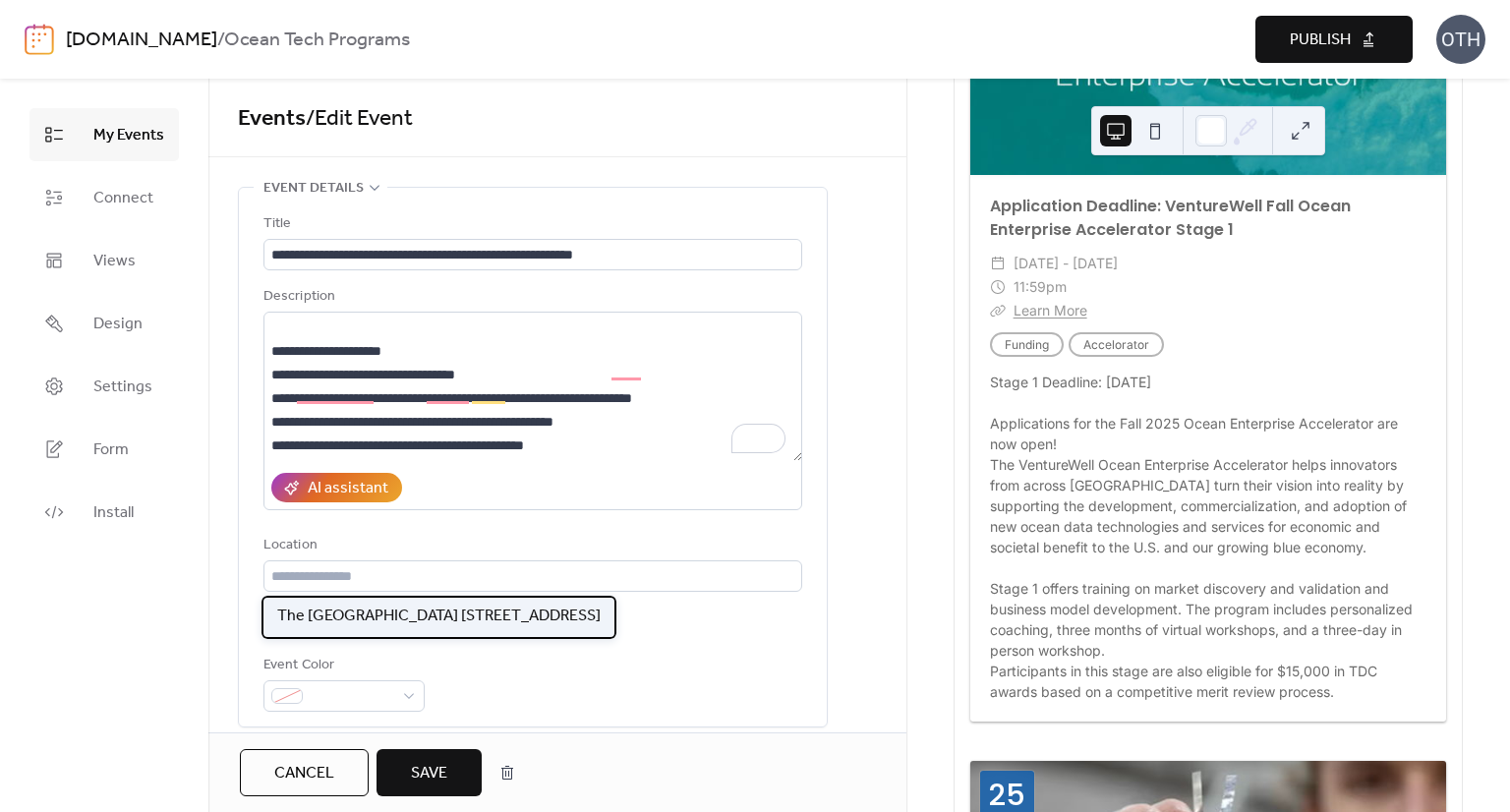 click on "The [GEOGRAPHIC_DATA]  [STREET_ADDRESS]" at bounding box center (438, 616) 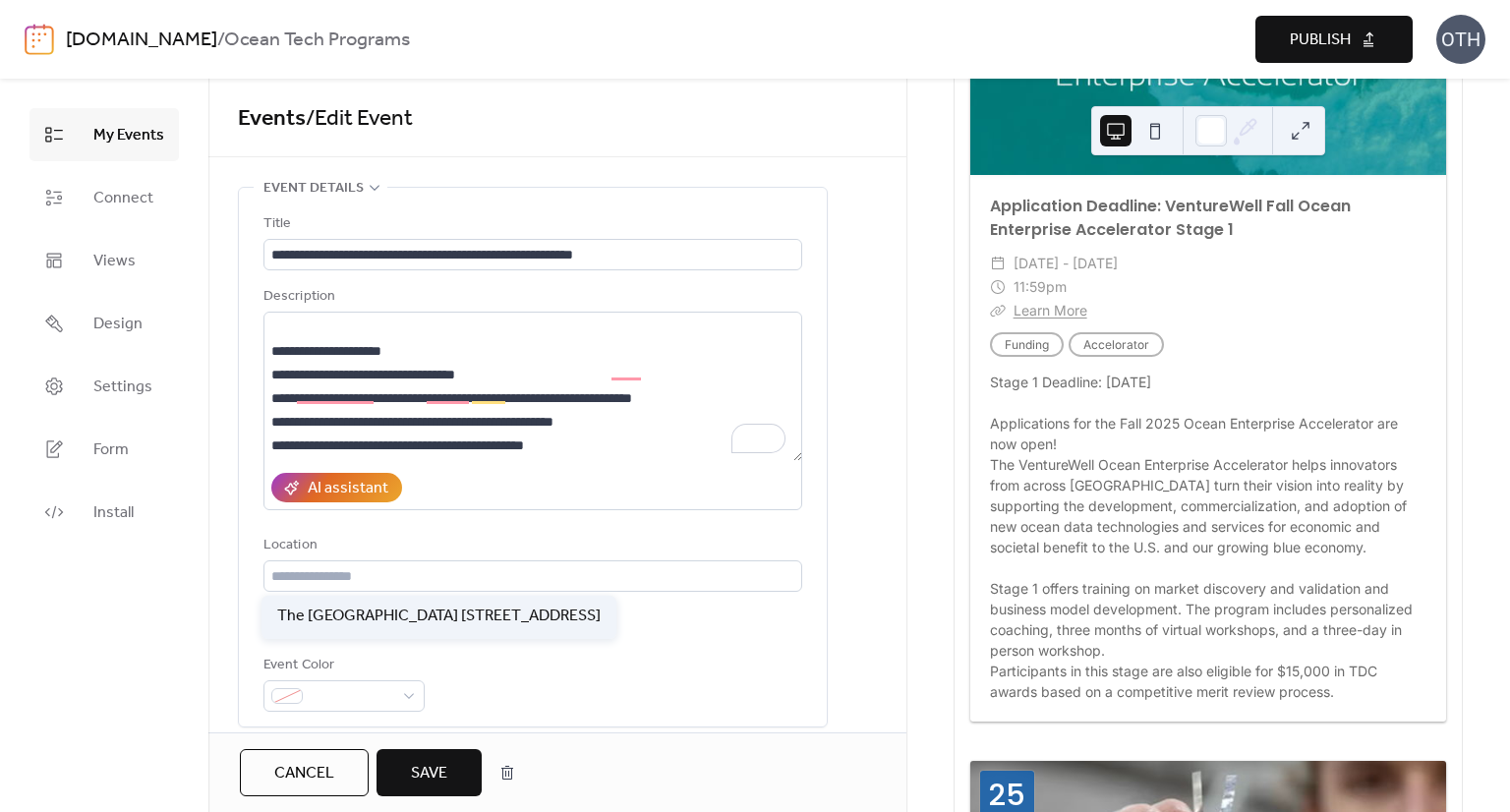 type on "**********" 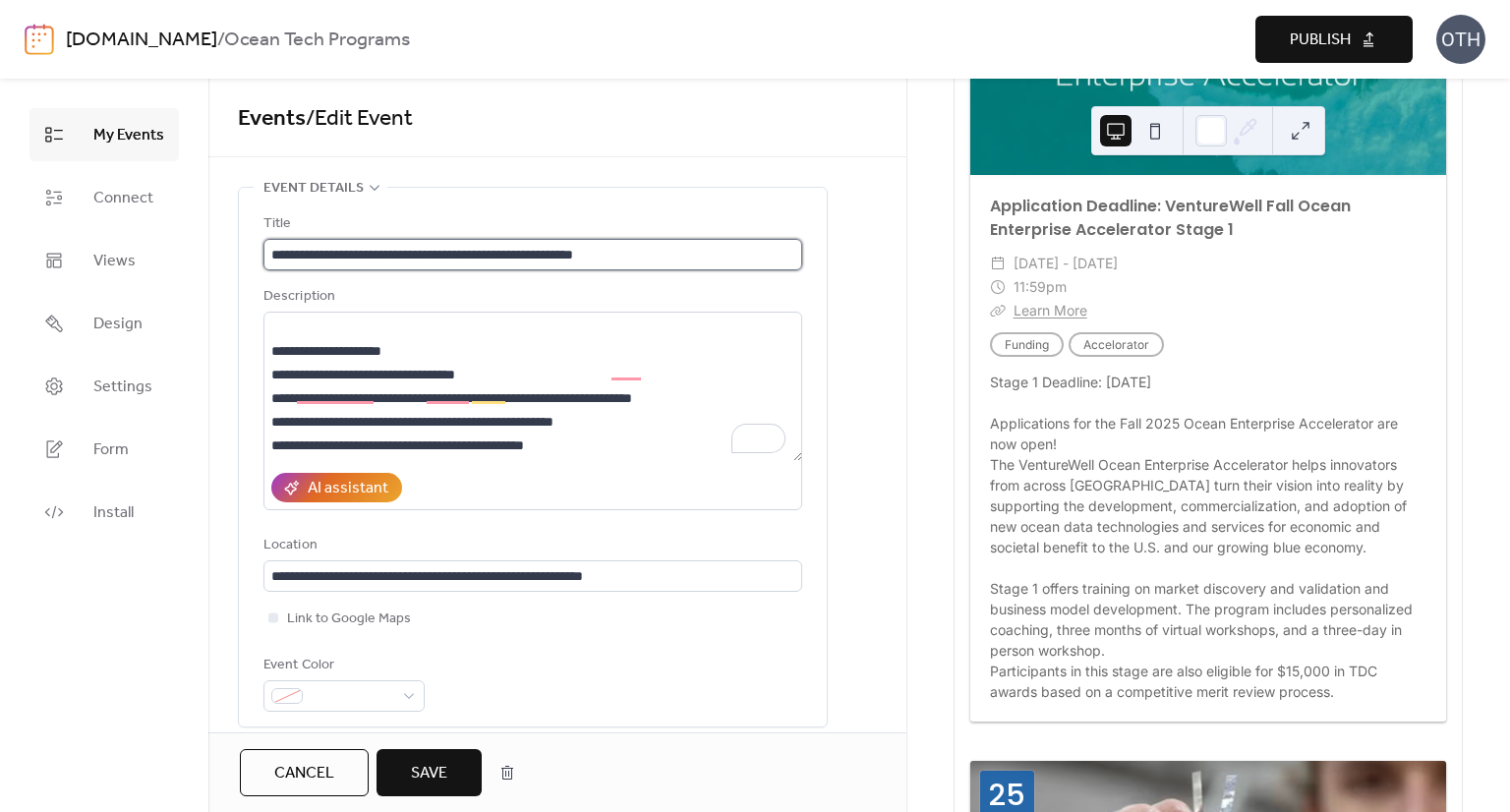 click on "**********" at bounding box center [533, 255] 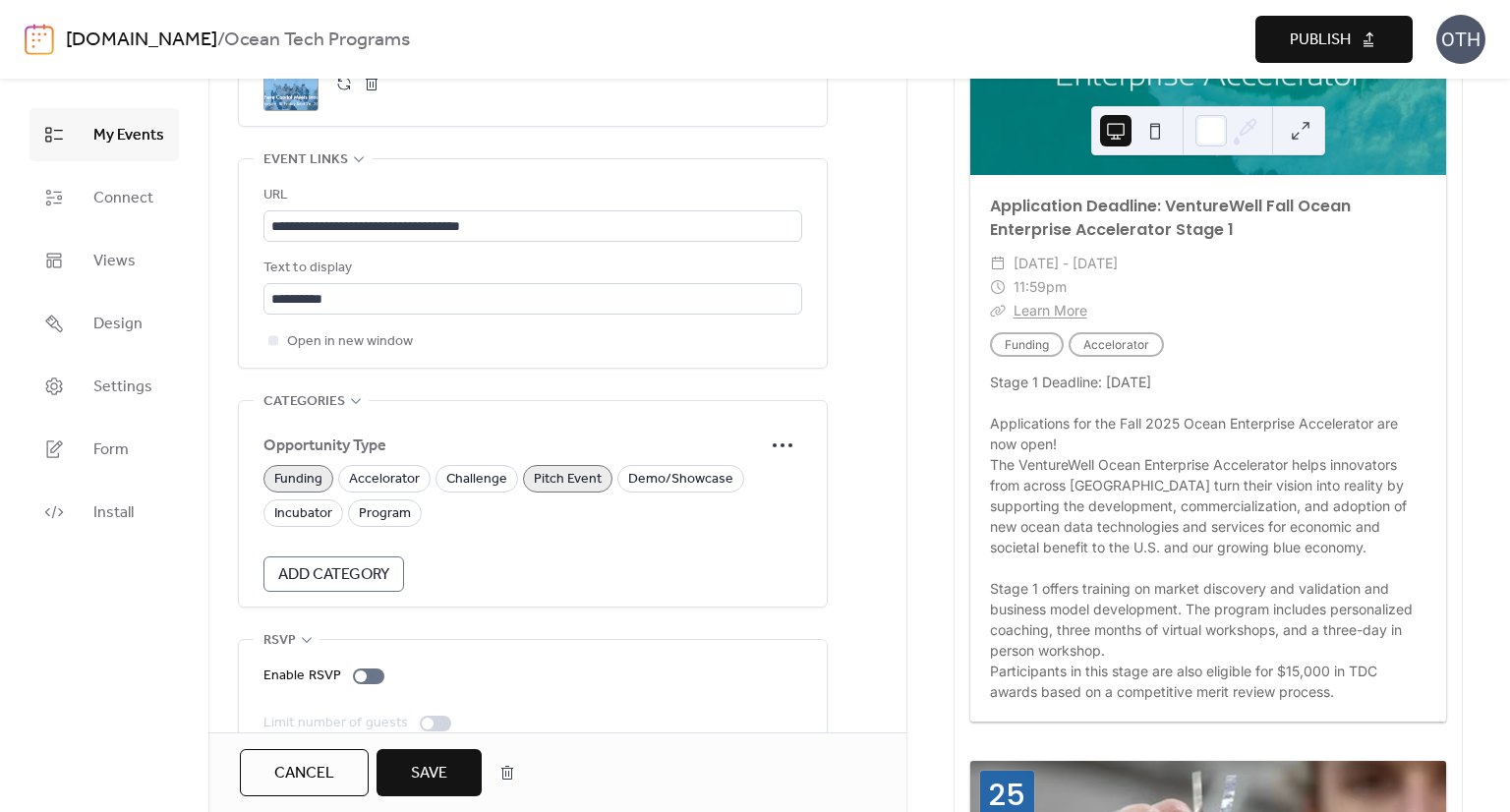 scroll, scrollTop: 1121, scrollLeft: 0, axis: vertical 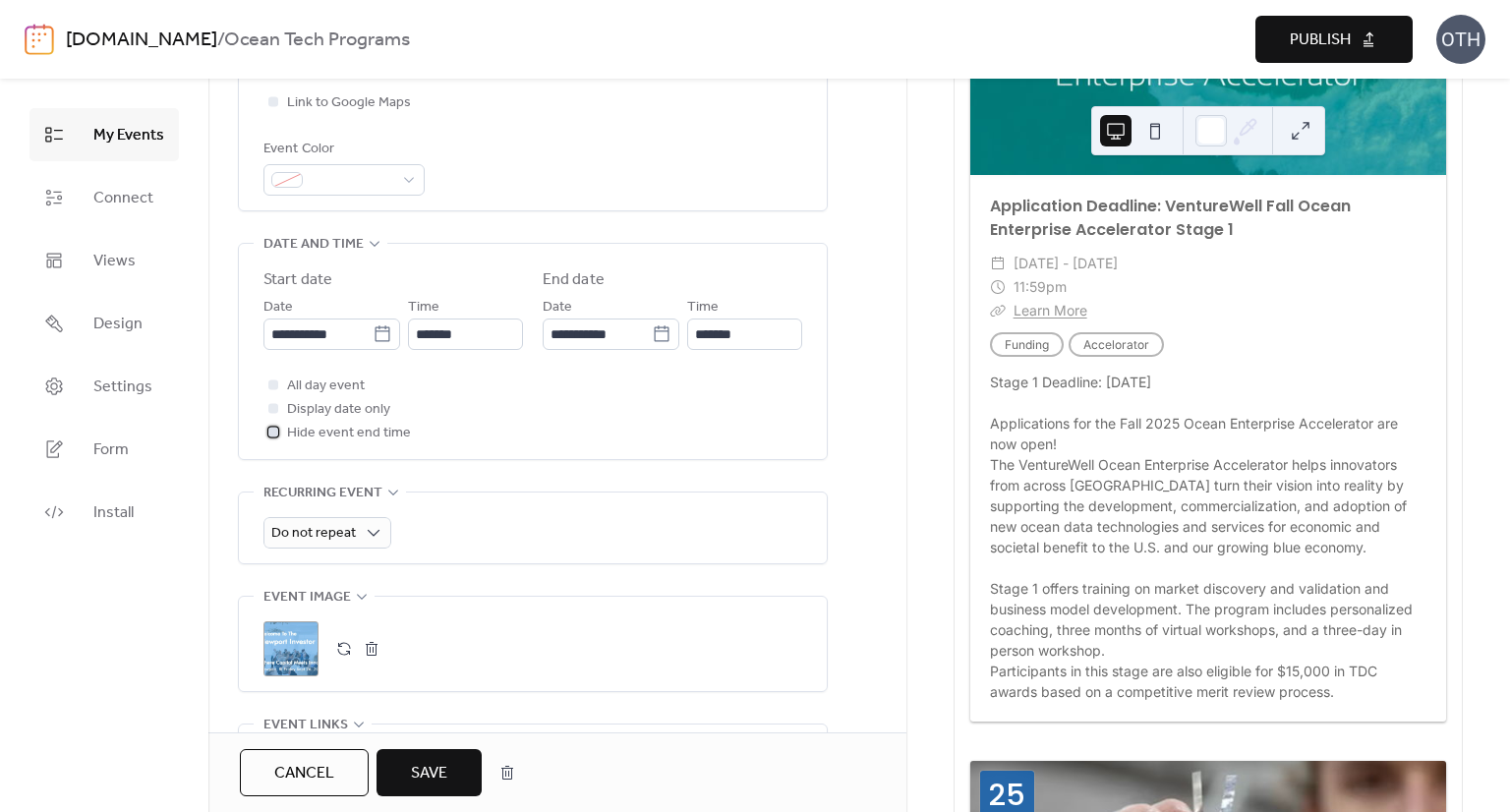 click on "Hide event end time" at bounding box center [349, 434] 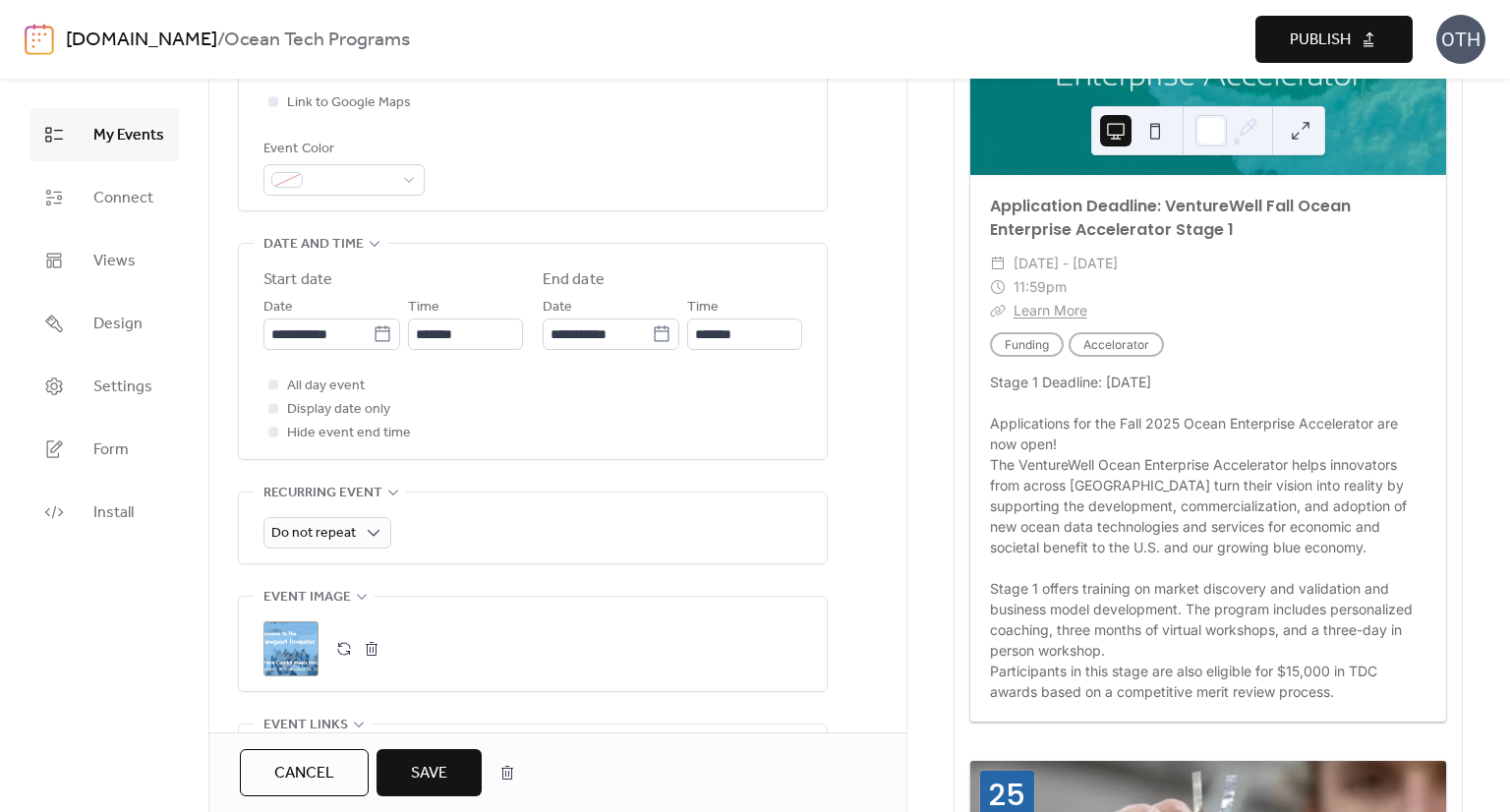 click on "Display date only" at bounding box center (338, 410) 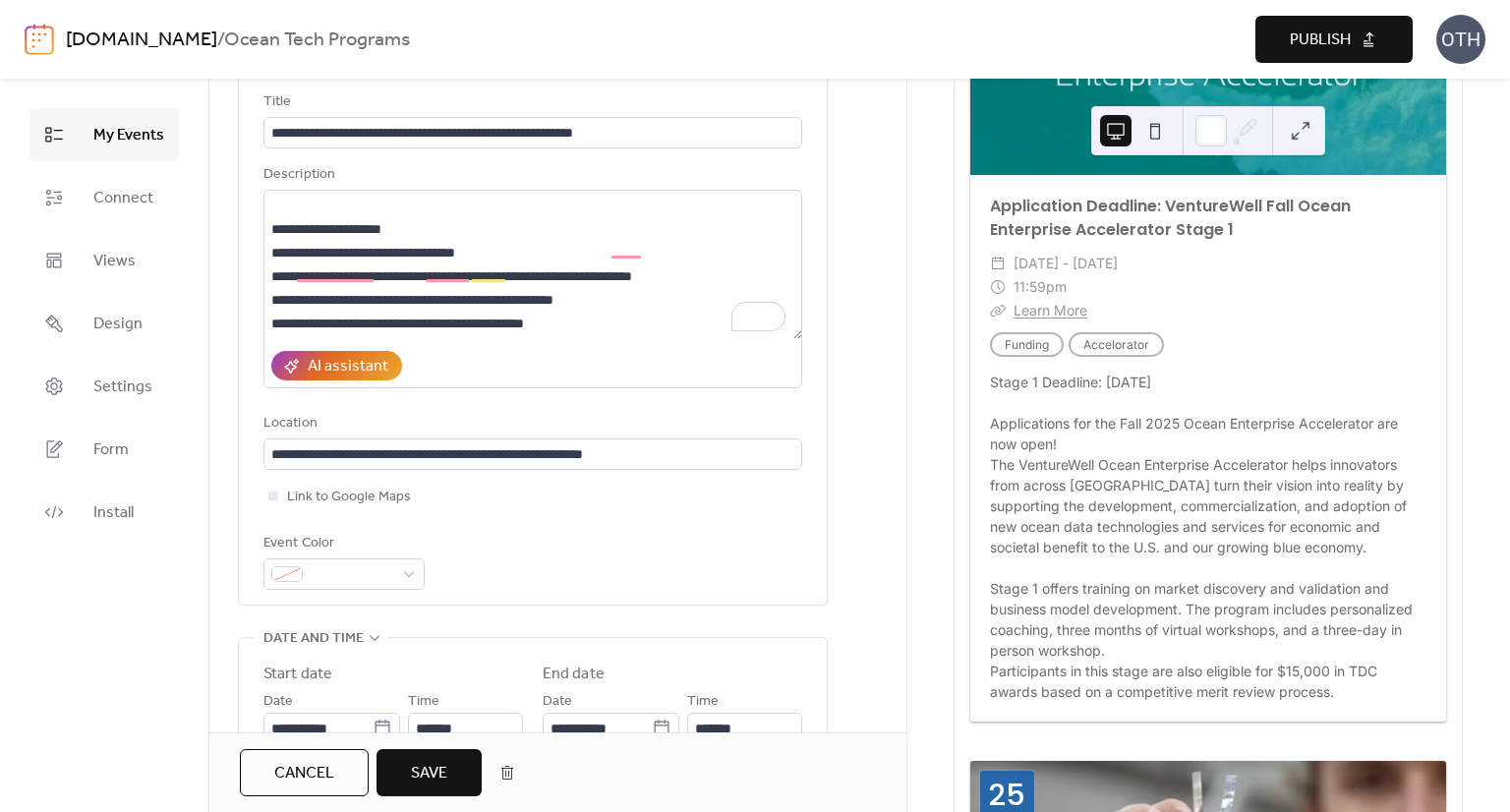scroll, scrollTop: 0, scrollLeft: 0, axis: both 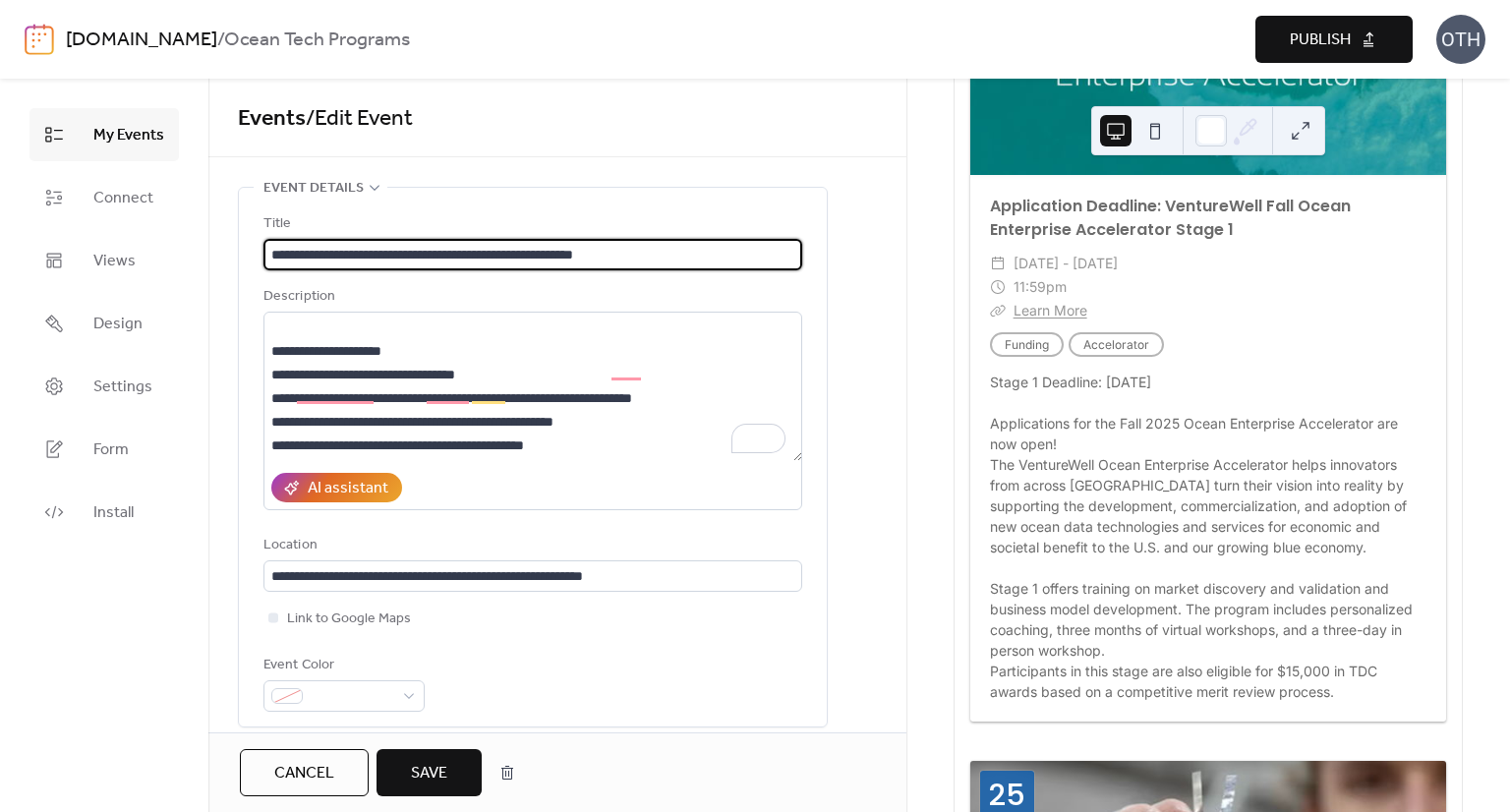 click on "**********" at bounding box center [533, 255] 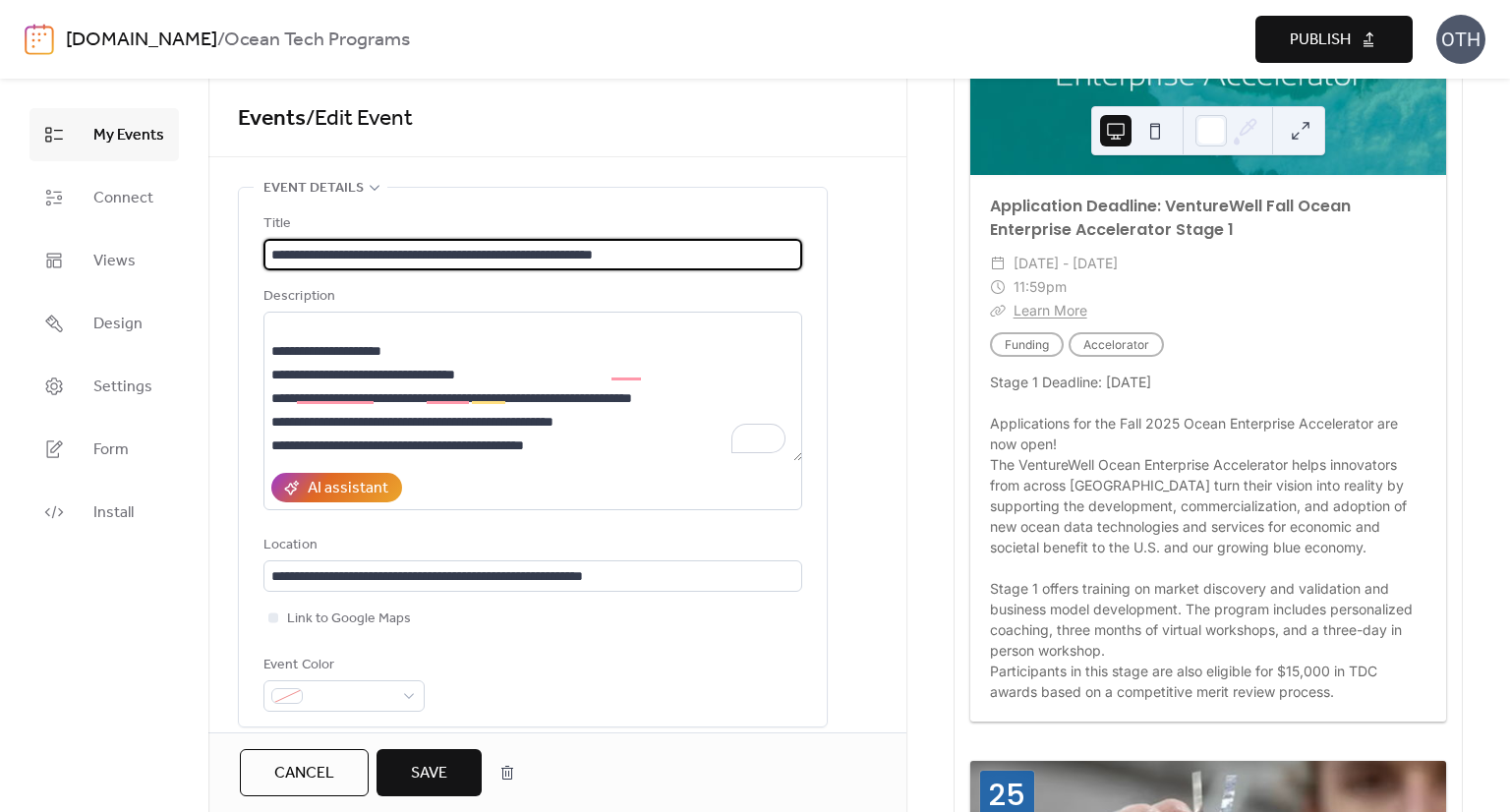 scroll, scrollTop: 1121, scrollLeft: 0, axis: vertical 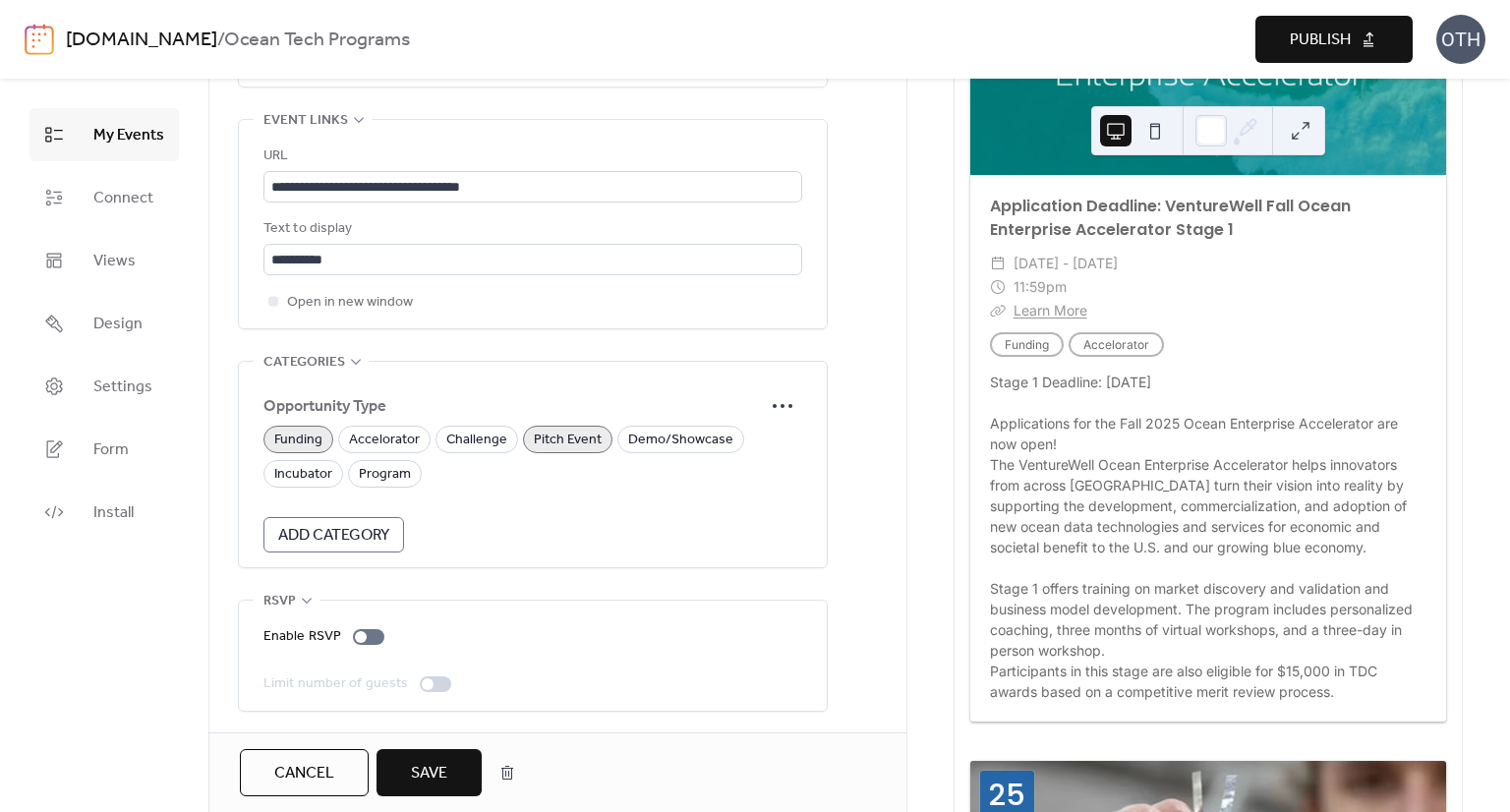 type on "**********" 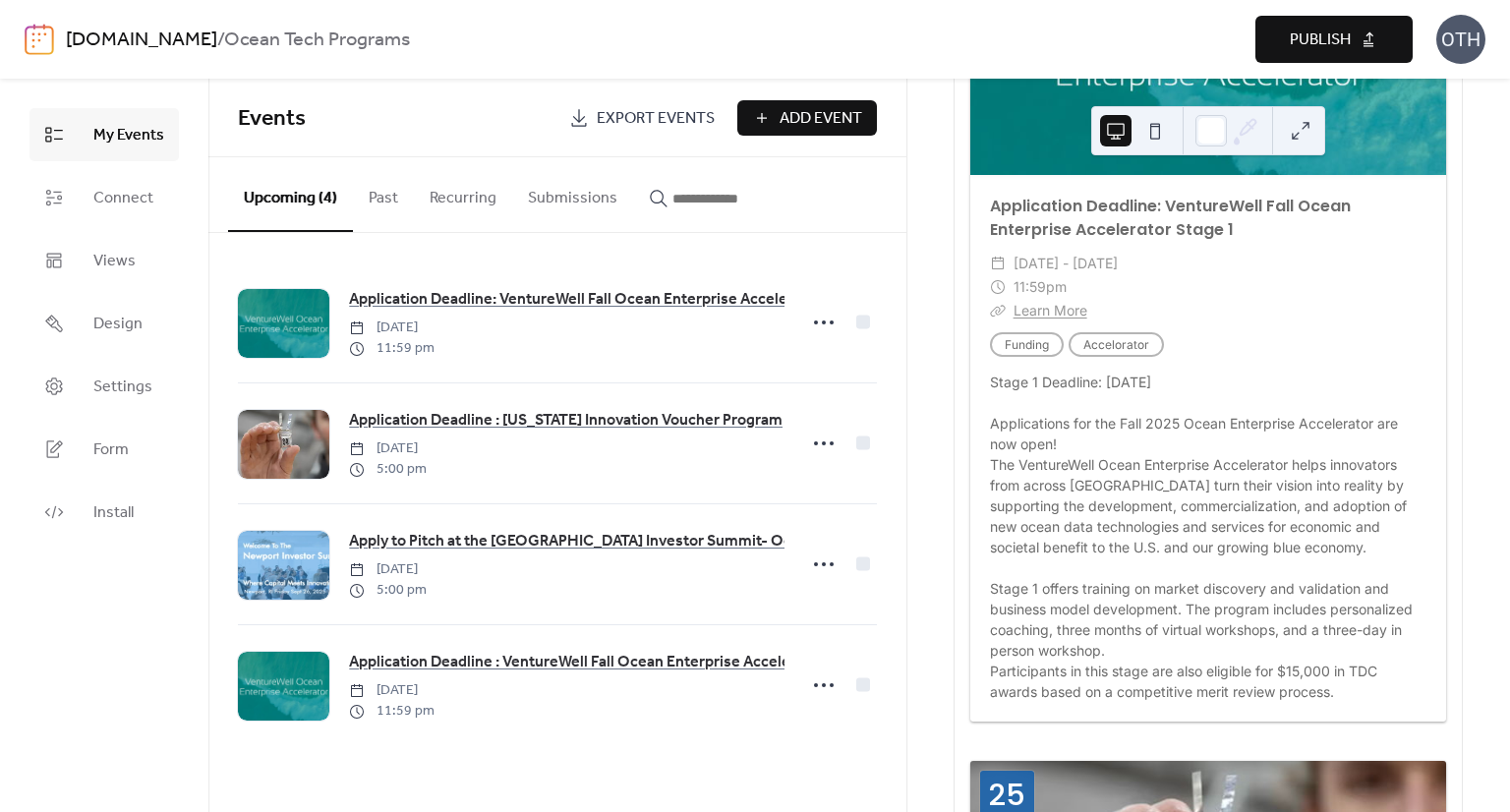 click on "Publish" at bounding box center (1320, 40) 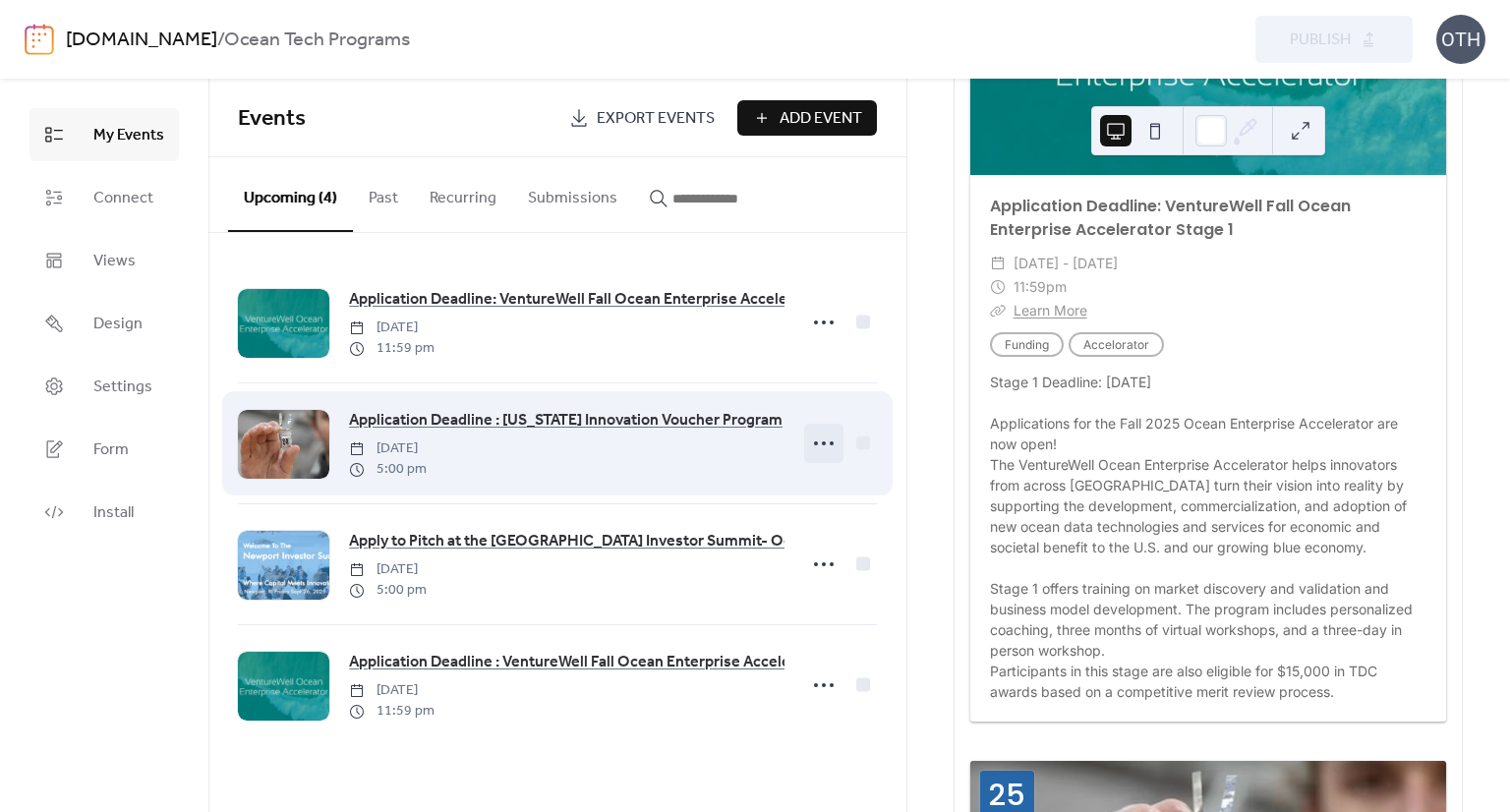 click 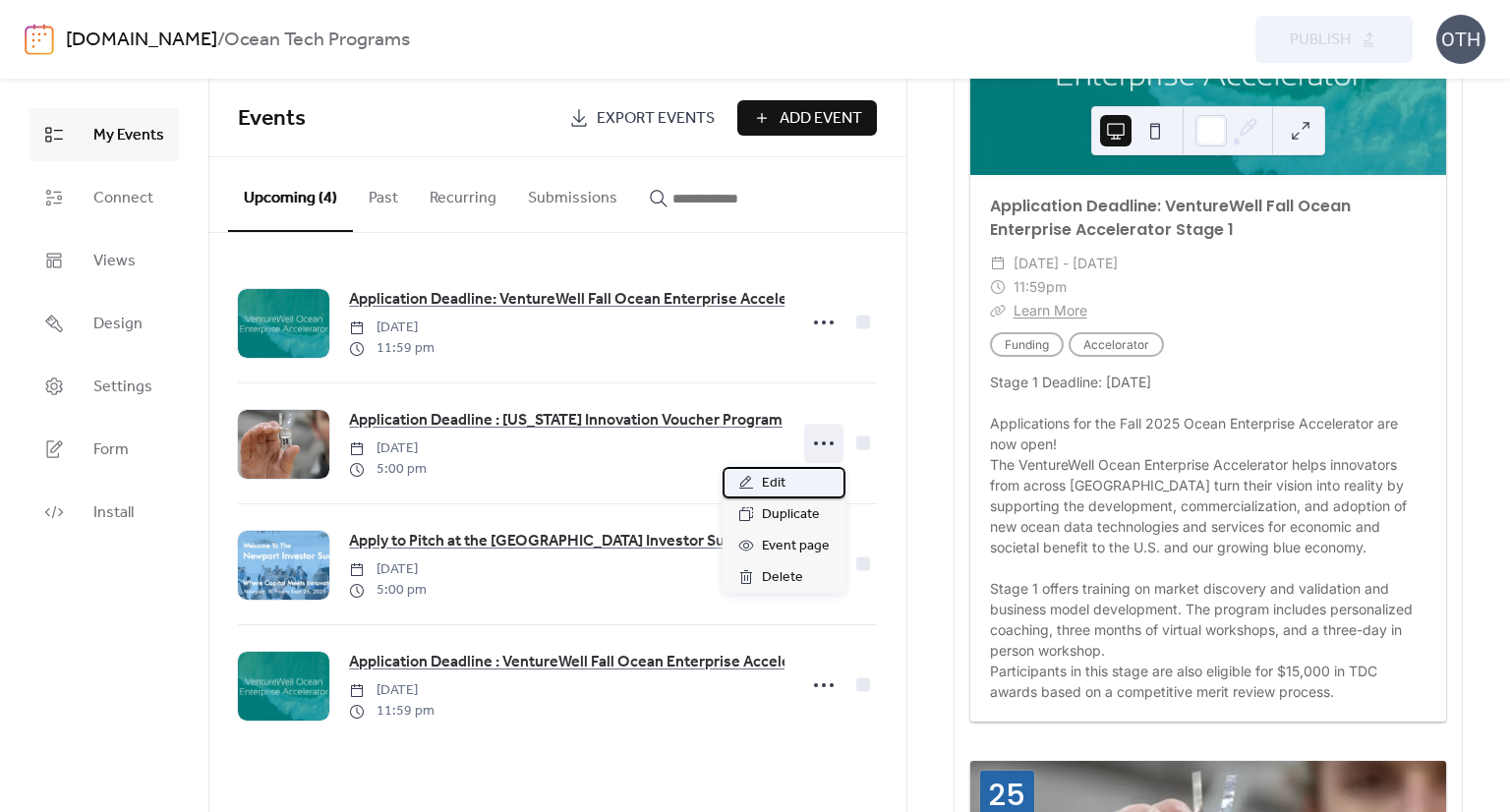 click on "Edit" at bounding box center (774, 484) 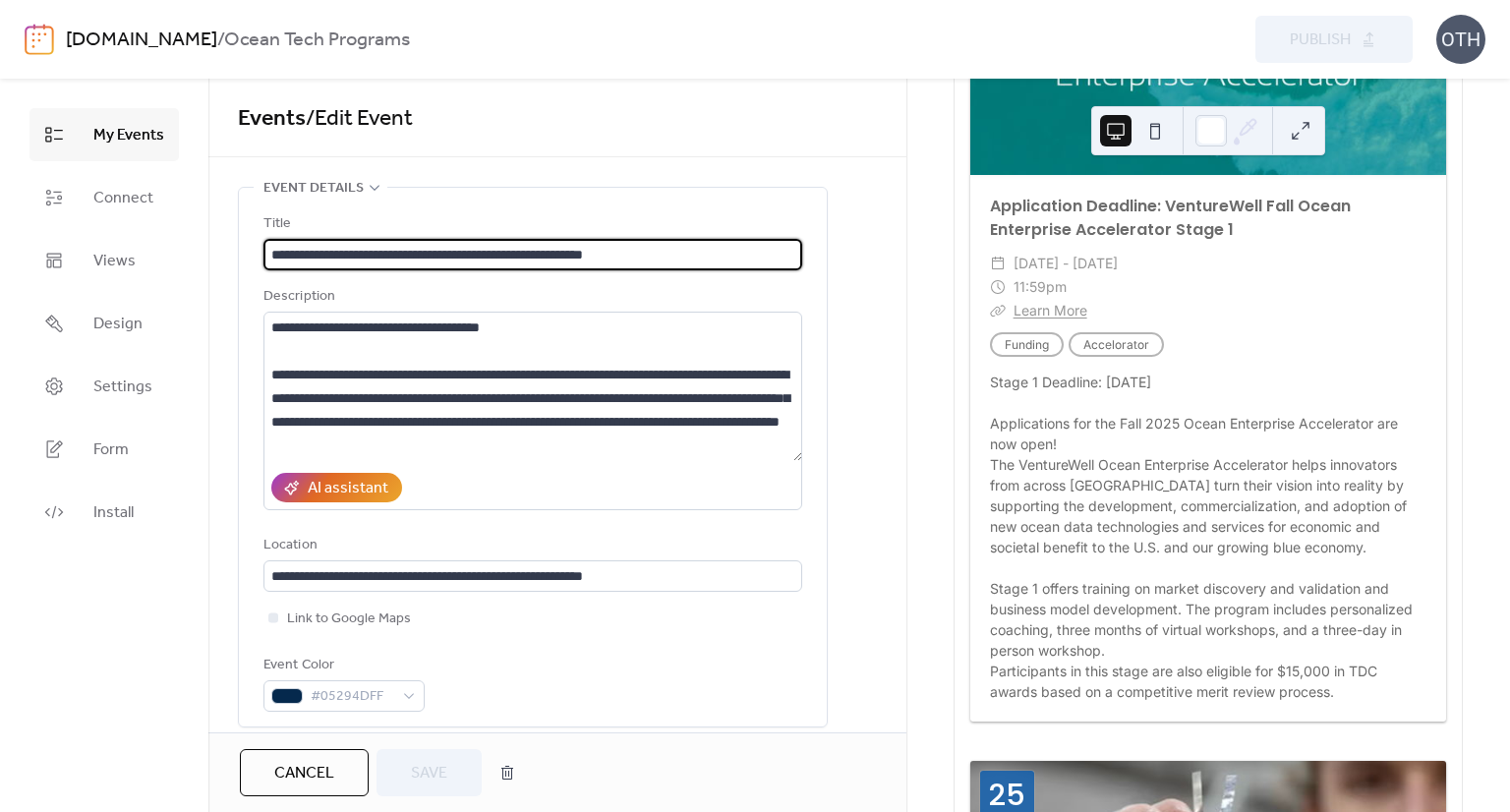 drag, startPoint x: 396, startPoint y: 255, endPoint x: 245, endPoint y: 243, distance: 151.47607 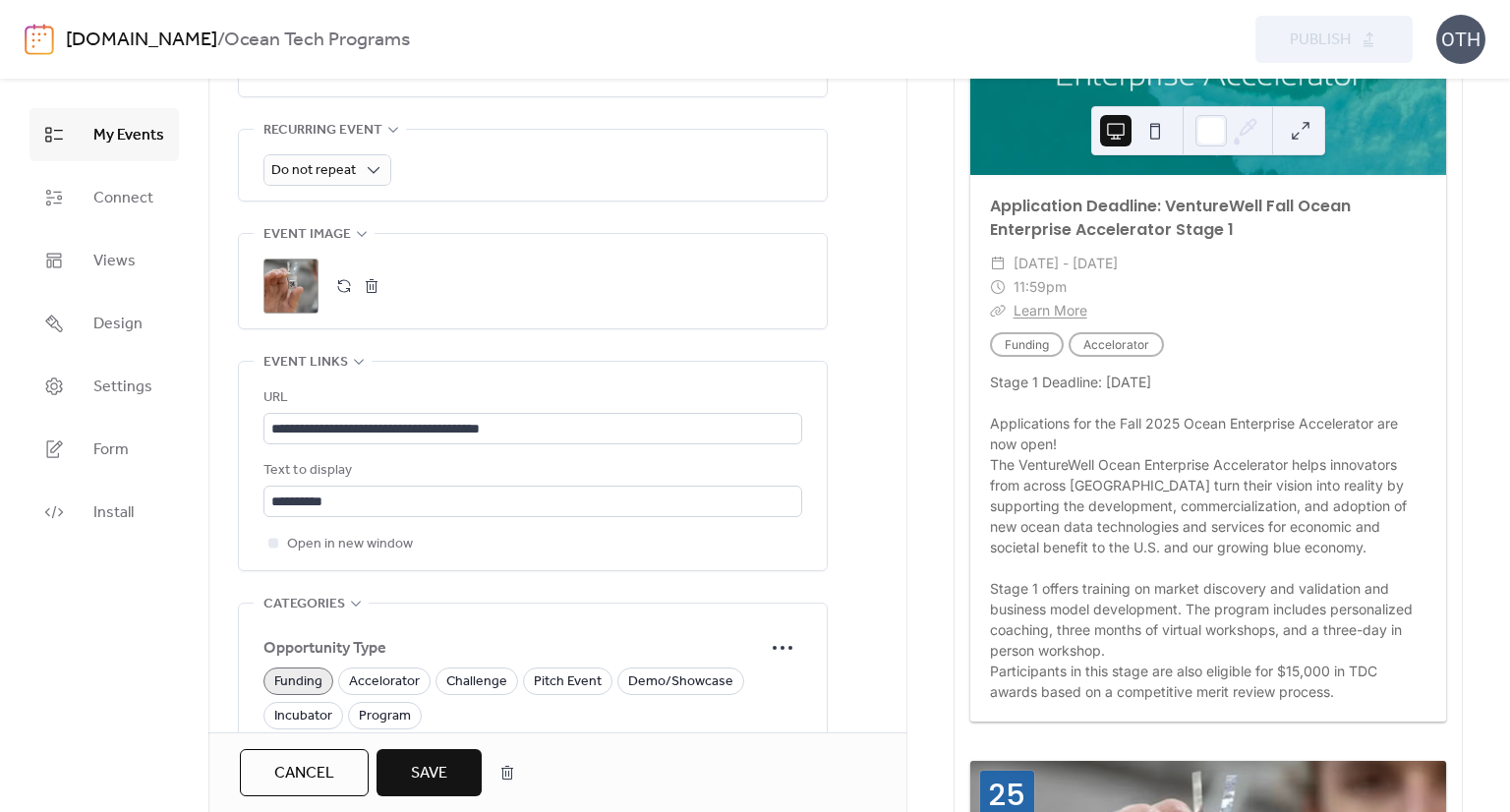 scroll, scrollTop: 739, scrollLeft: 0, axis: vertical 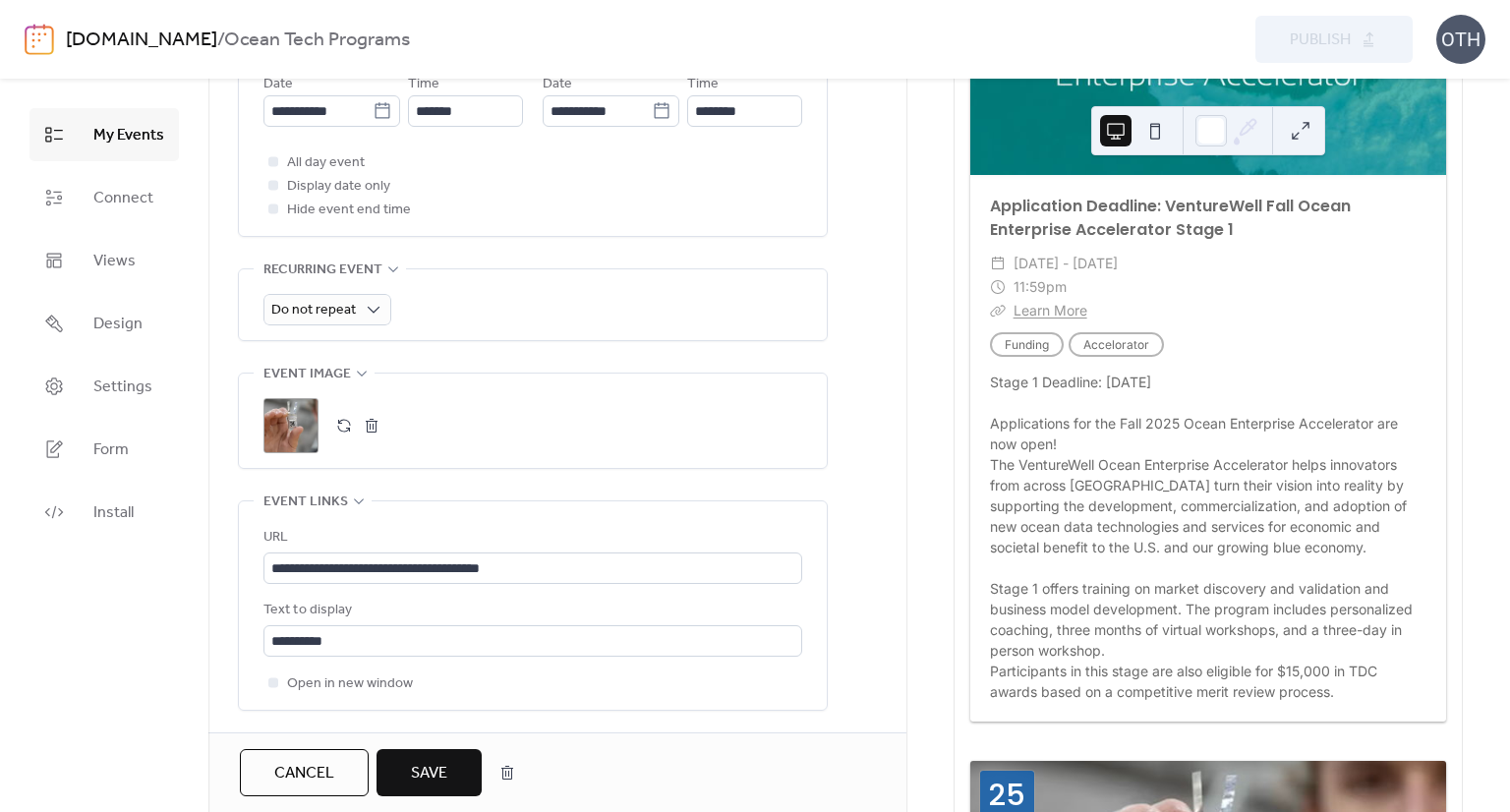 type on "**********" 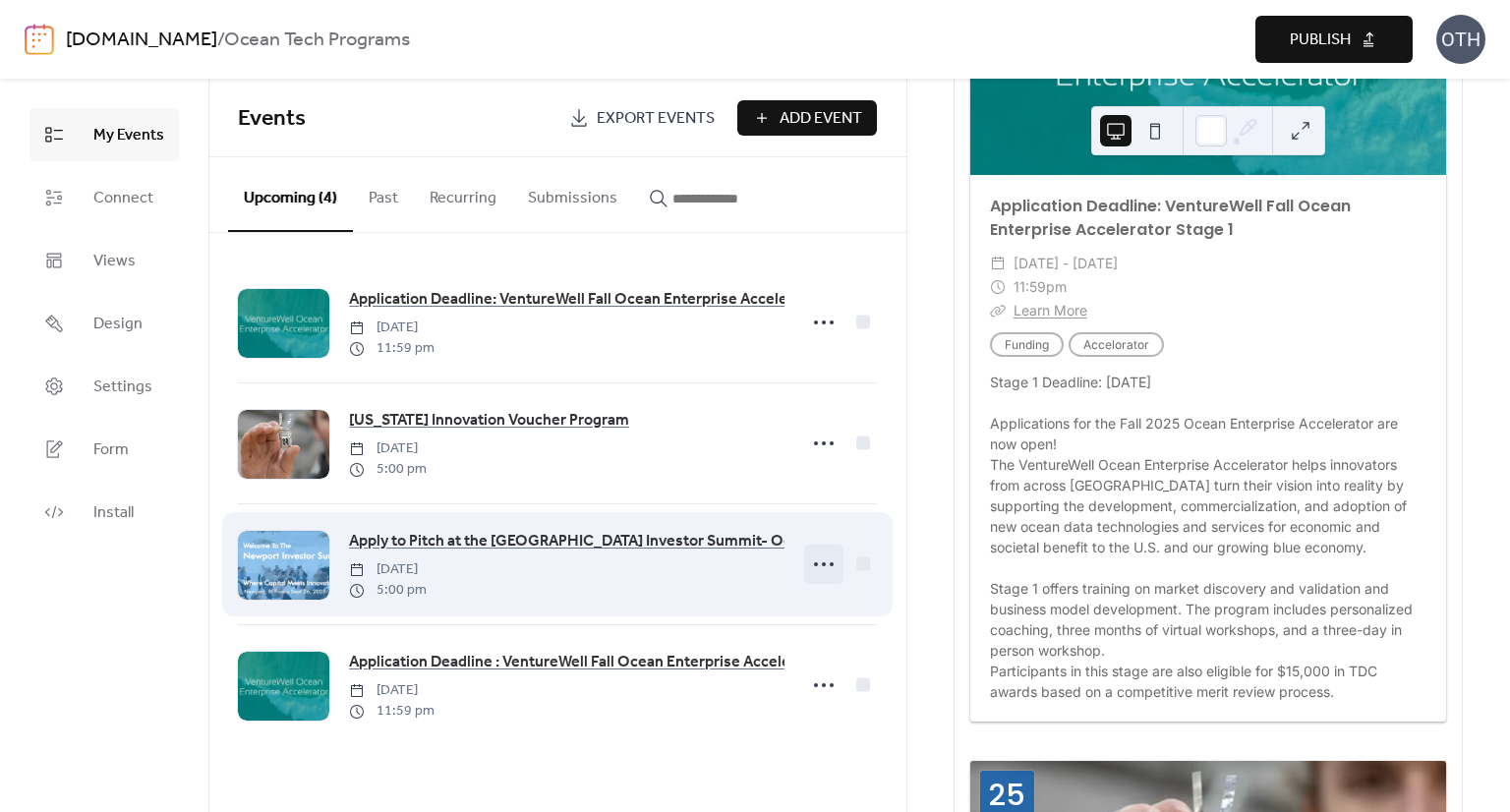 click at bounding box center [824, 564] 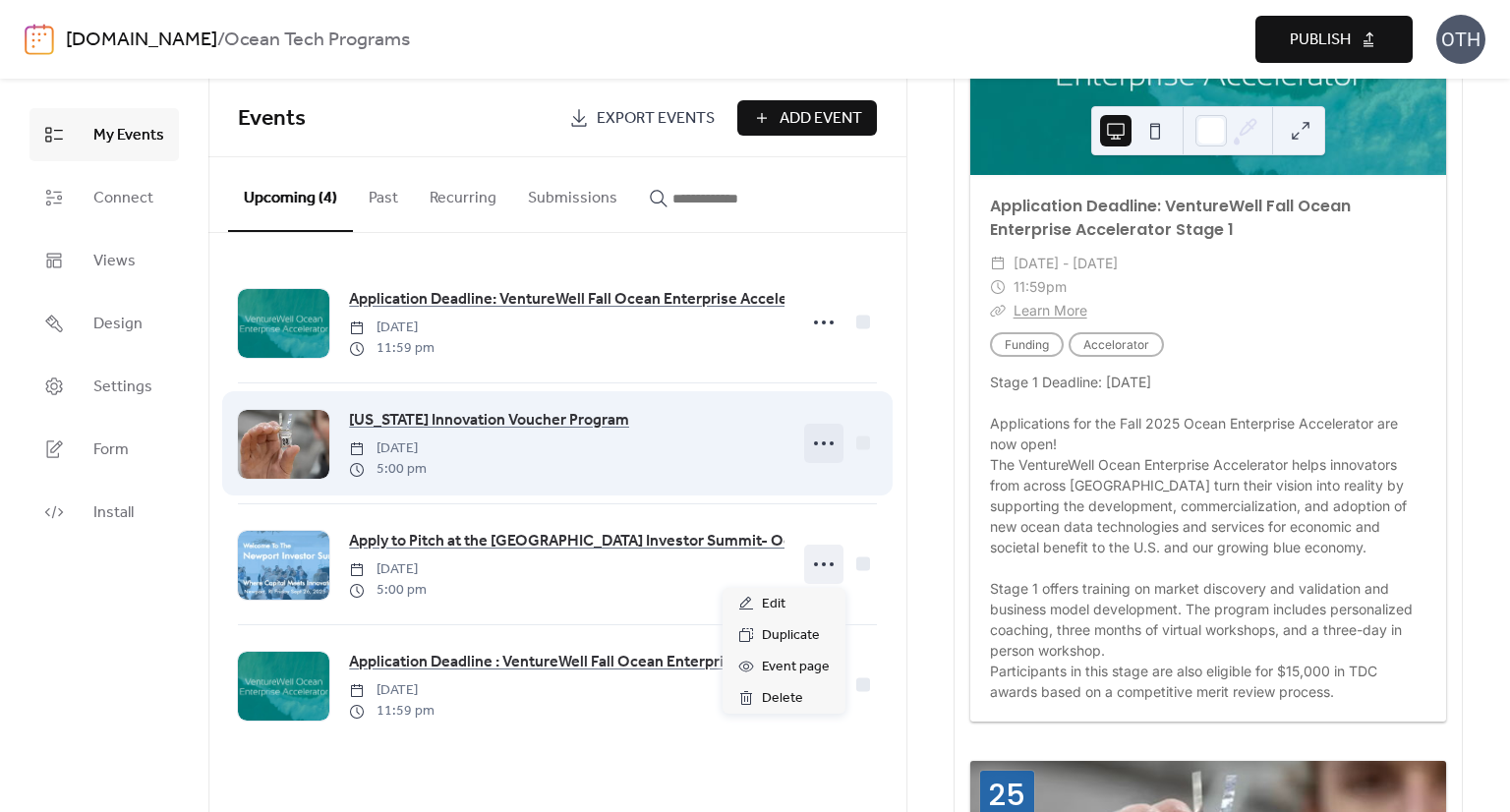 click 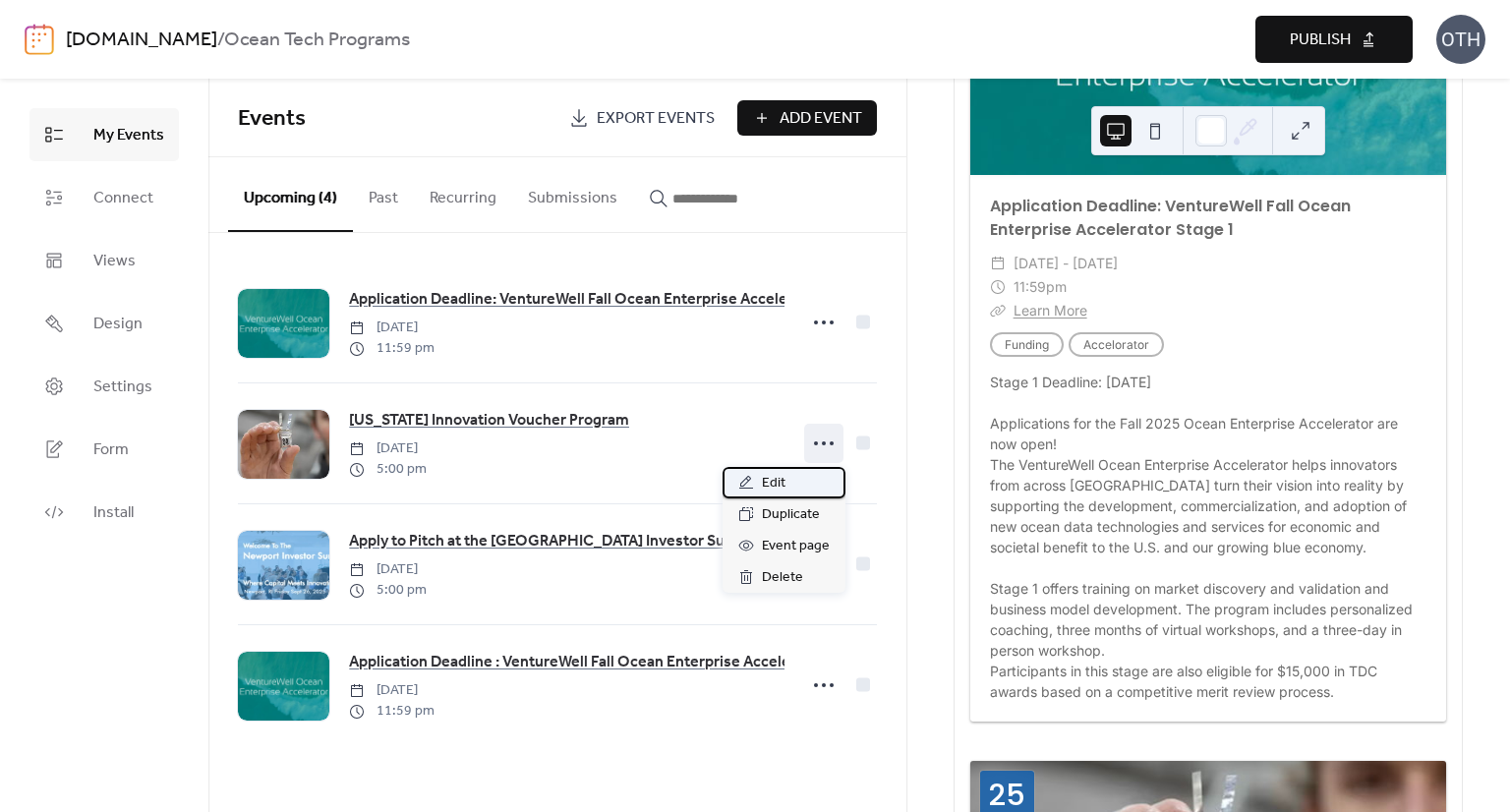 click on "Edit" at bounding box center (784, 483) 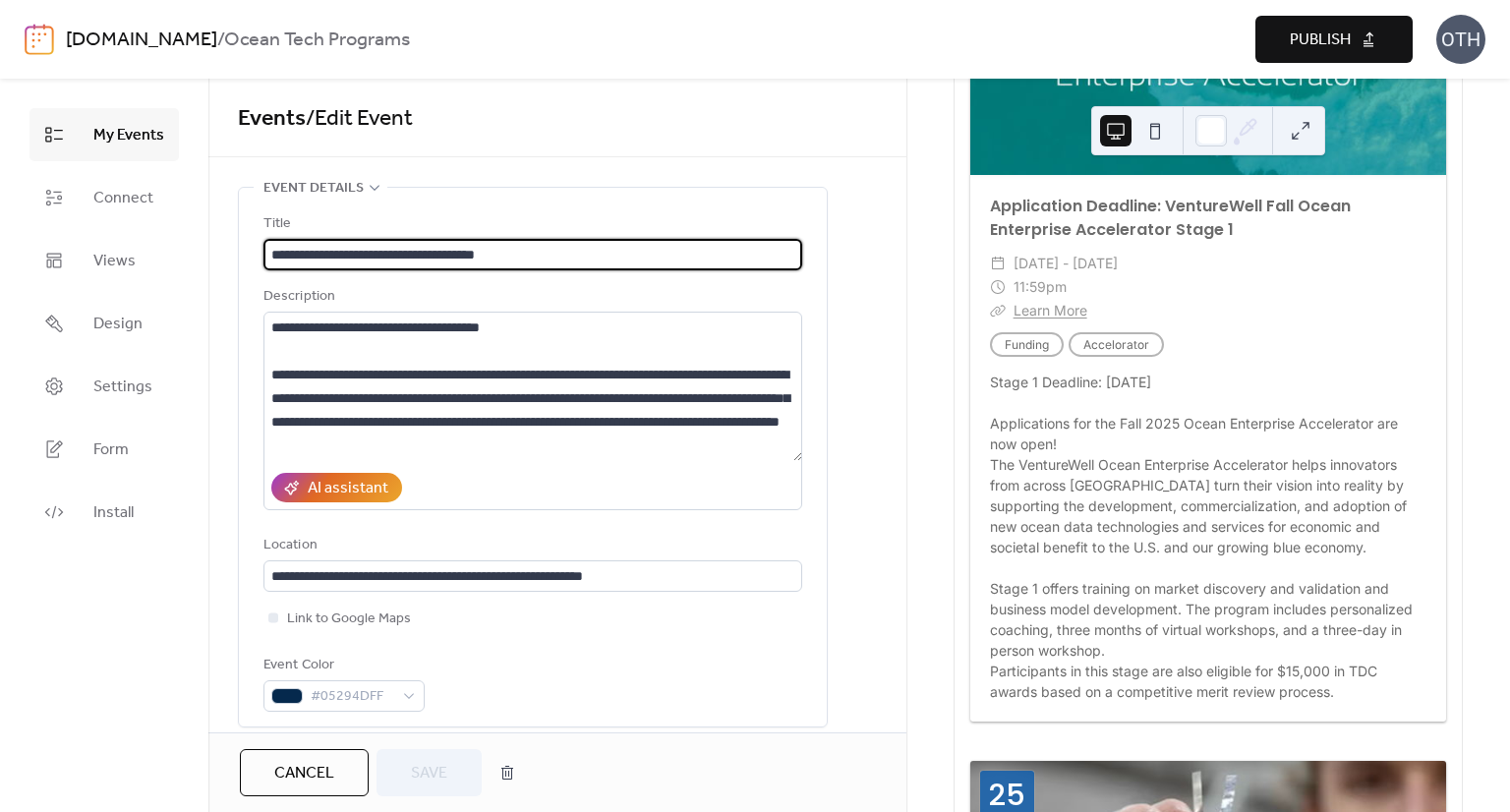 click on "Cancel" at bounding box center (304, 774) 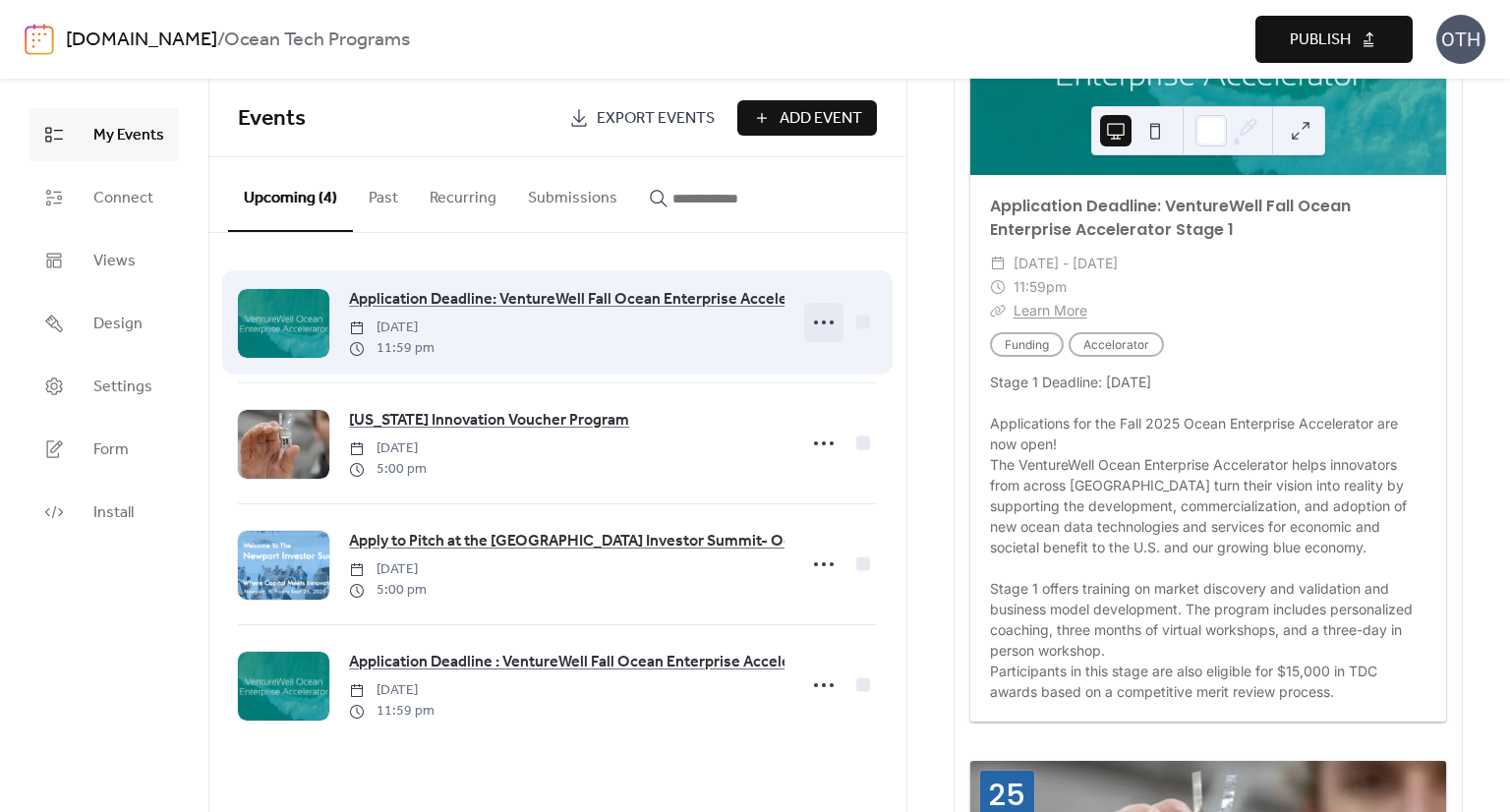 click 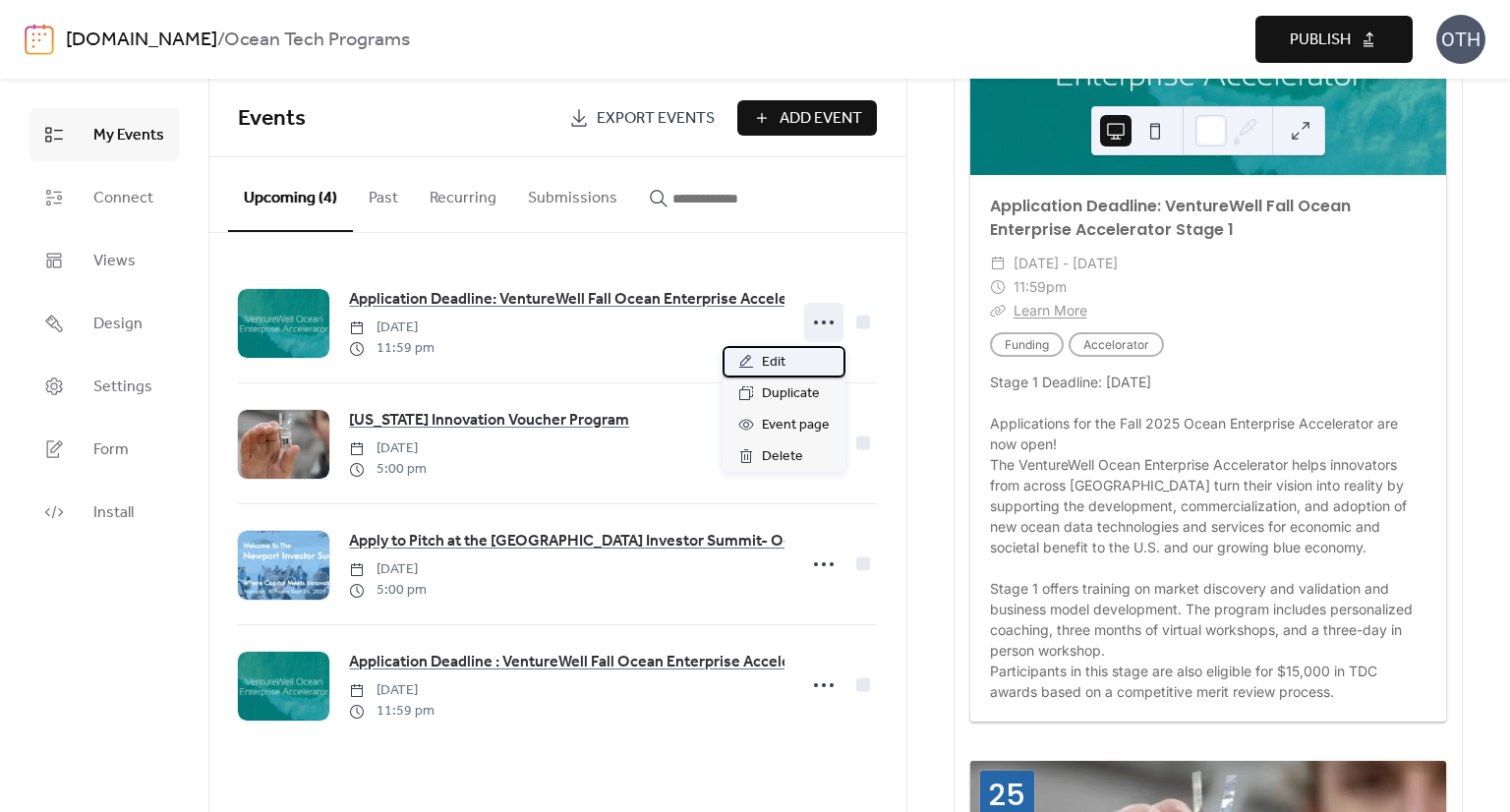 click on "Edit" at bounding box center (784, 362) 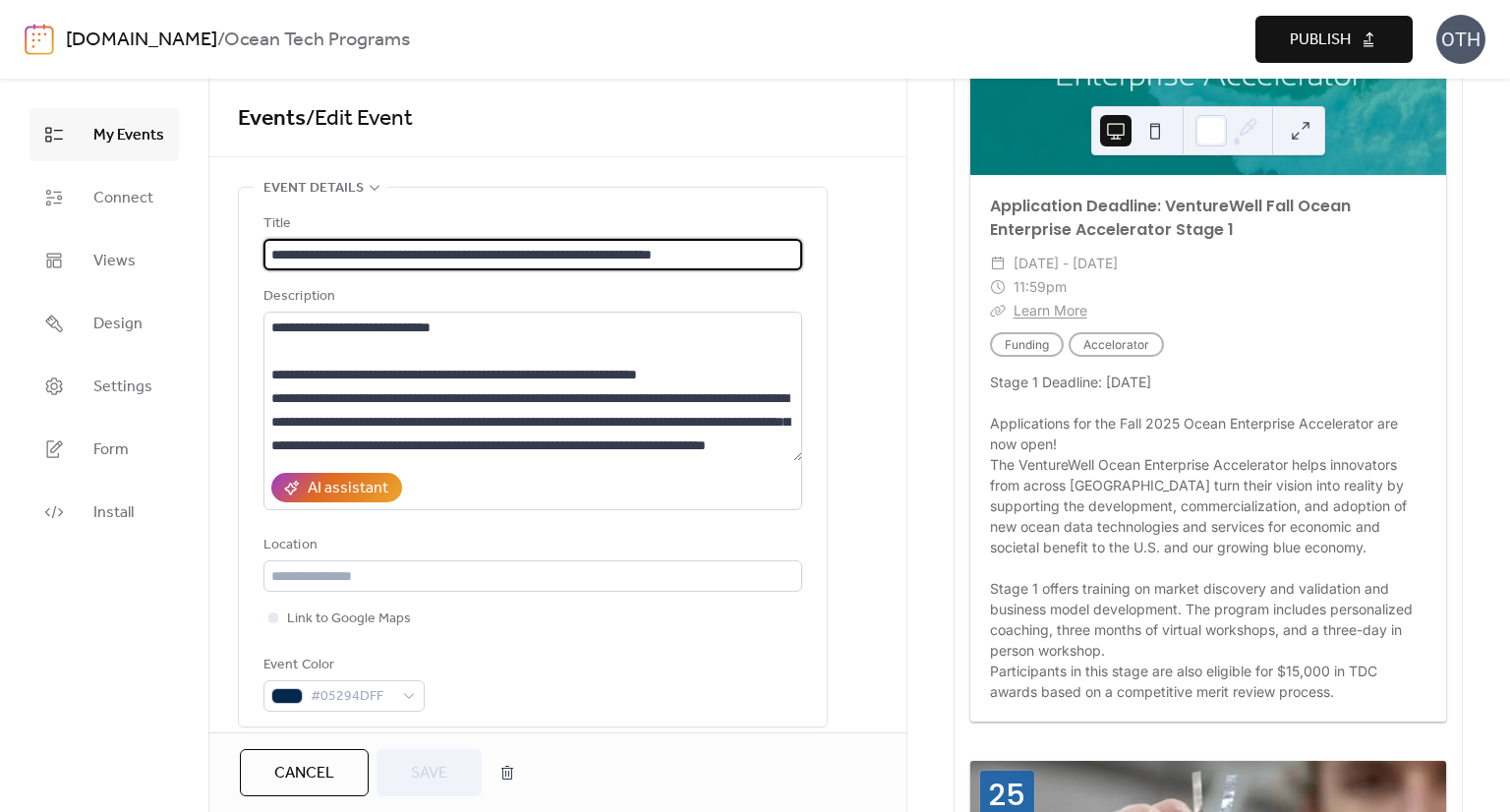 drag, startPoint x: 397, startPoint y: 252, endPoint x: 179, endPoint y: 237, distance: 218.51545 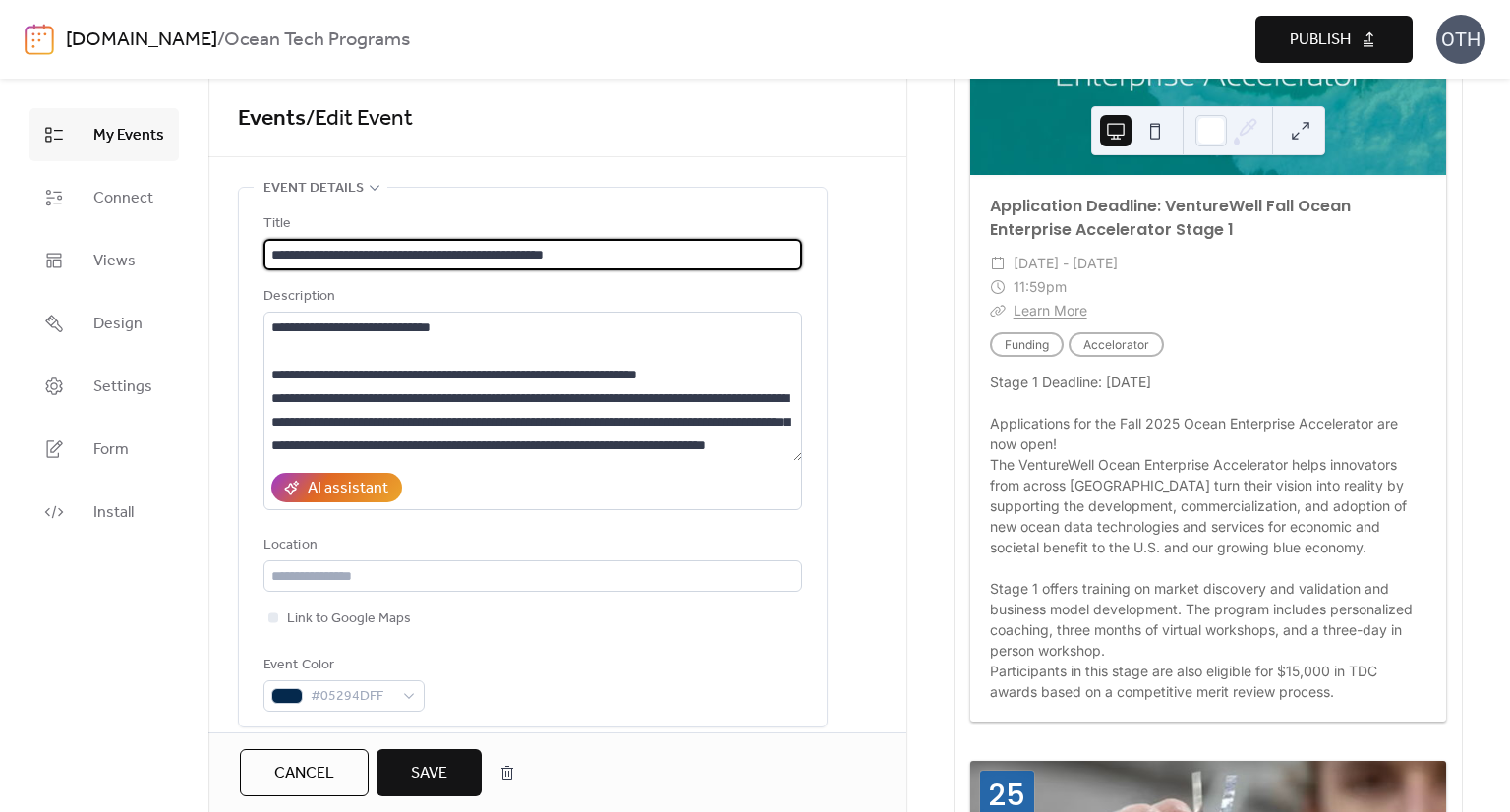 click on "**********" at bounding box center (533, 255) 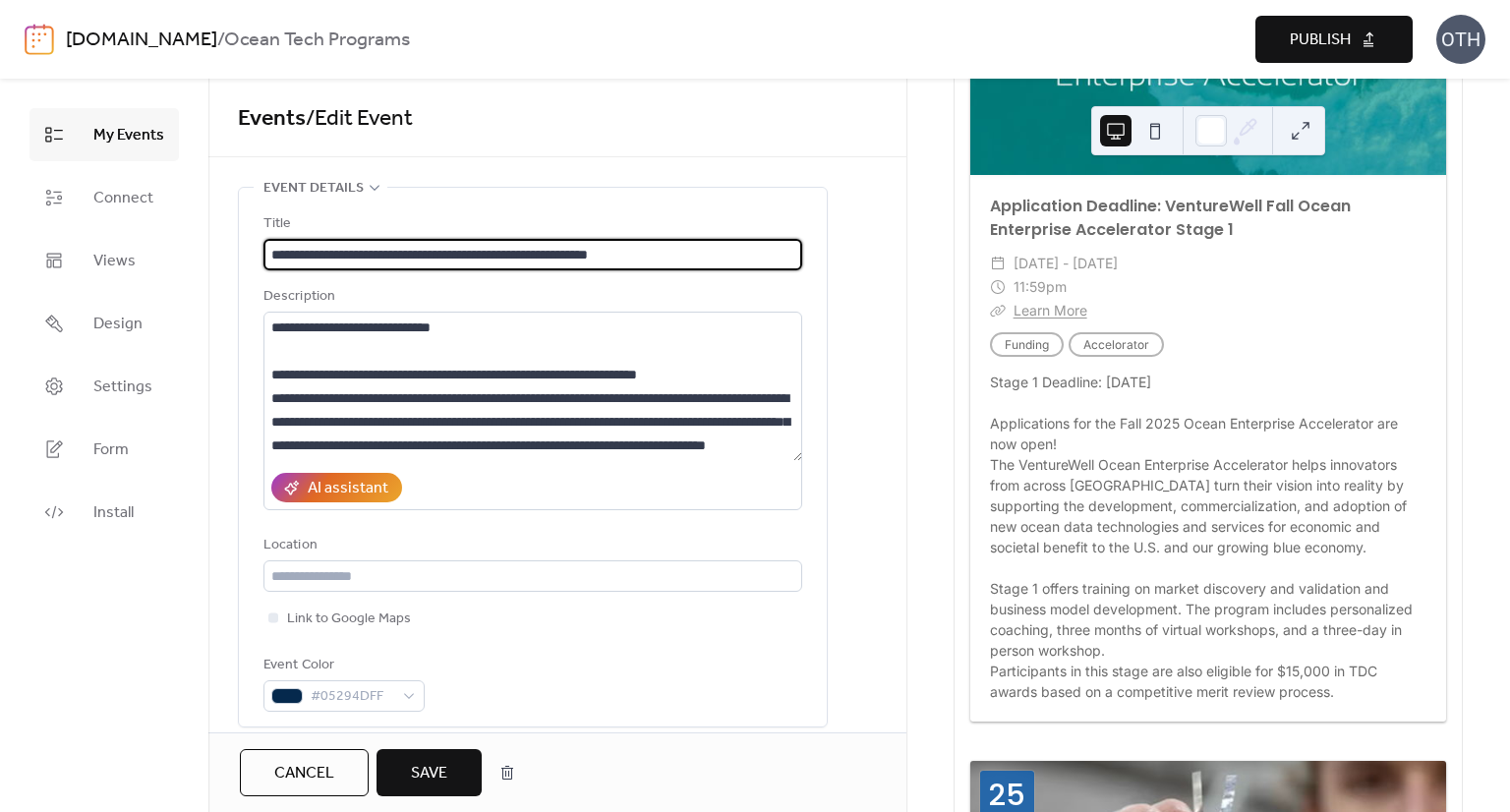 click on "**********" at bounding box center (533, 255) 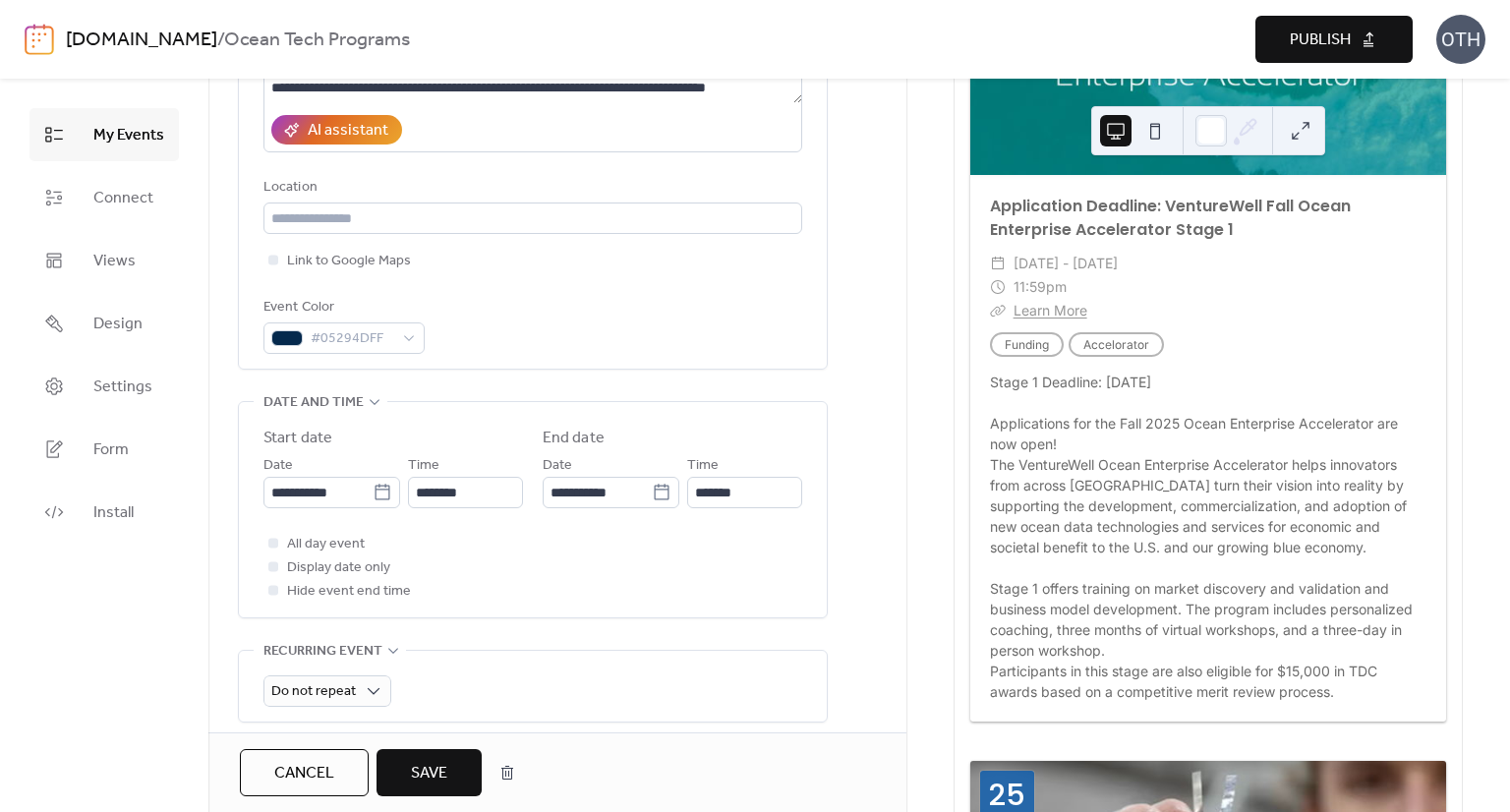 scroll, scrollTop: 356, scrollLeft: 0, axis: vertical 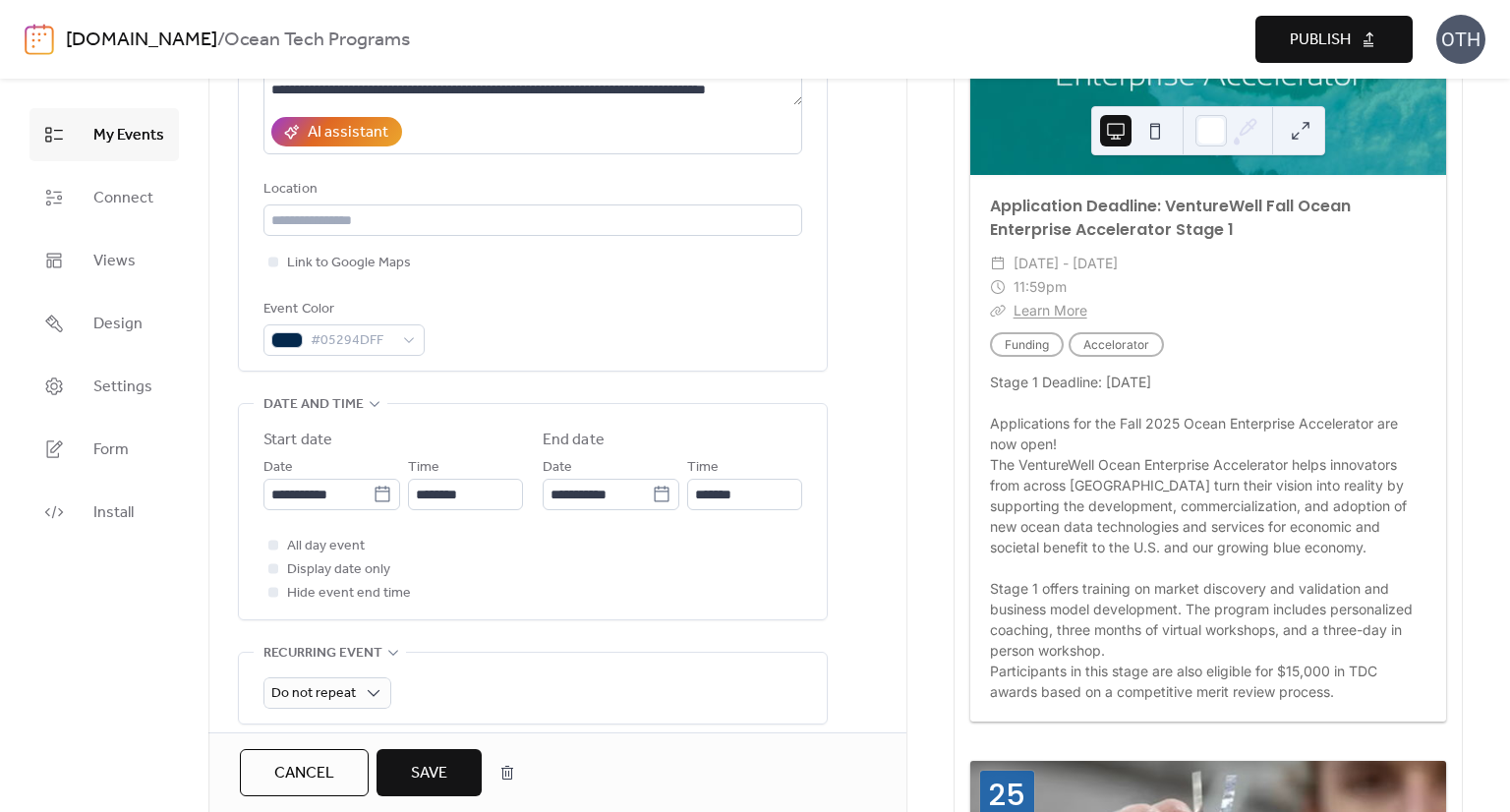 type on "**********" 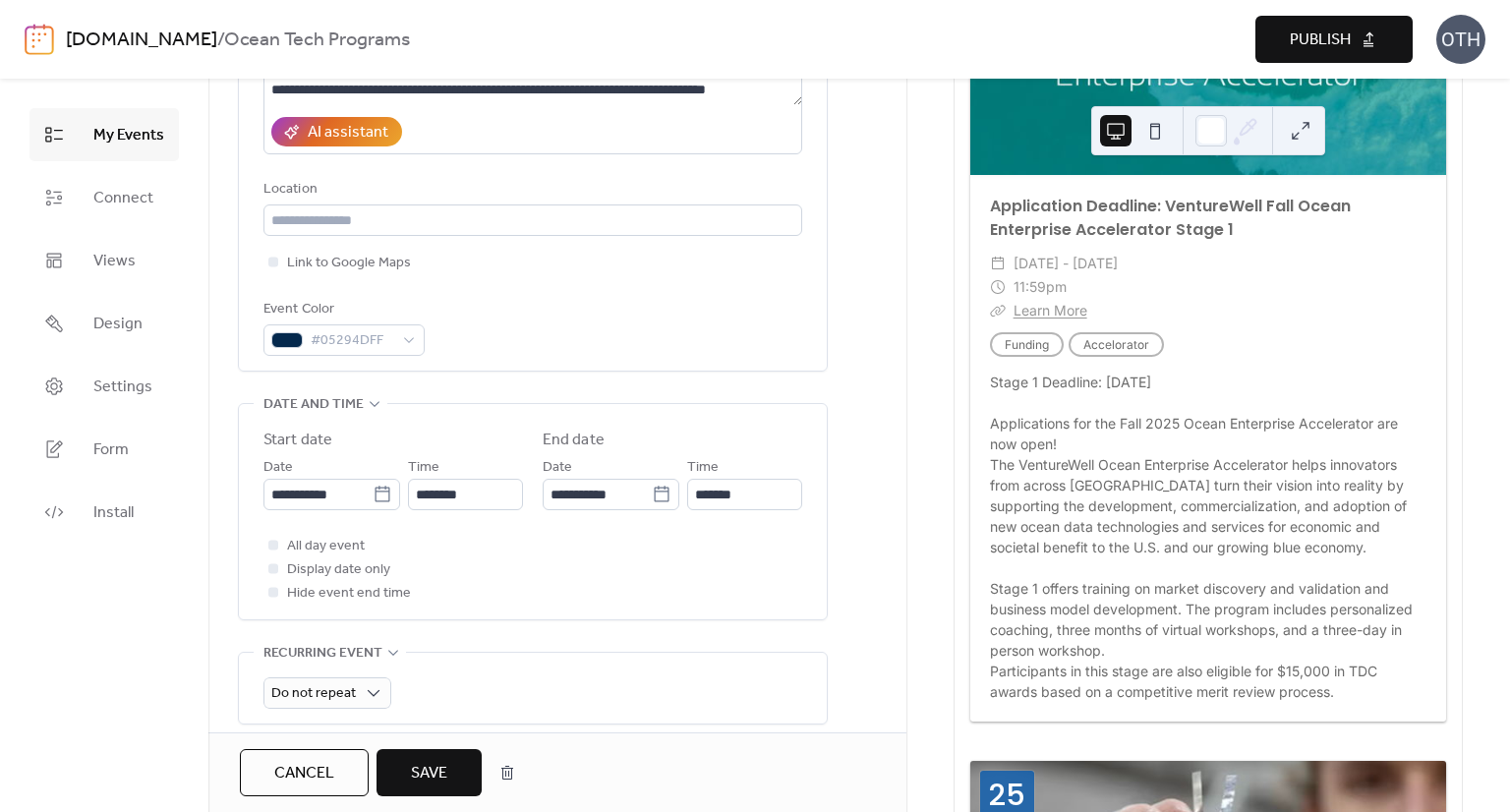 click on "Save" at bounding box center [429, 774] 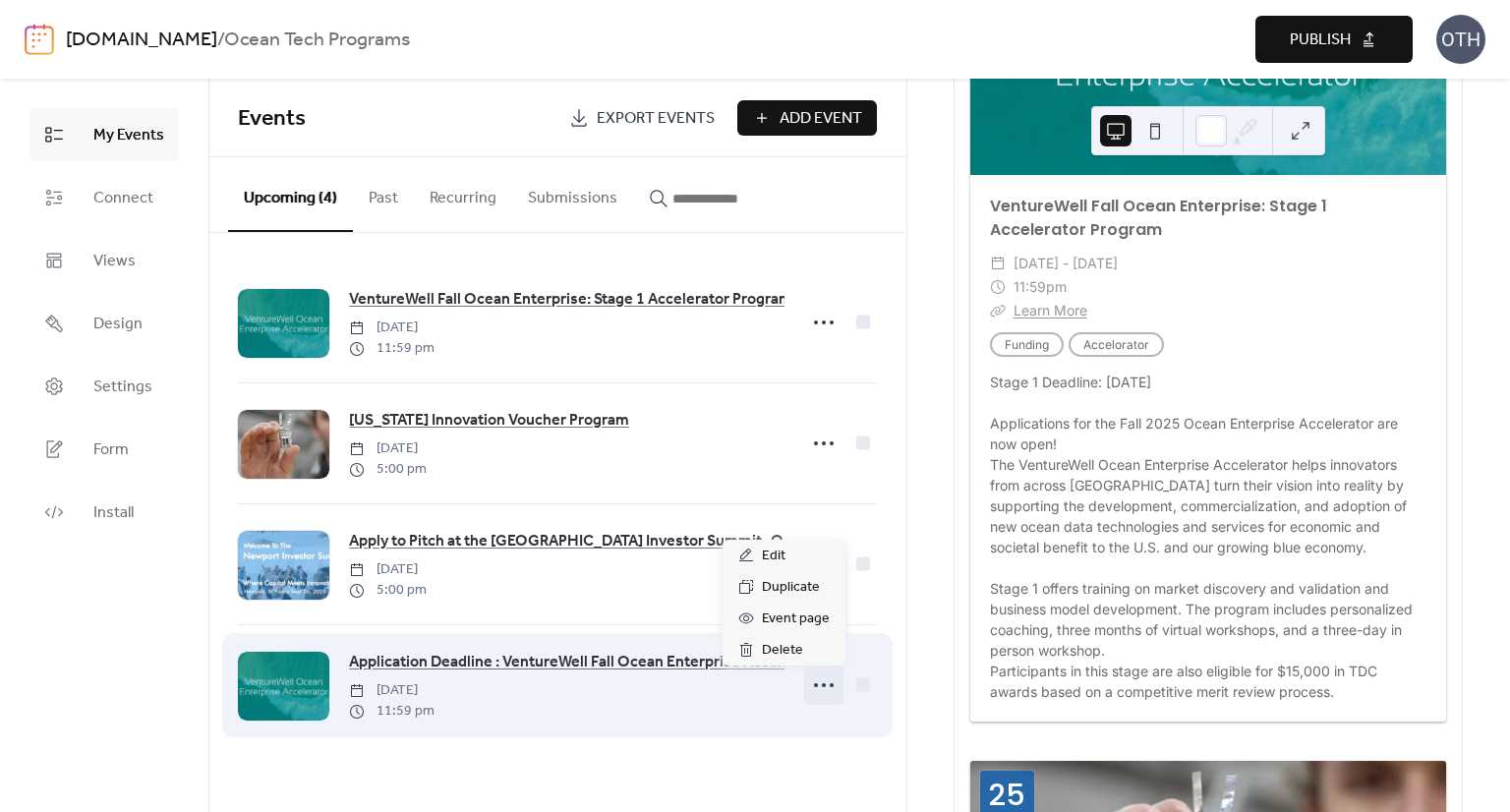 click 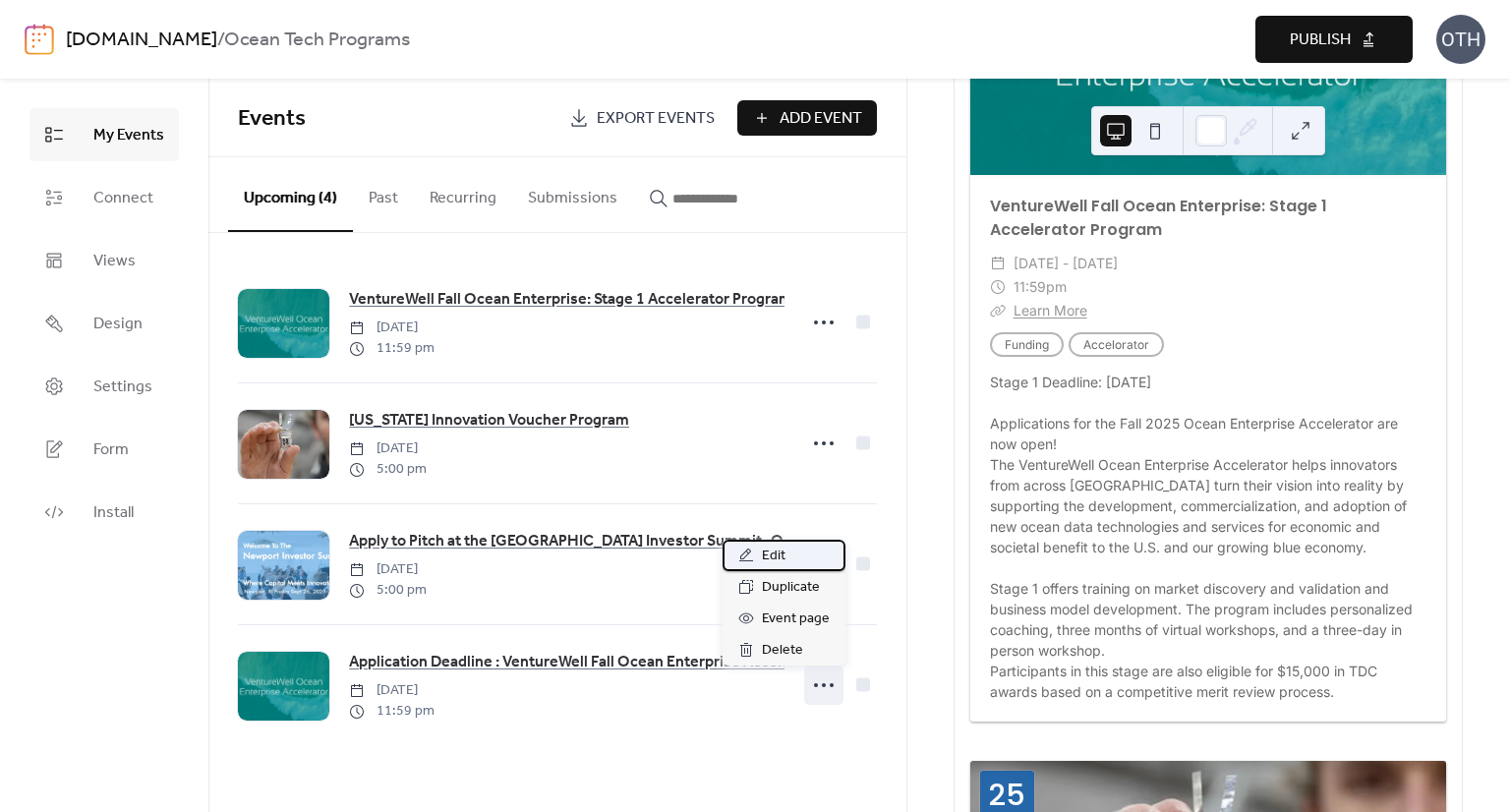 click on "Edit" at bounding box center (784, 555) 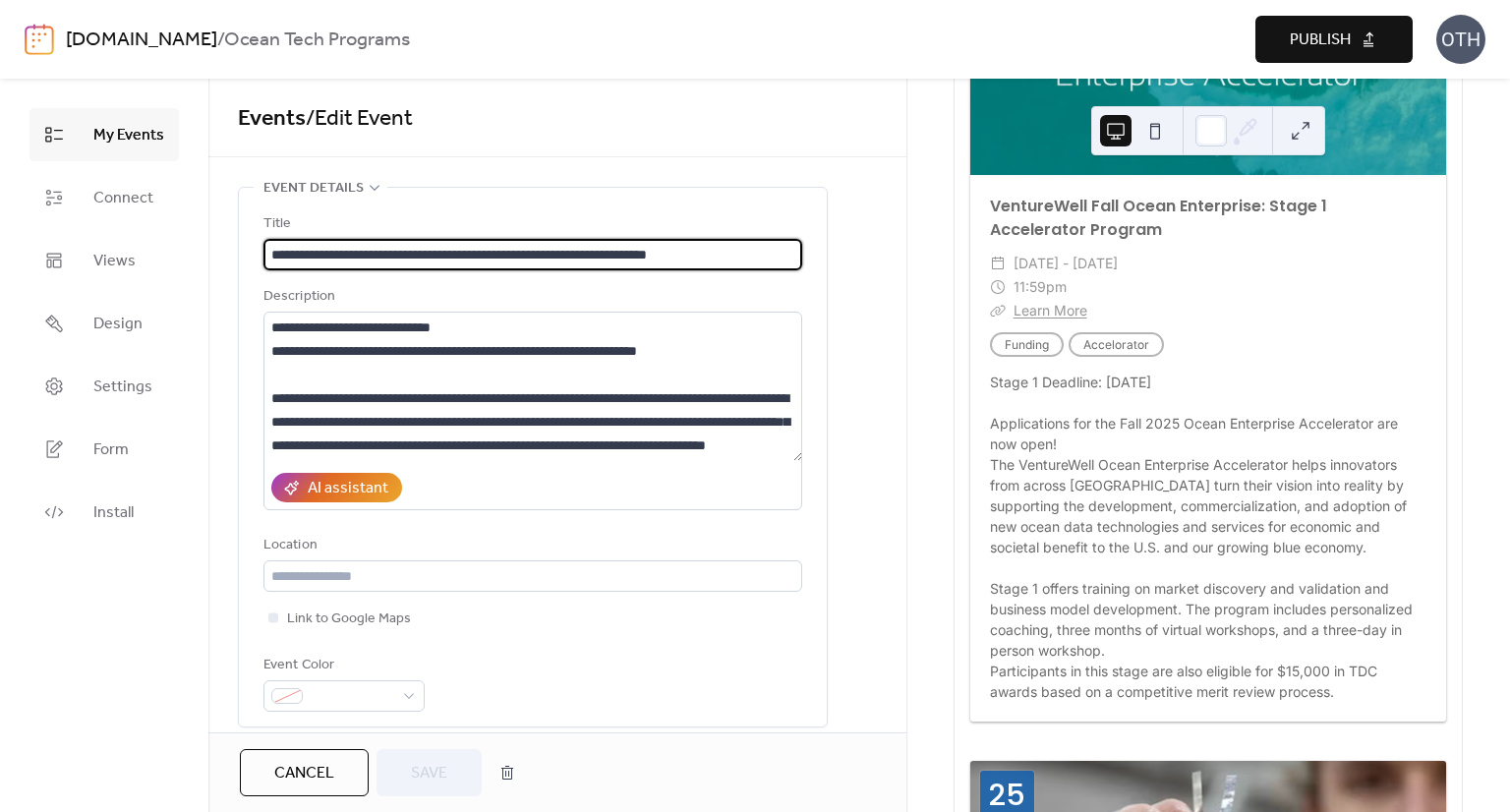 drag, startPoint x: 398, startPoint y: 257, endPoint x: 260, endPoint y: 235, distance: 139.743 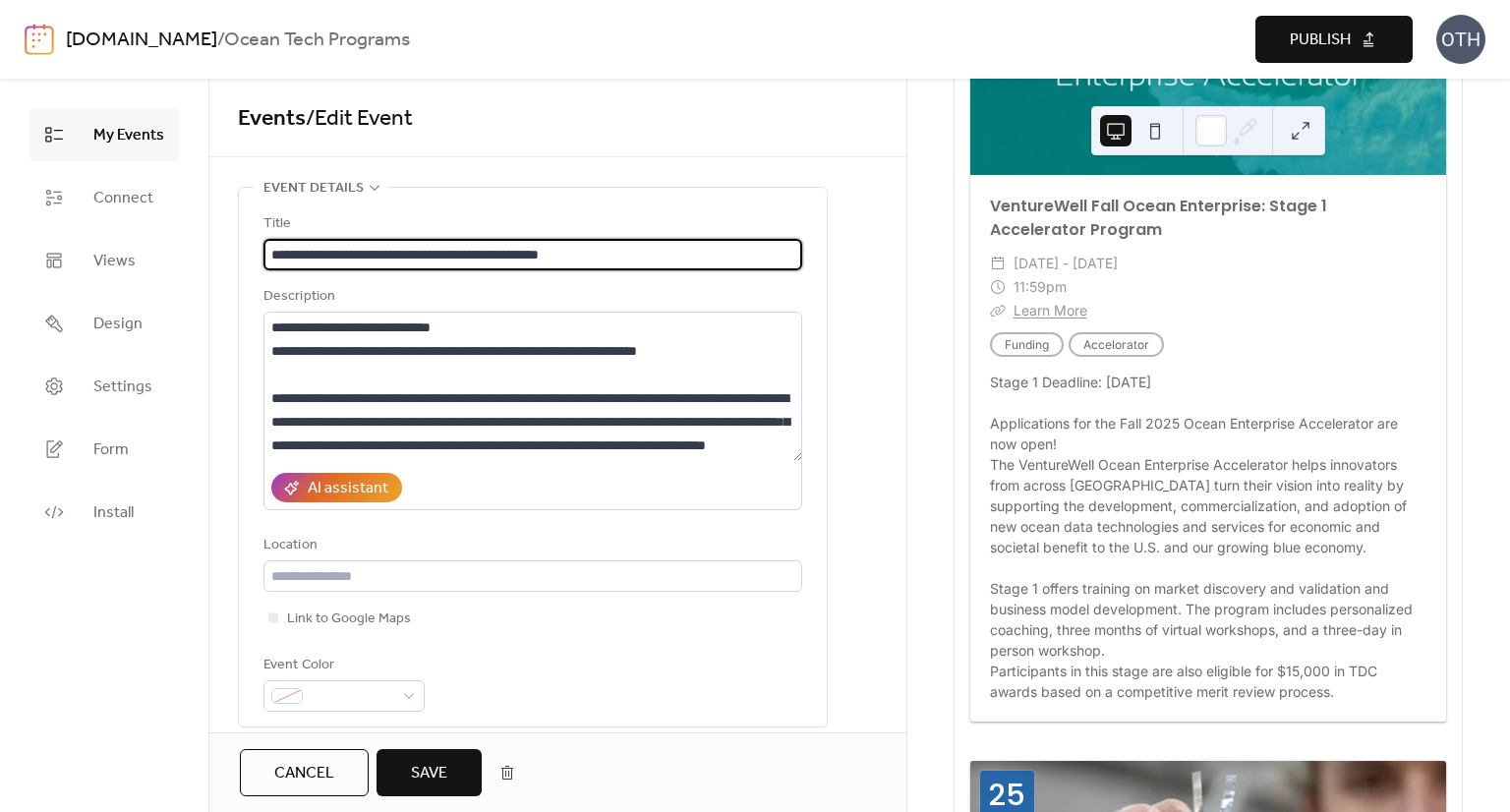 drag, startPoint x: 539, startPoint y: 254, endPoint x: 476, endPoint y: 251, distance: 63.071388 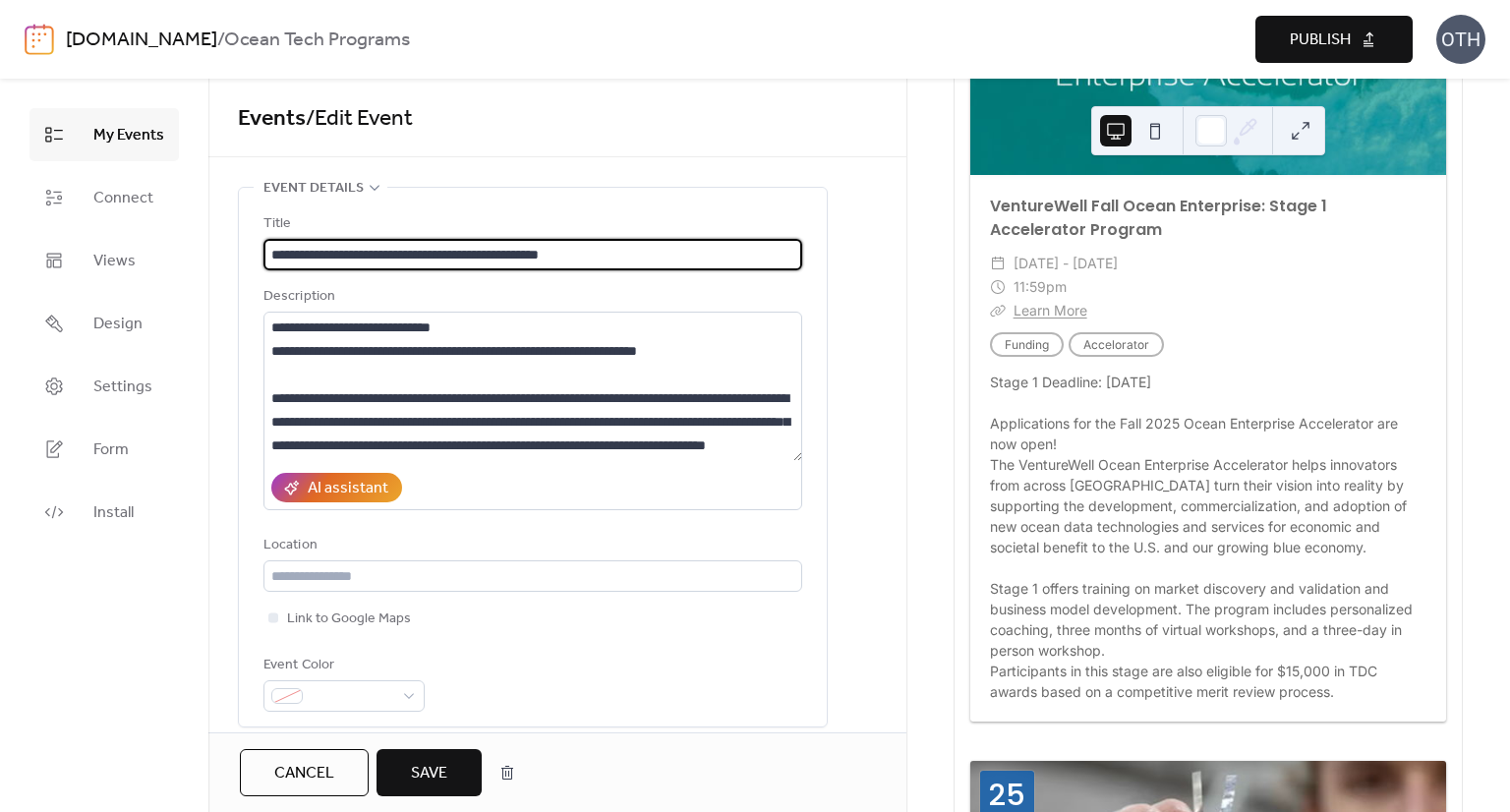 click on "**********" at bounding box center (533, 255) 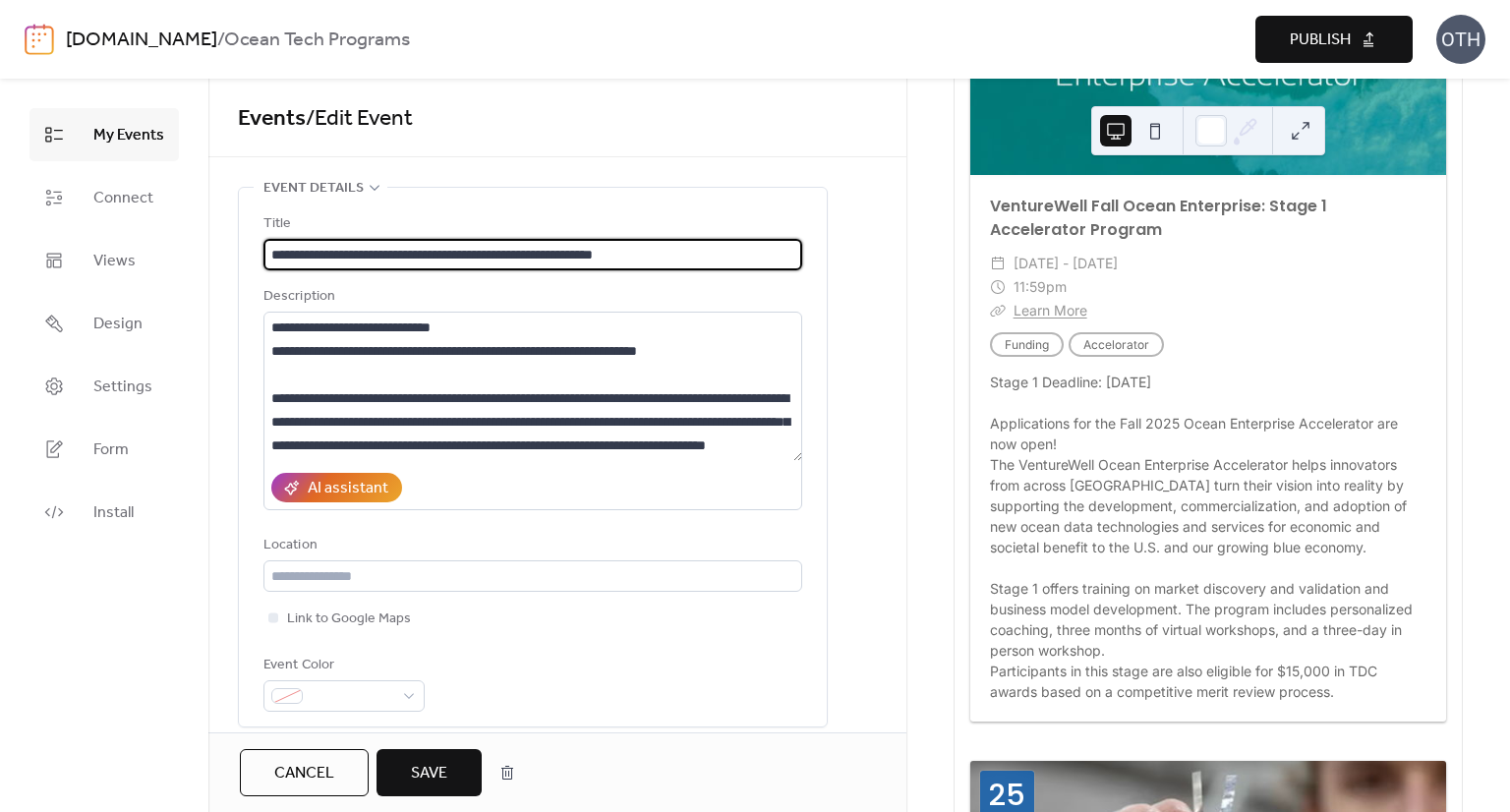 click on "**********" at bounding box center [533, 255] 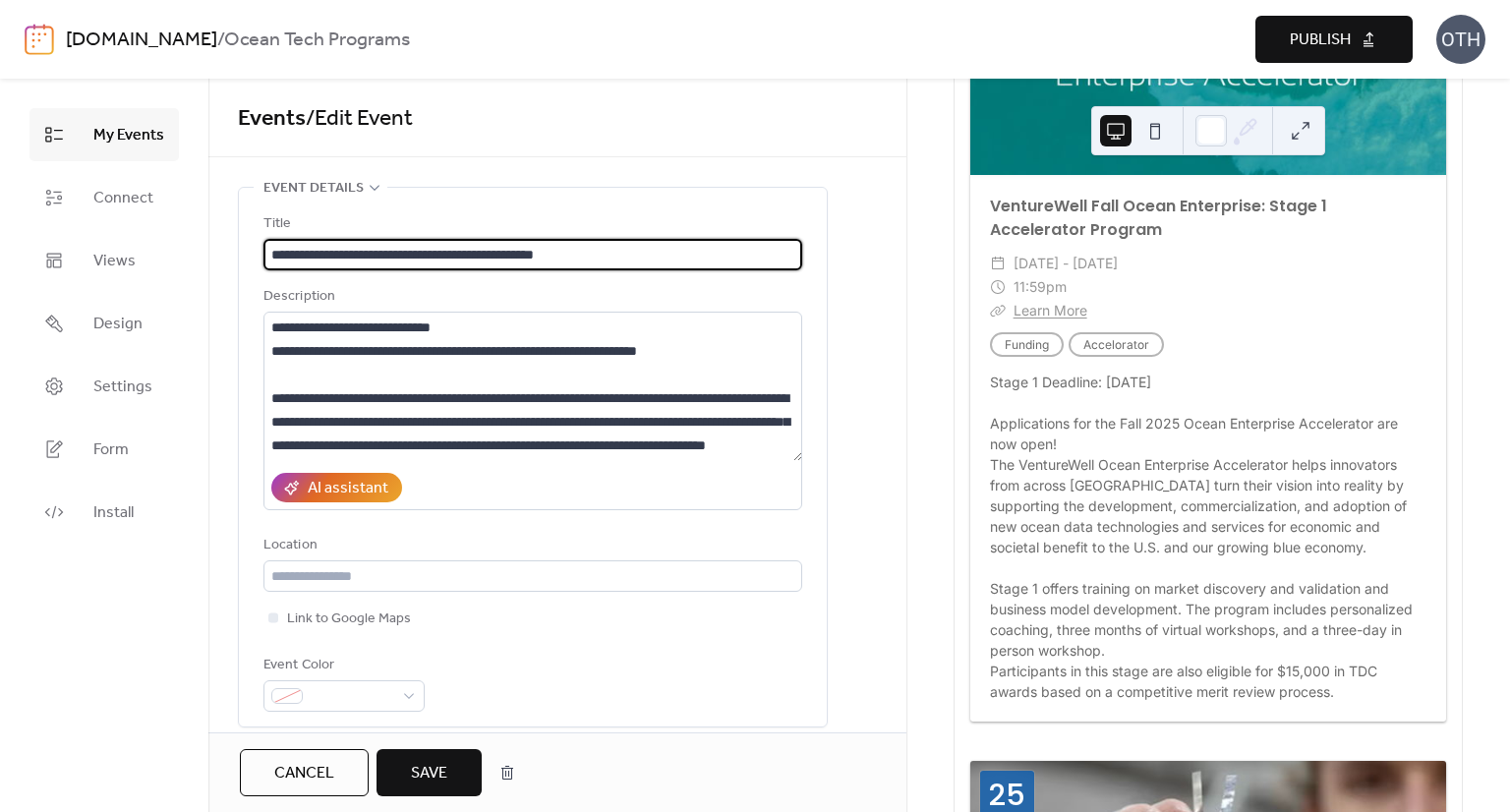 click on "**********" at bounding box center [533, 255] 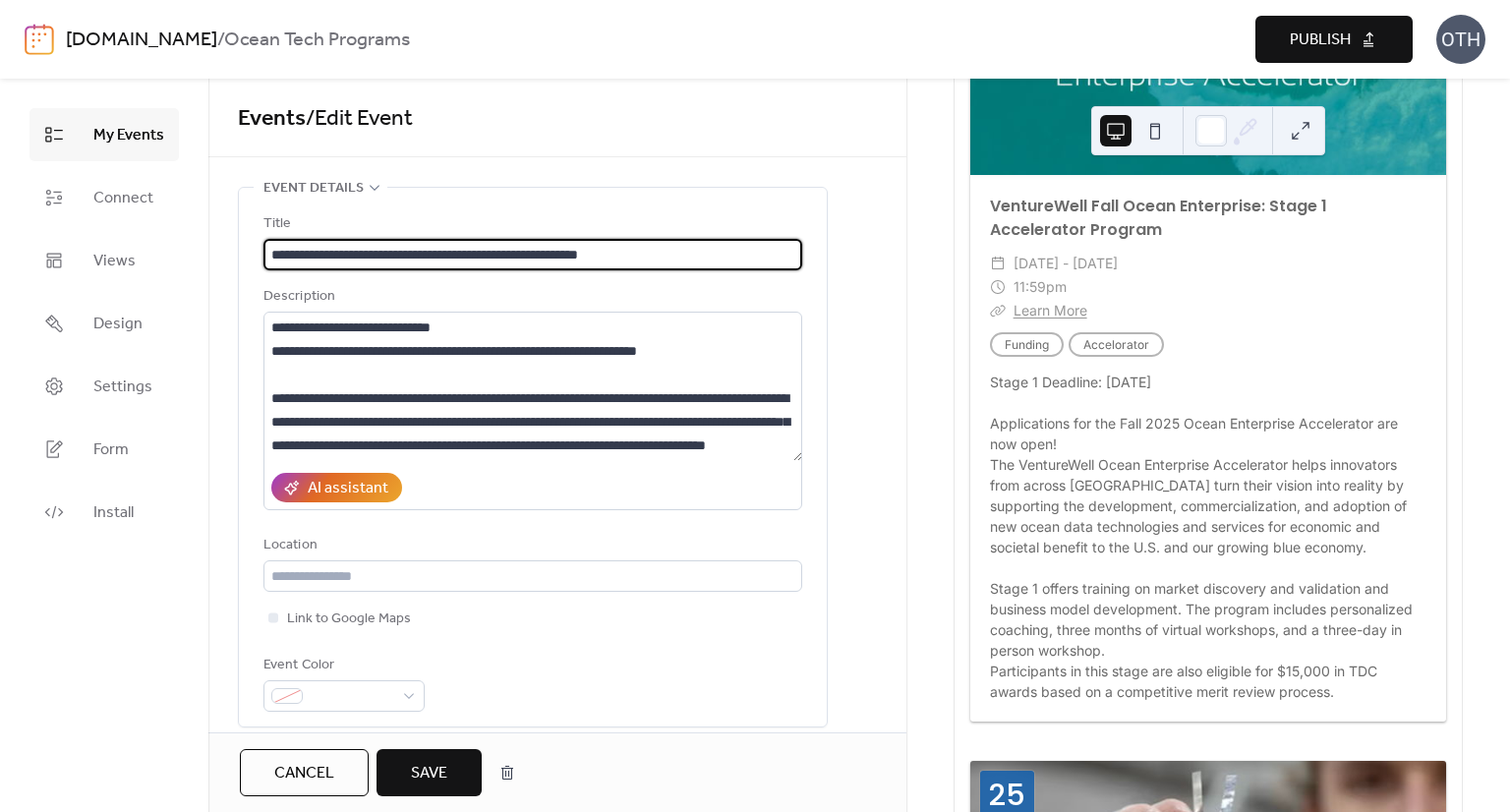 click on "**********" at bounding box center [533, 255] 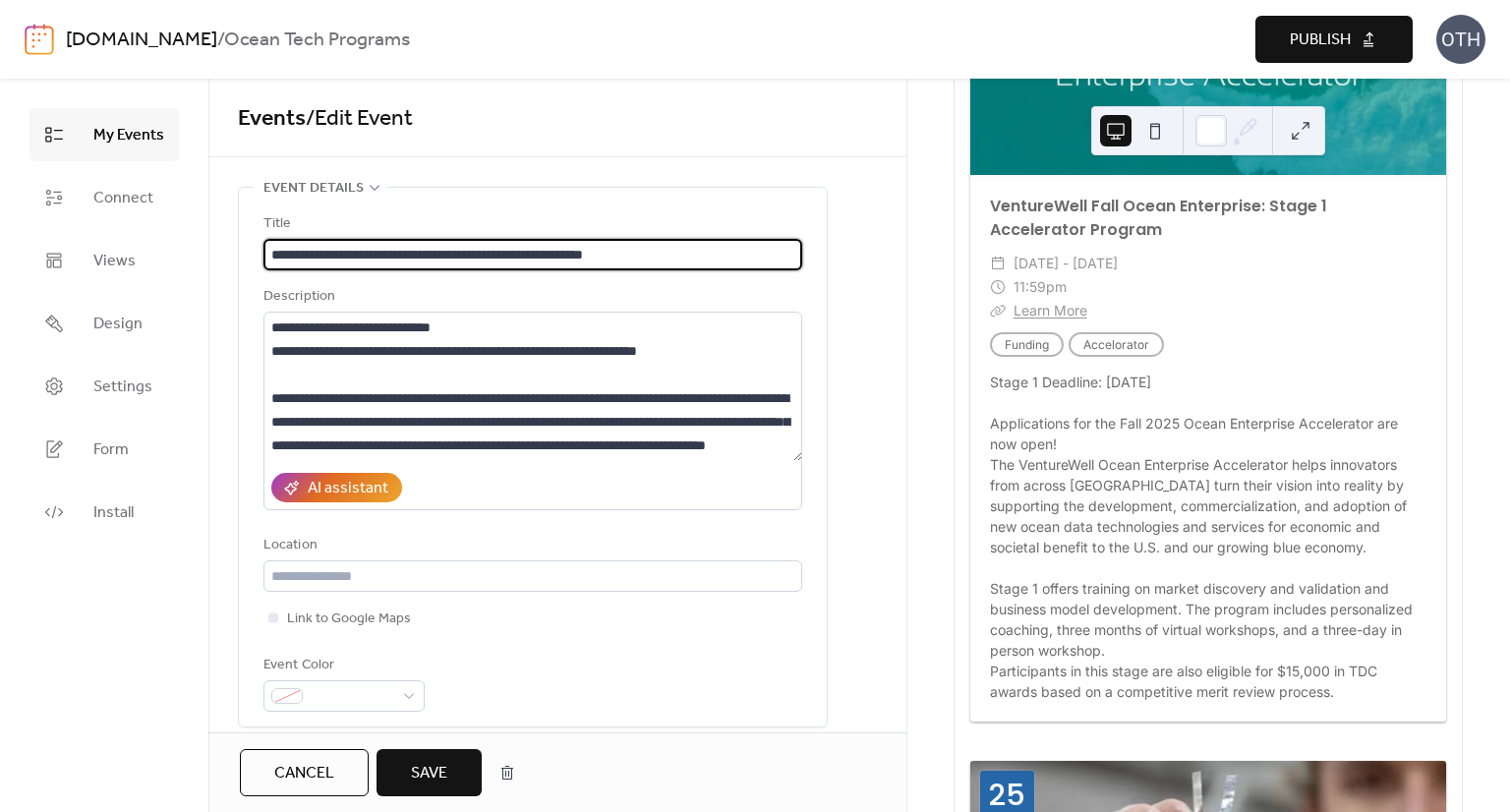 type on "**********" 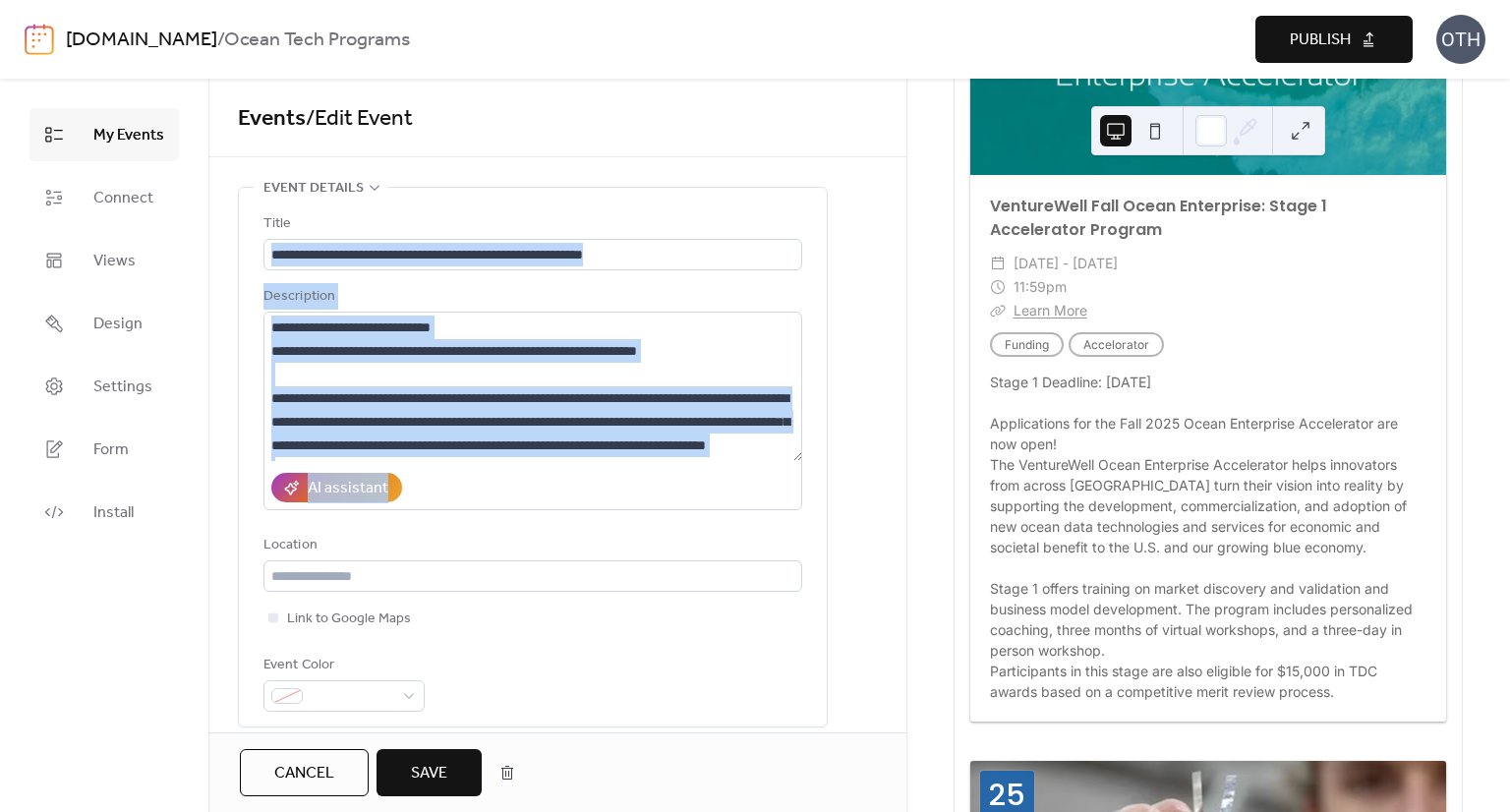 drag, startPoint x: 900, startPoint y: 260, endPoint x: 900, endPoint y: 412, distance: 152 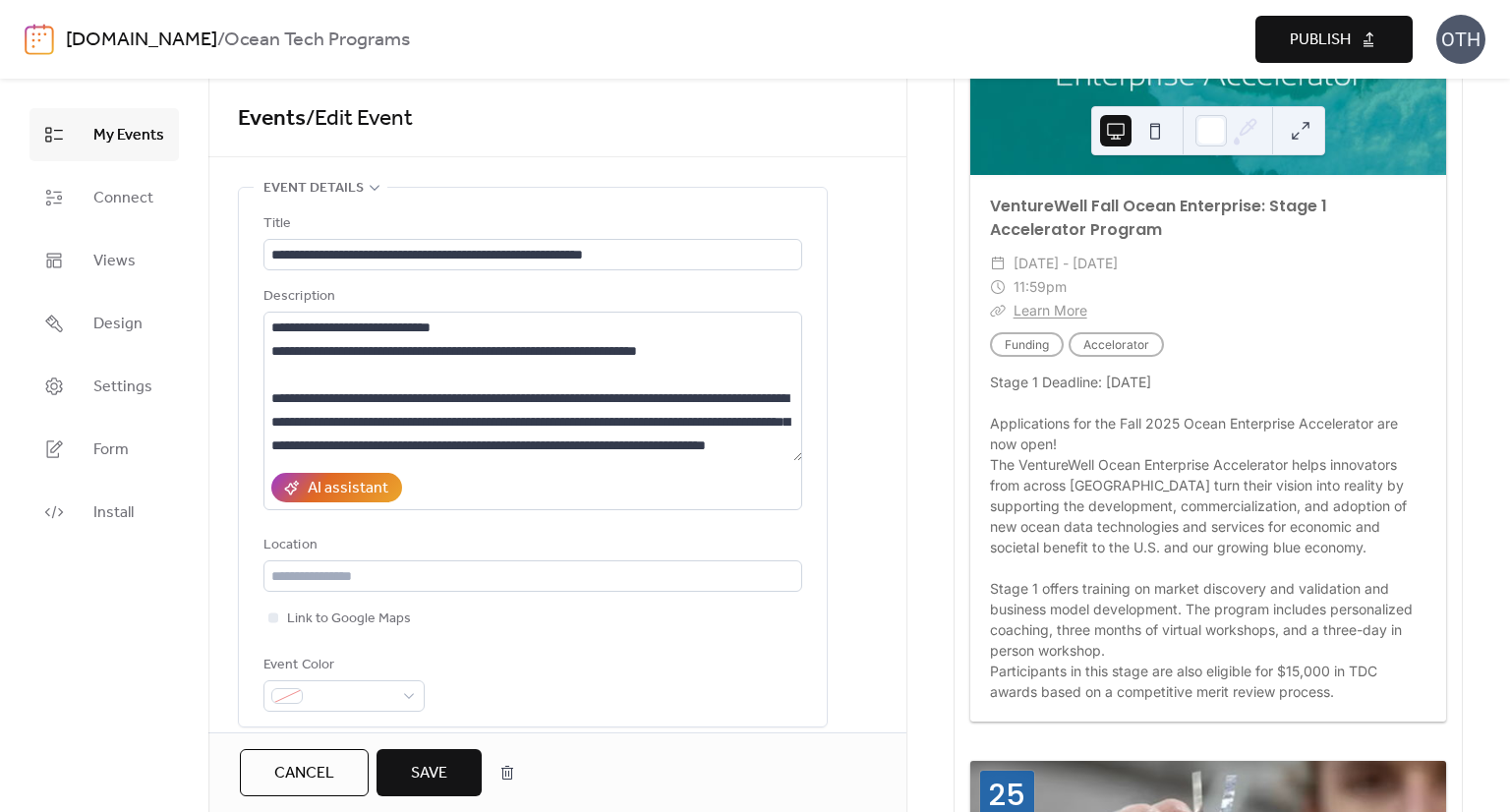 click on "**********" at bounding box center [557, 1020] 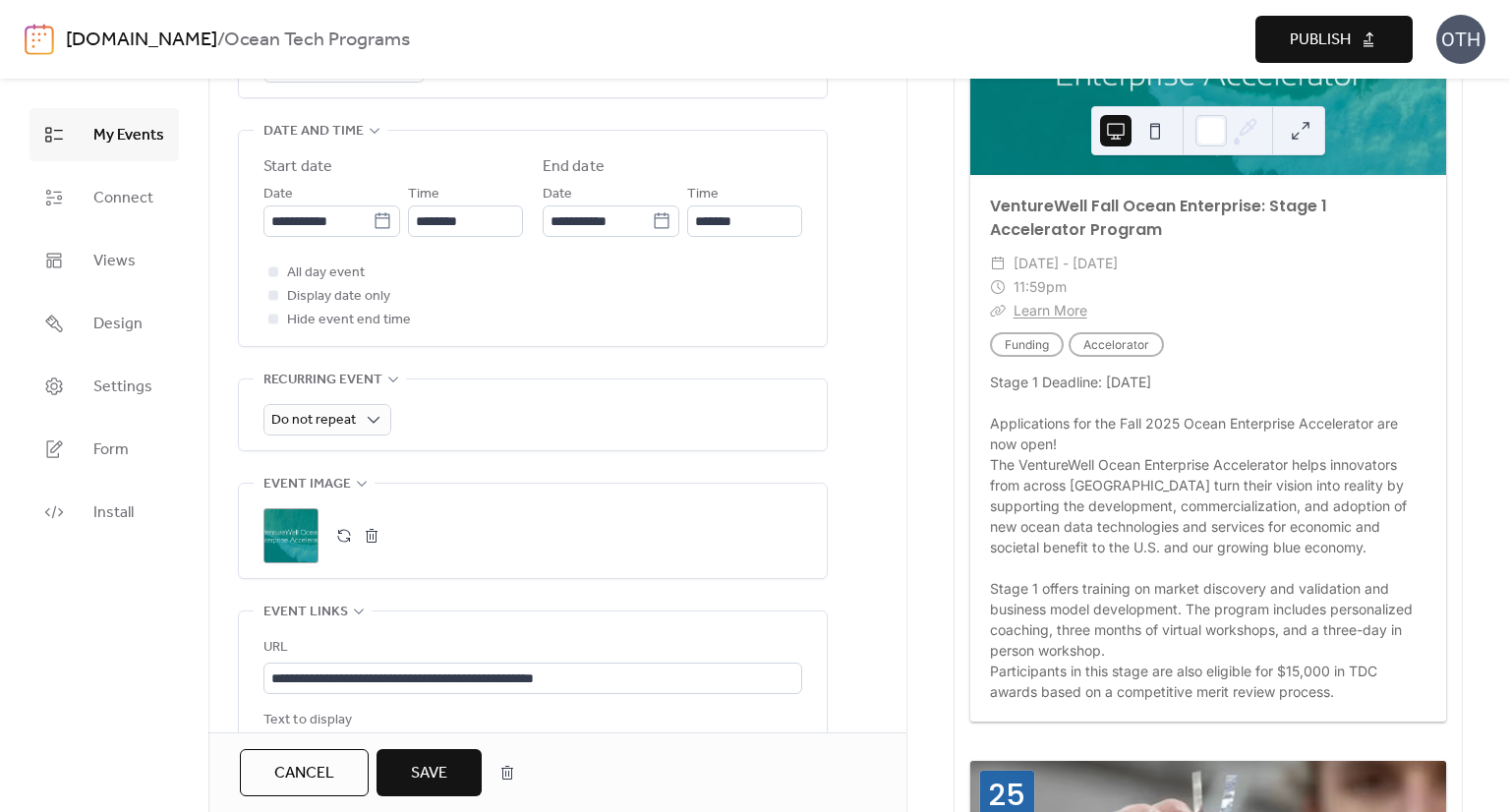 scroll, scrollTop: 632, scrollLeft: 0, axis: vertical 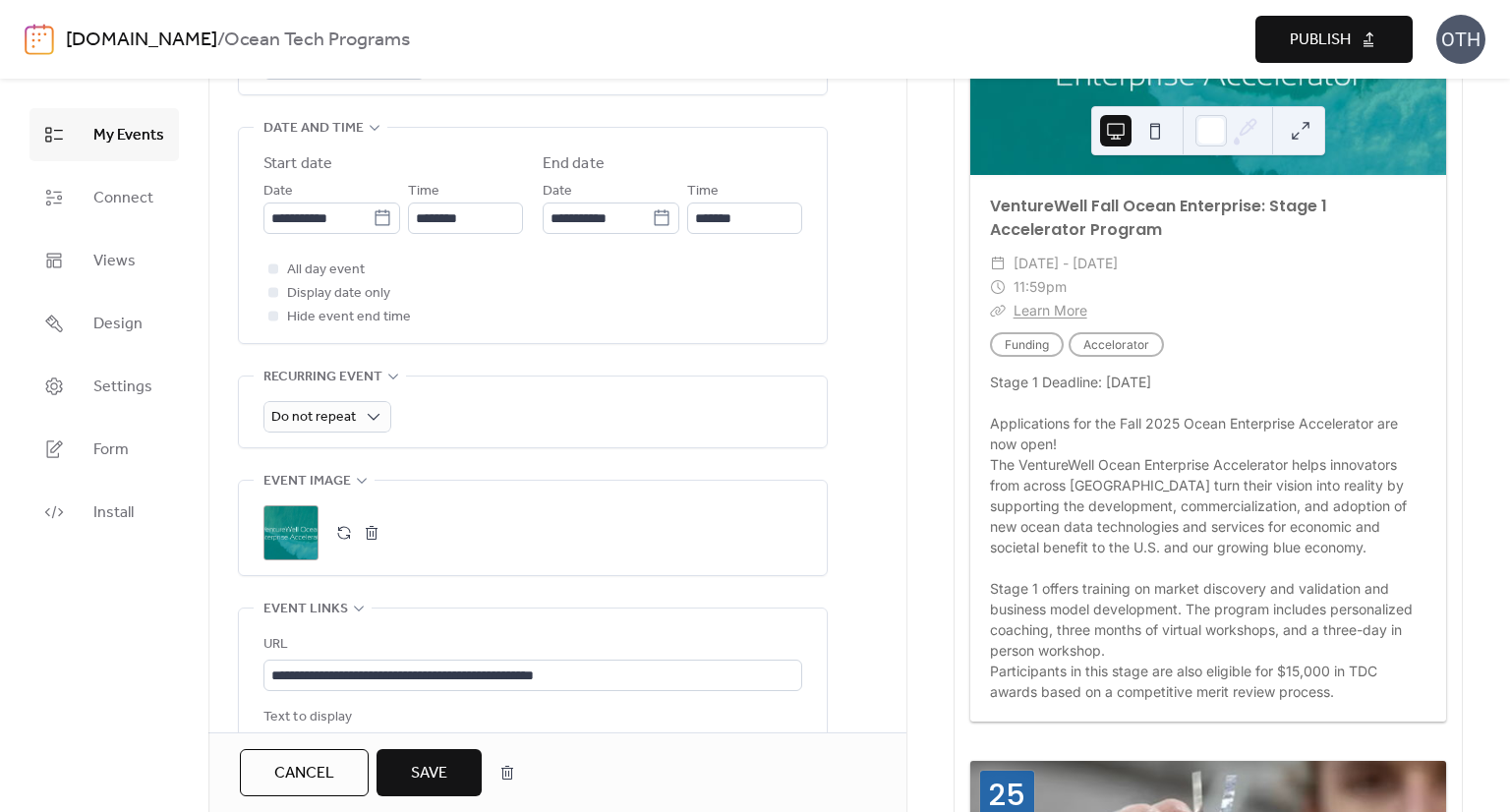 click on "Save" at bounding box center [429, 773] 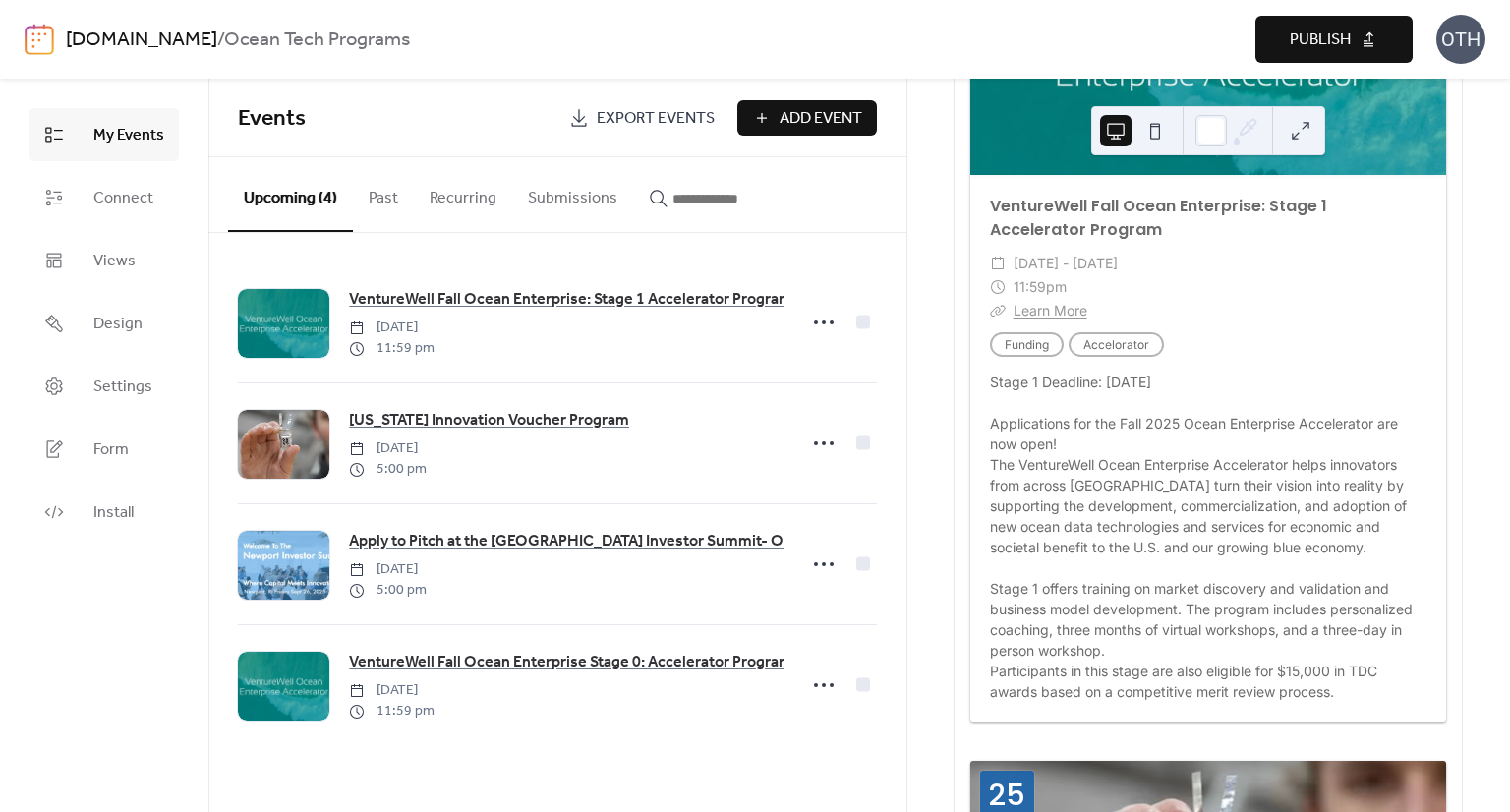 click on "Publish" at bounding box center [1320, 40] 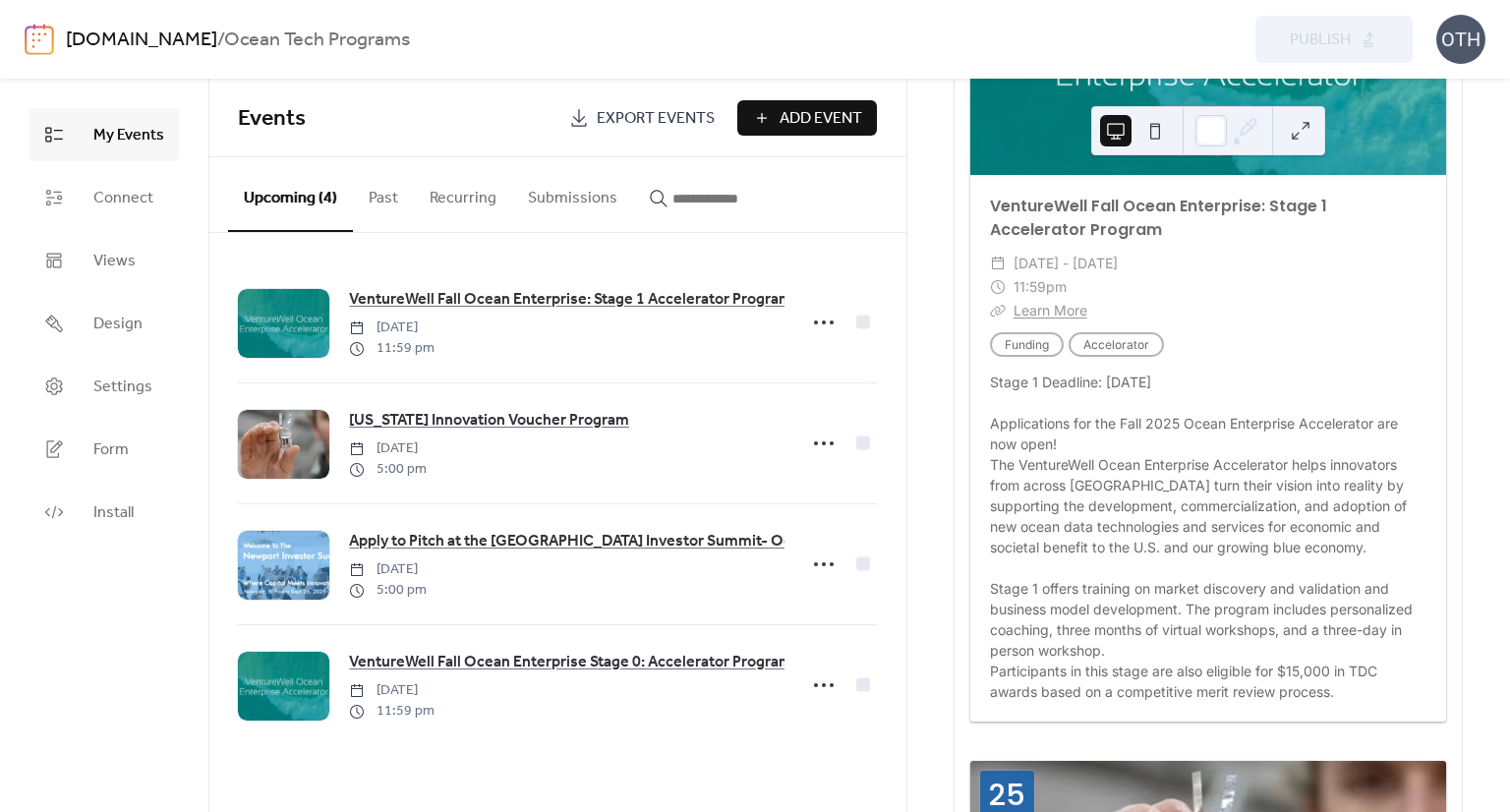 type 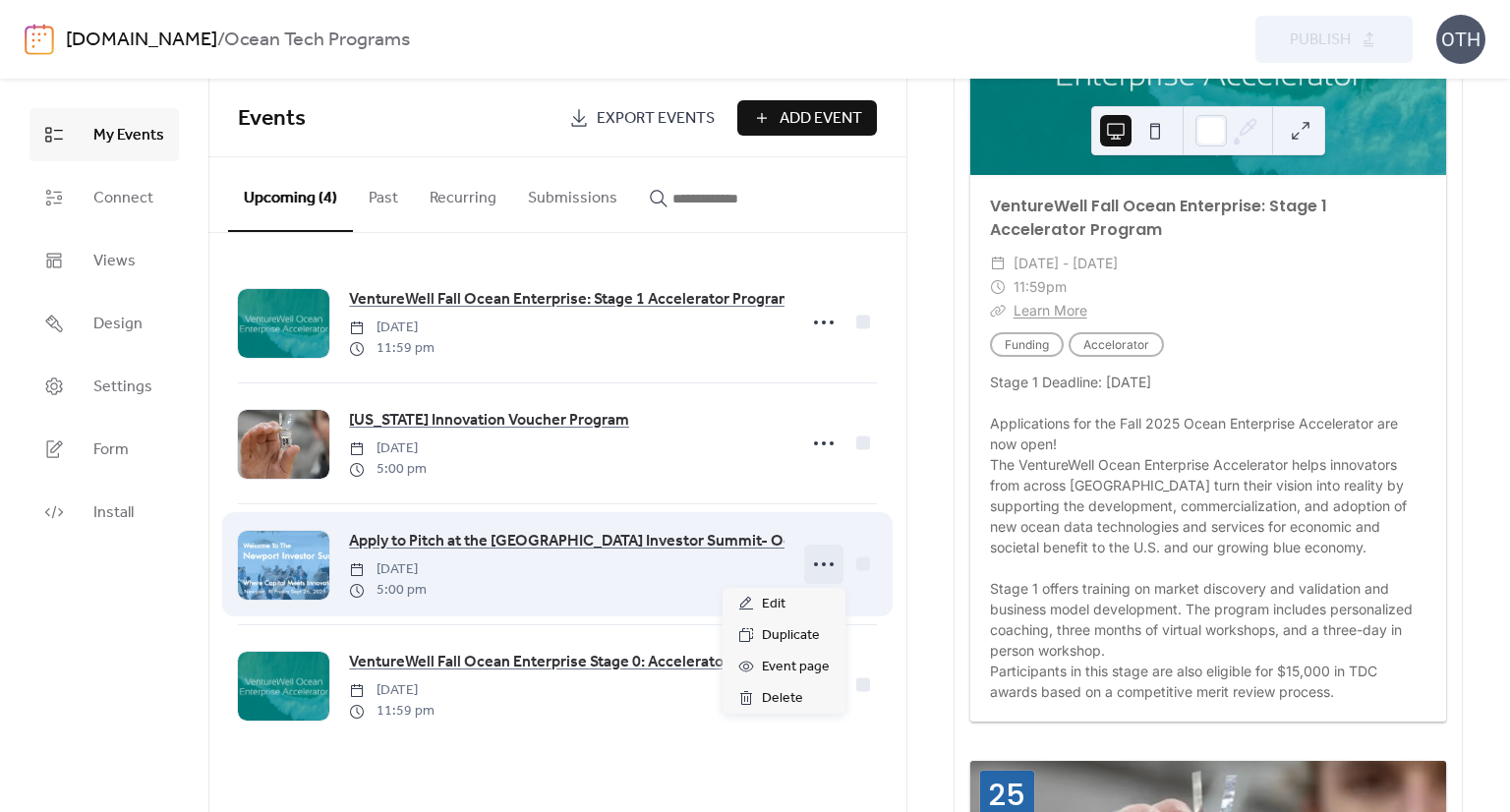 click 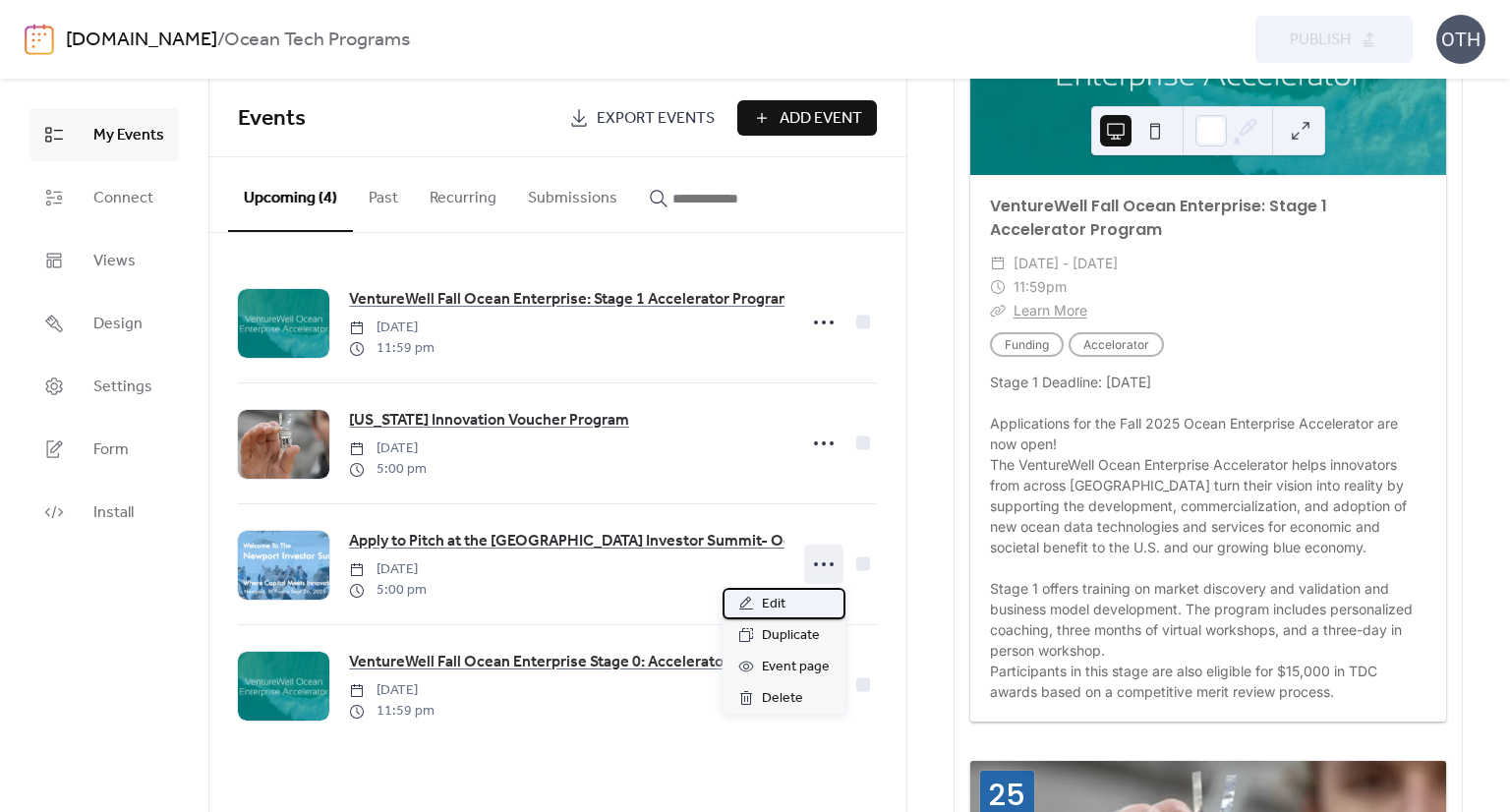 click on "Edit" at bounding box center [774, 605] 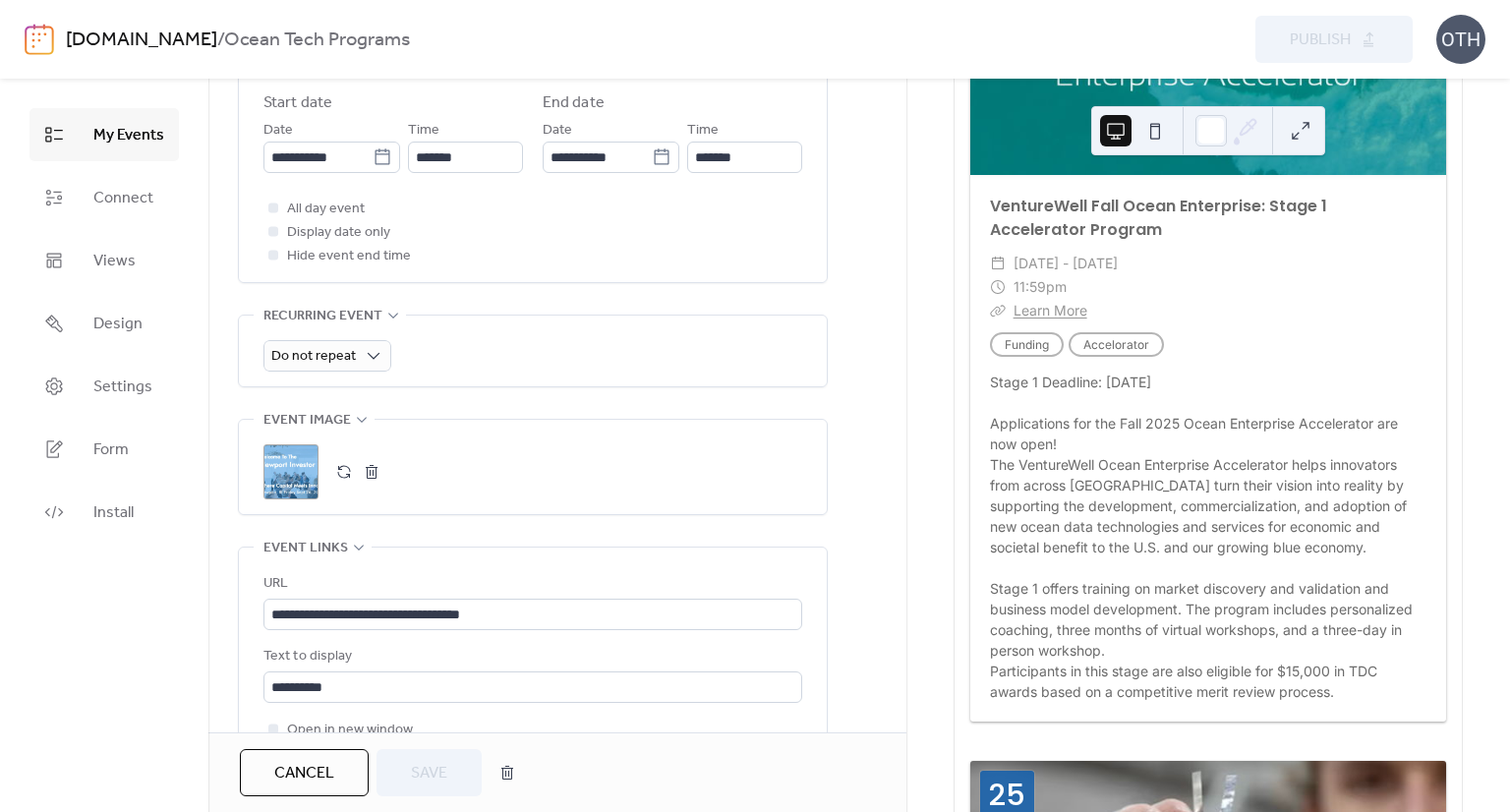 scroll, scrollTop: 678, scrollLeft: 0, axis: vertical 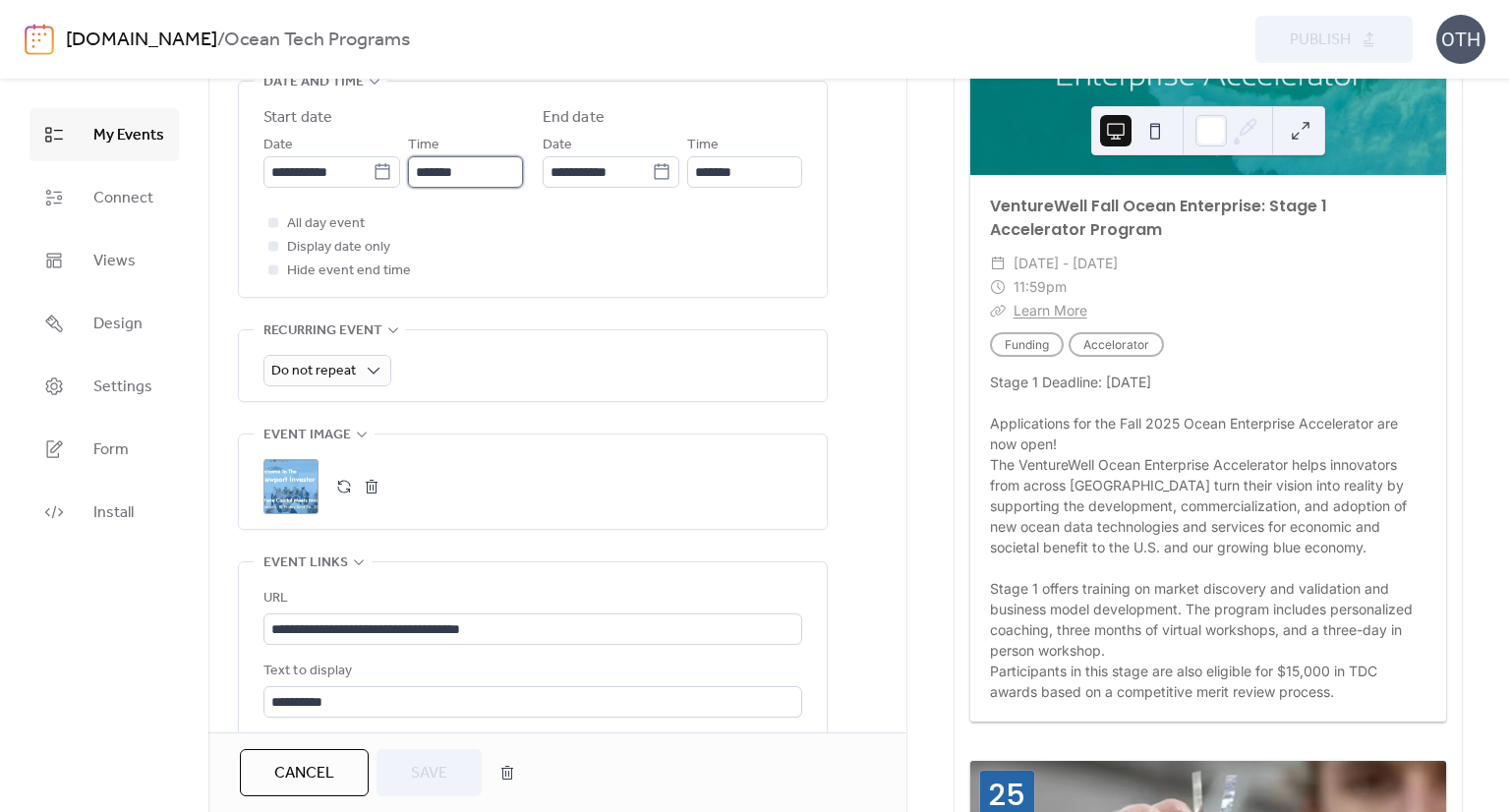 click on "*******" at bounding box center (465, 172) 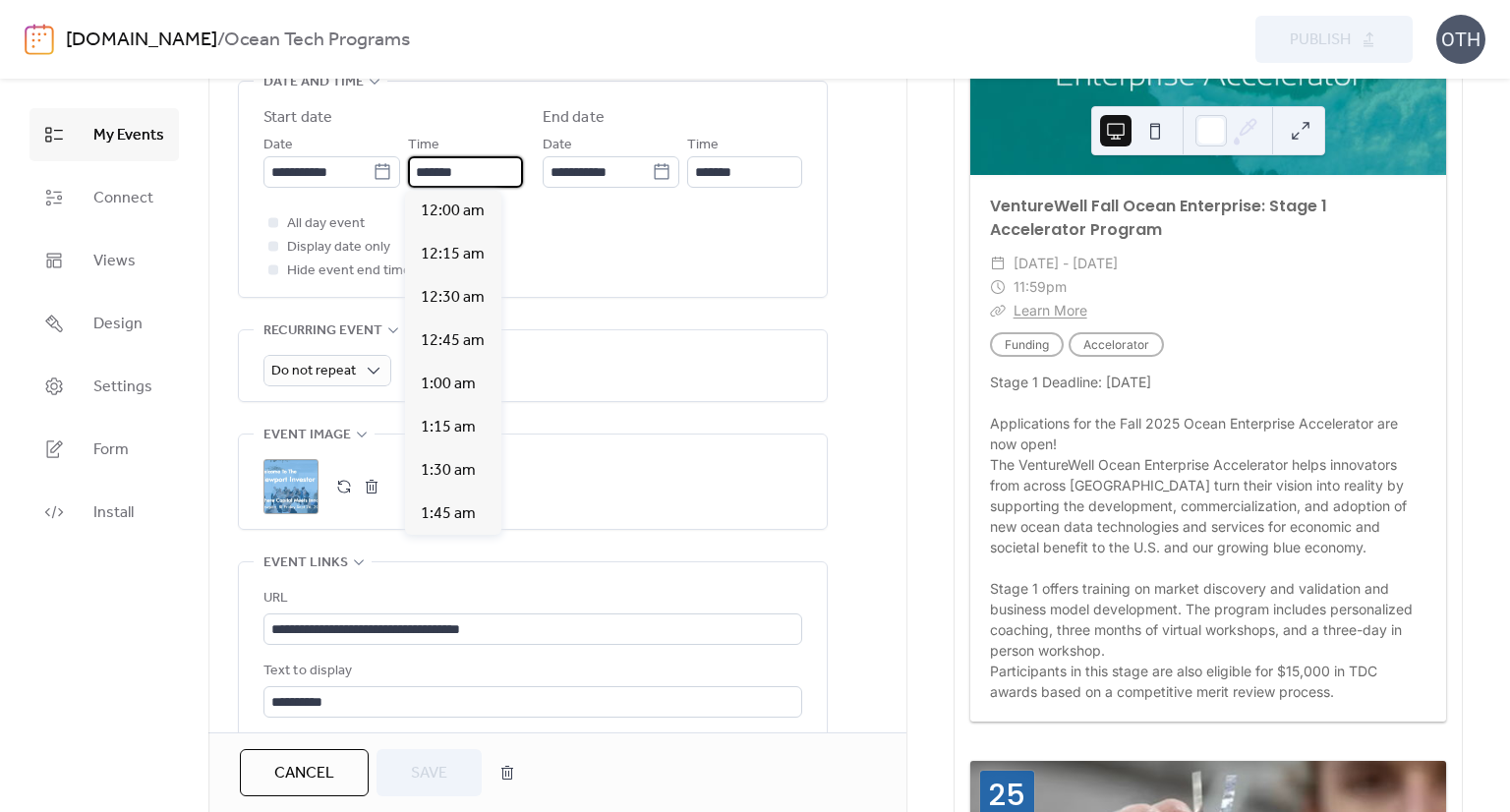 scroll, scrollTop: 2941, scrollLeft: 0, axis: vertical 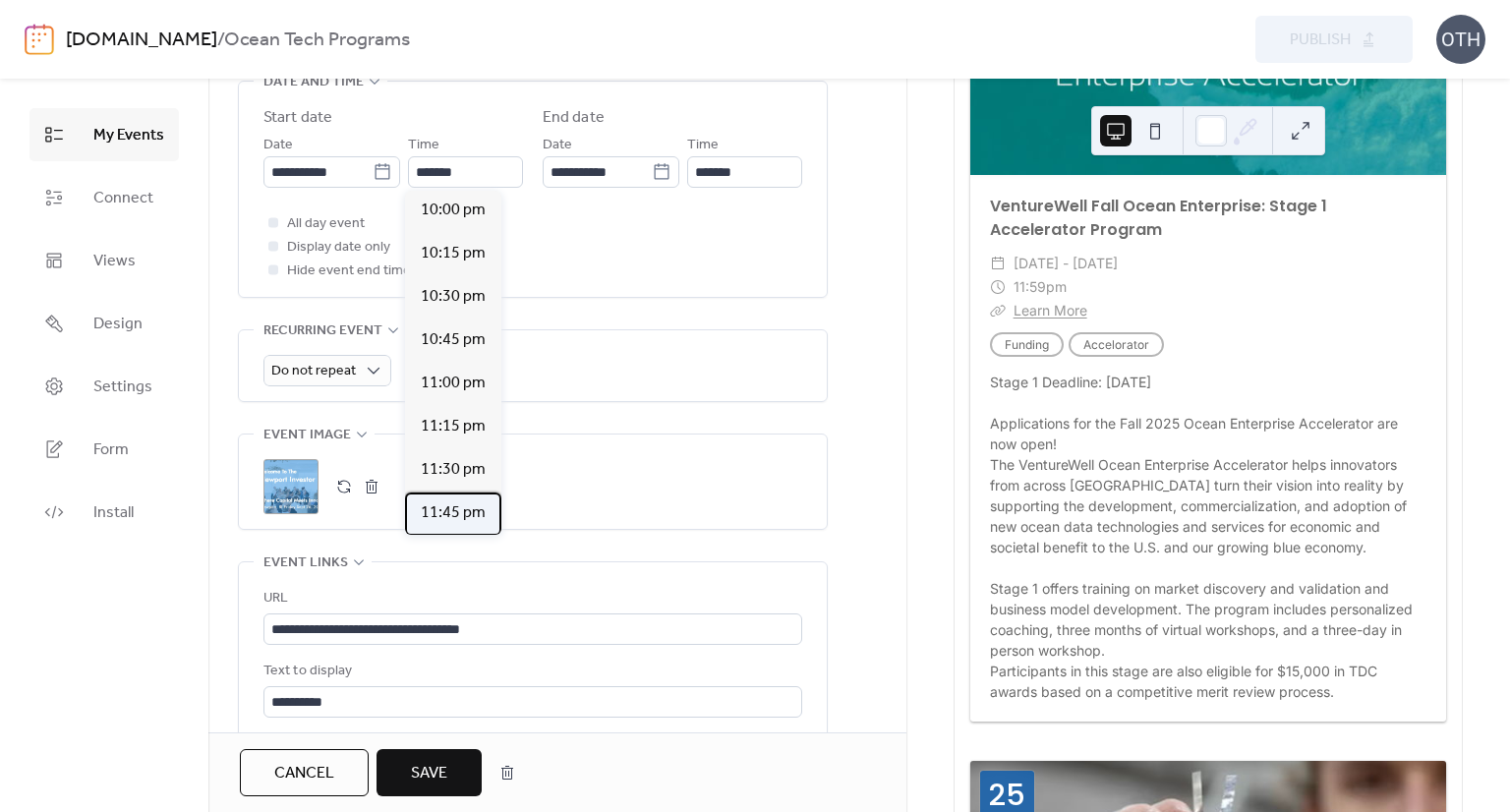 click on "11:45 pm" at bounding box center (453, 513) 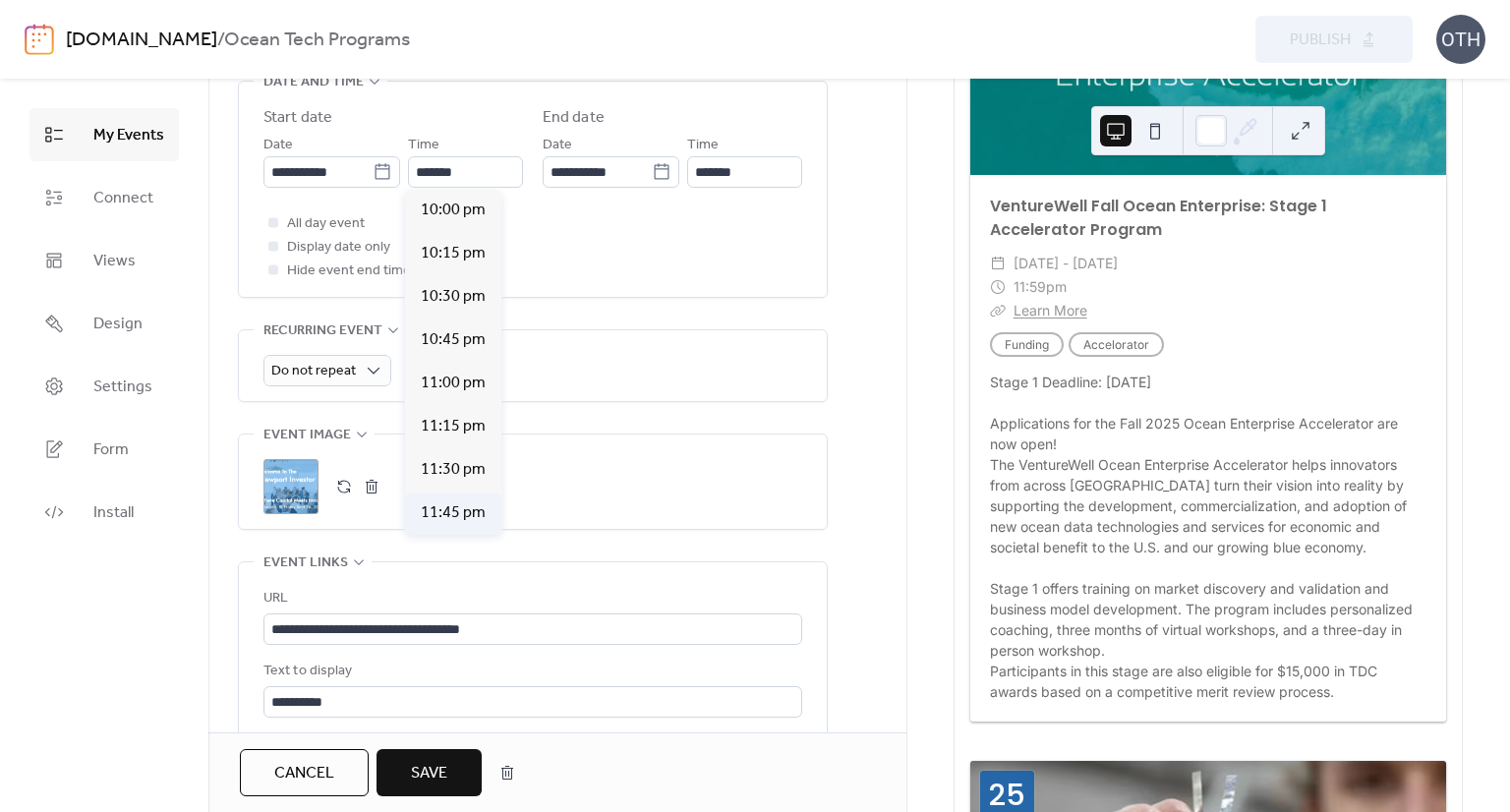 type on "********" 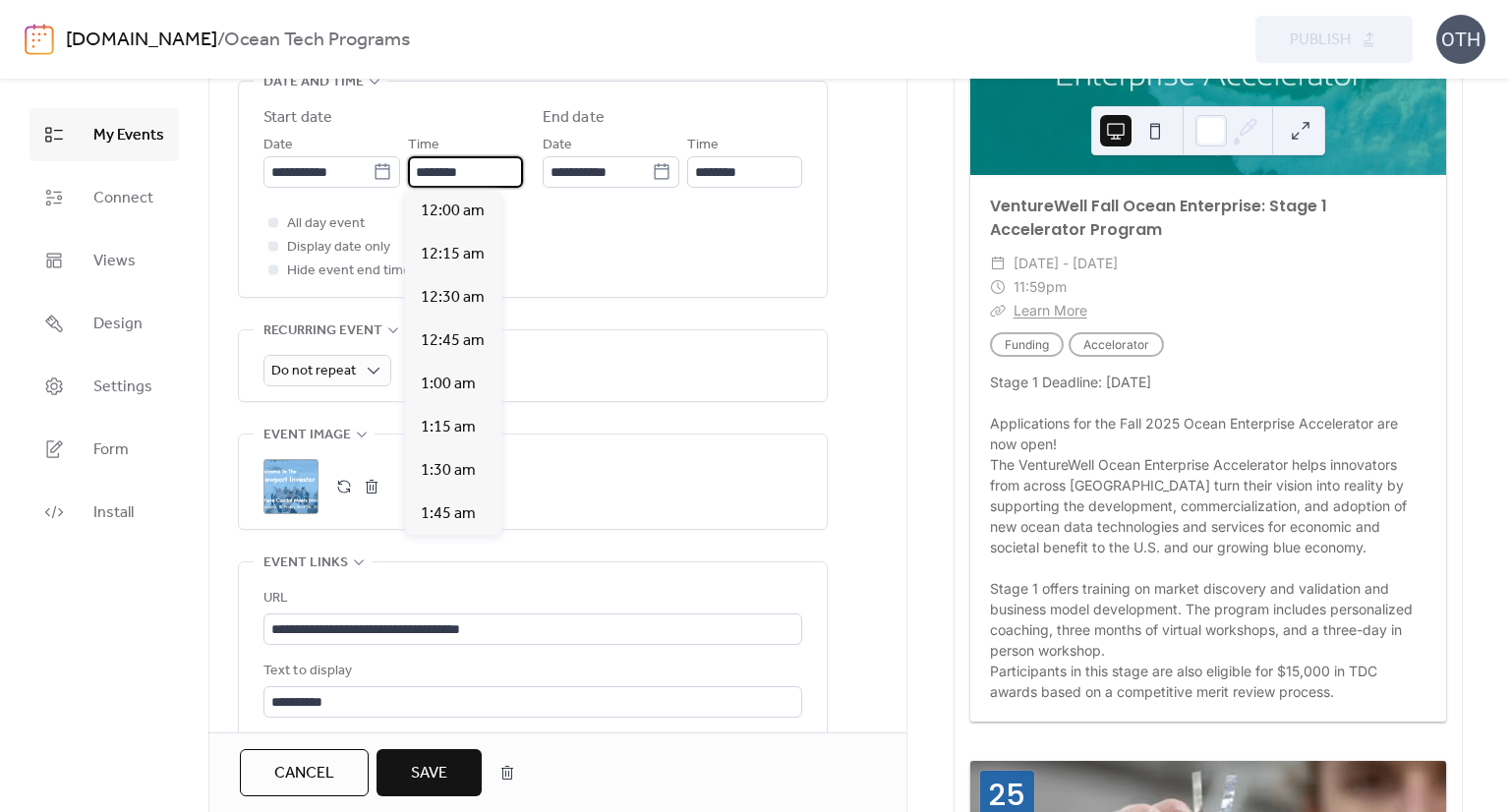 click on "********" at bounding box center (465, 172) 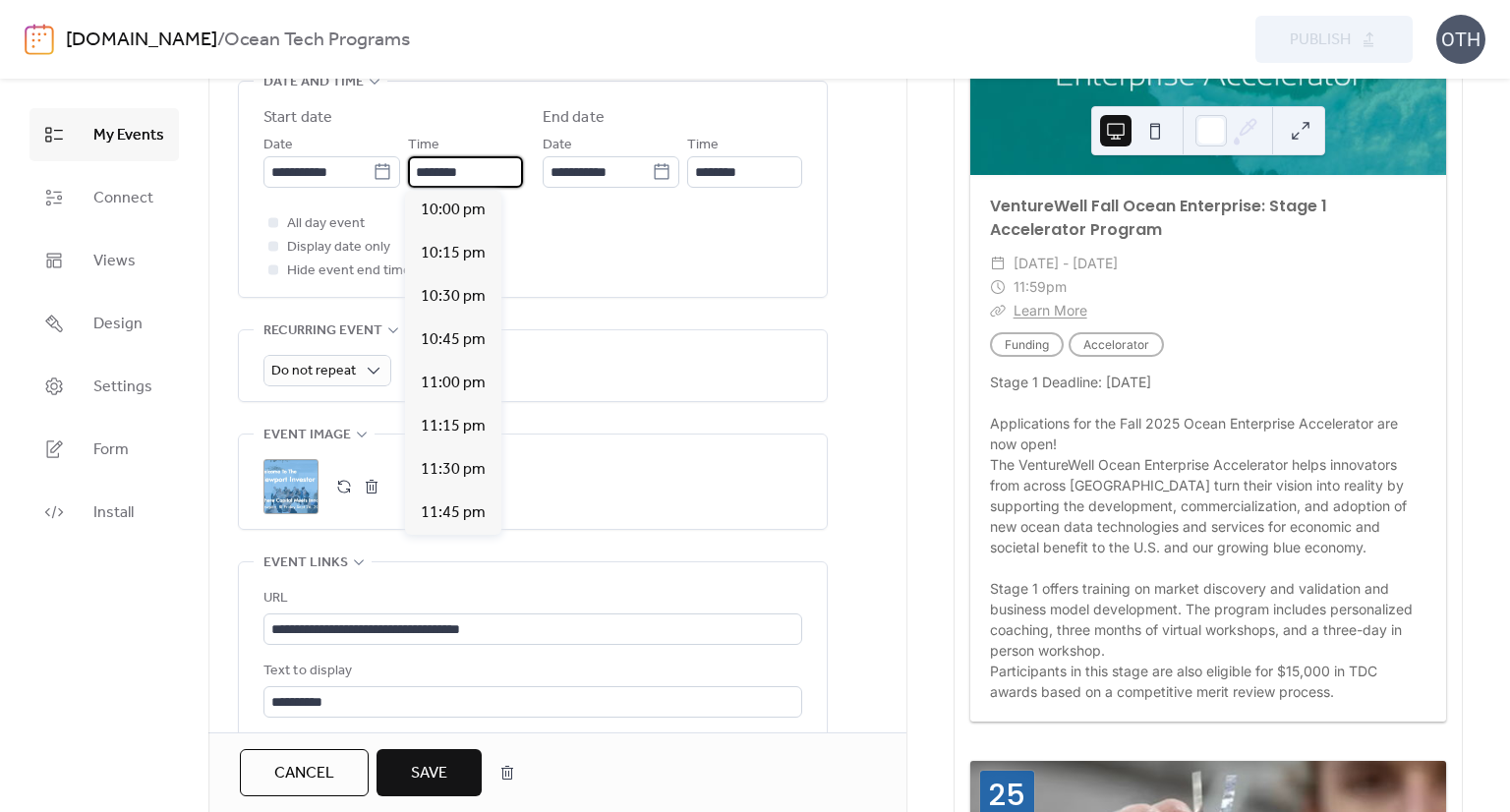 type on "********" 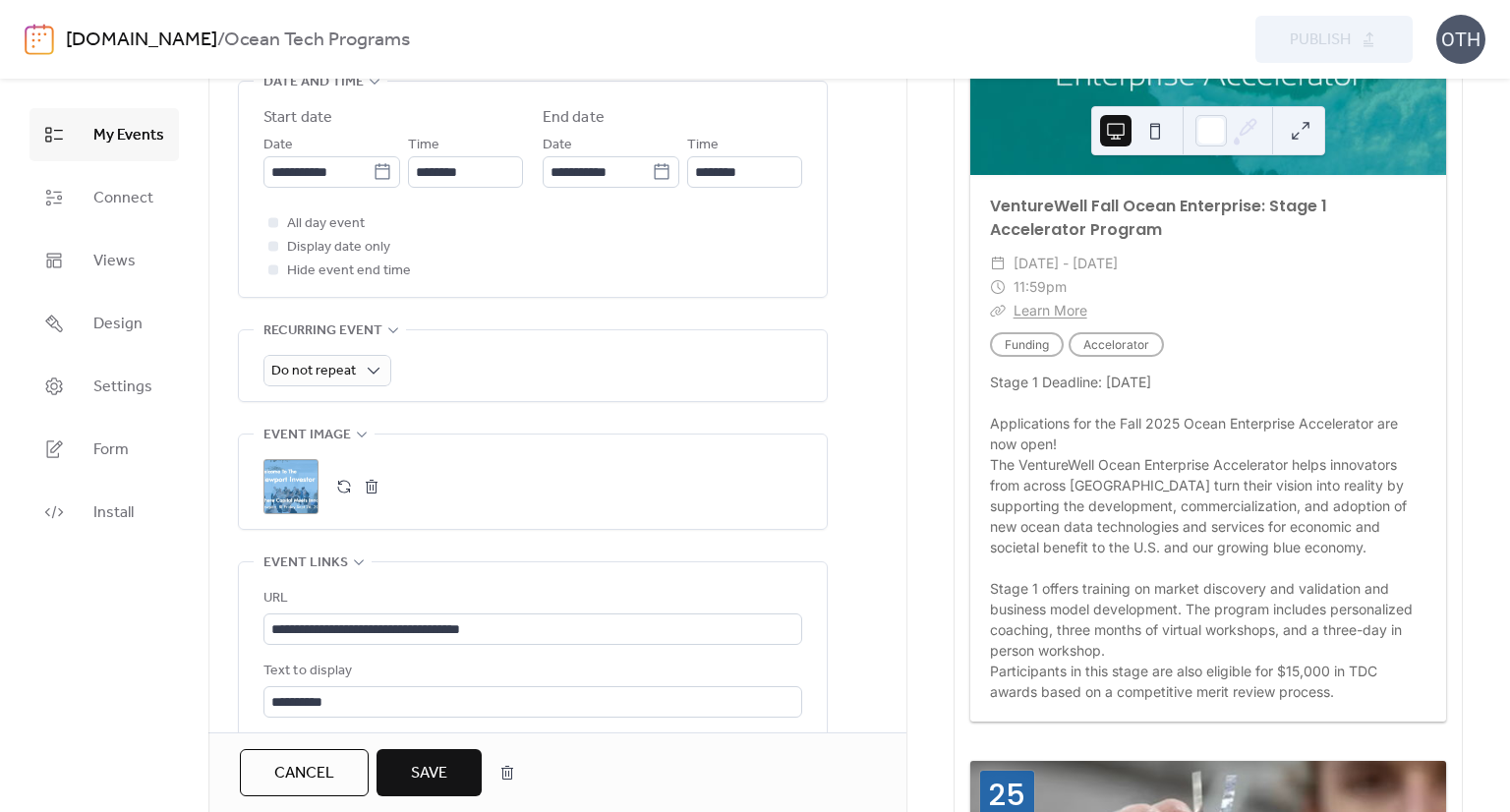 click on "Save" at bounding box center [429, 773] 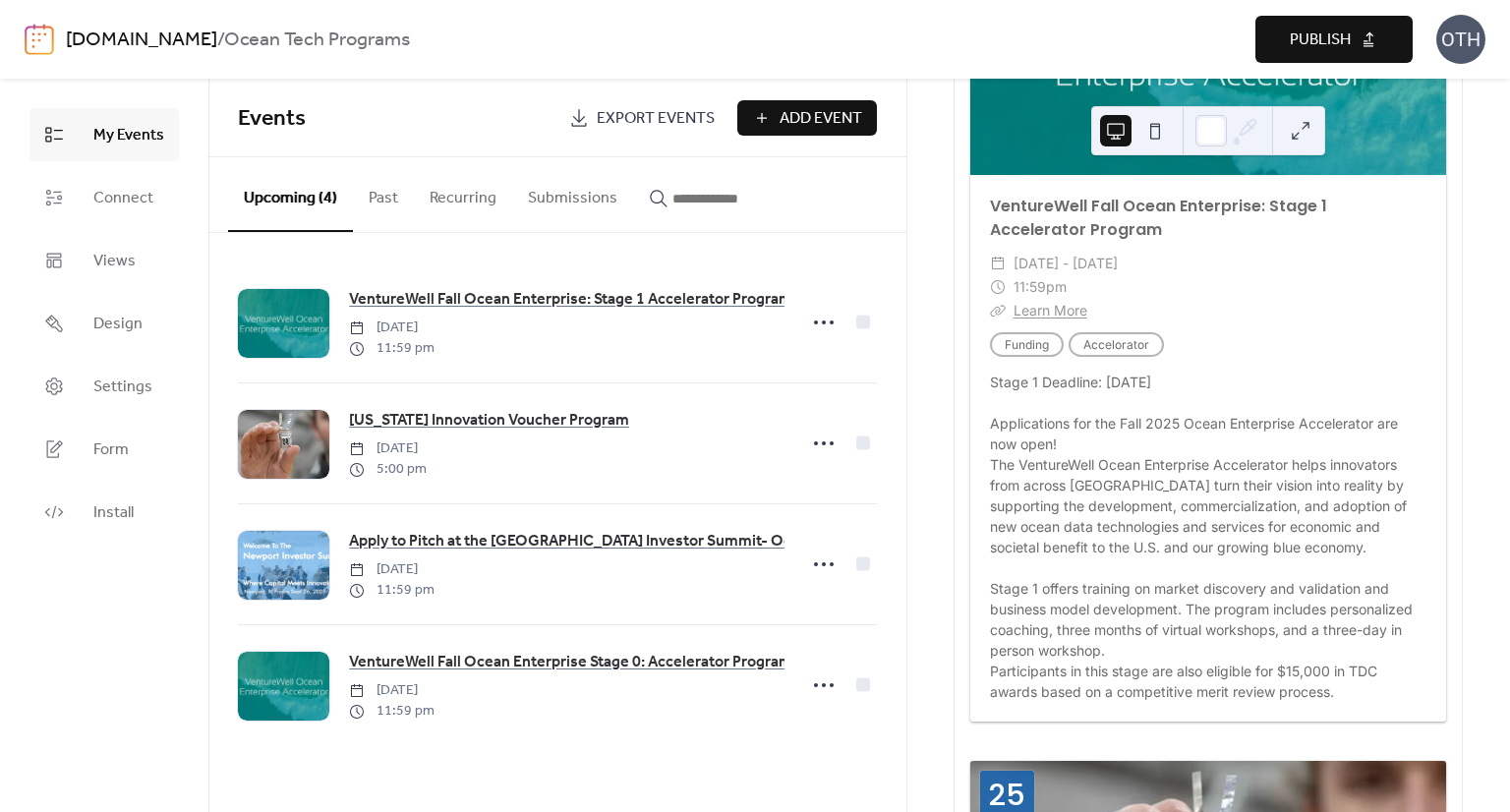 click on "Add Event" at bounding box center [821, 119] 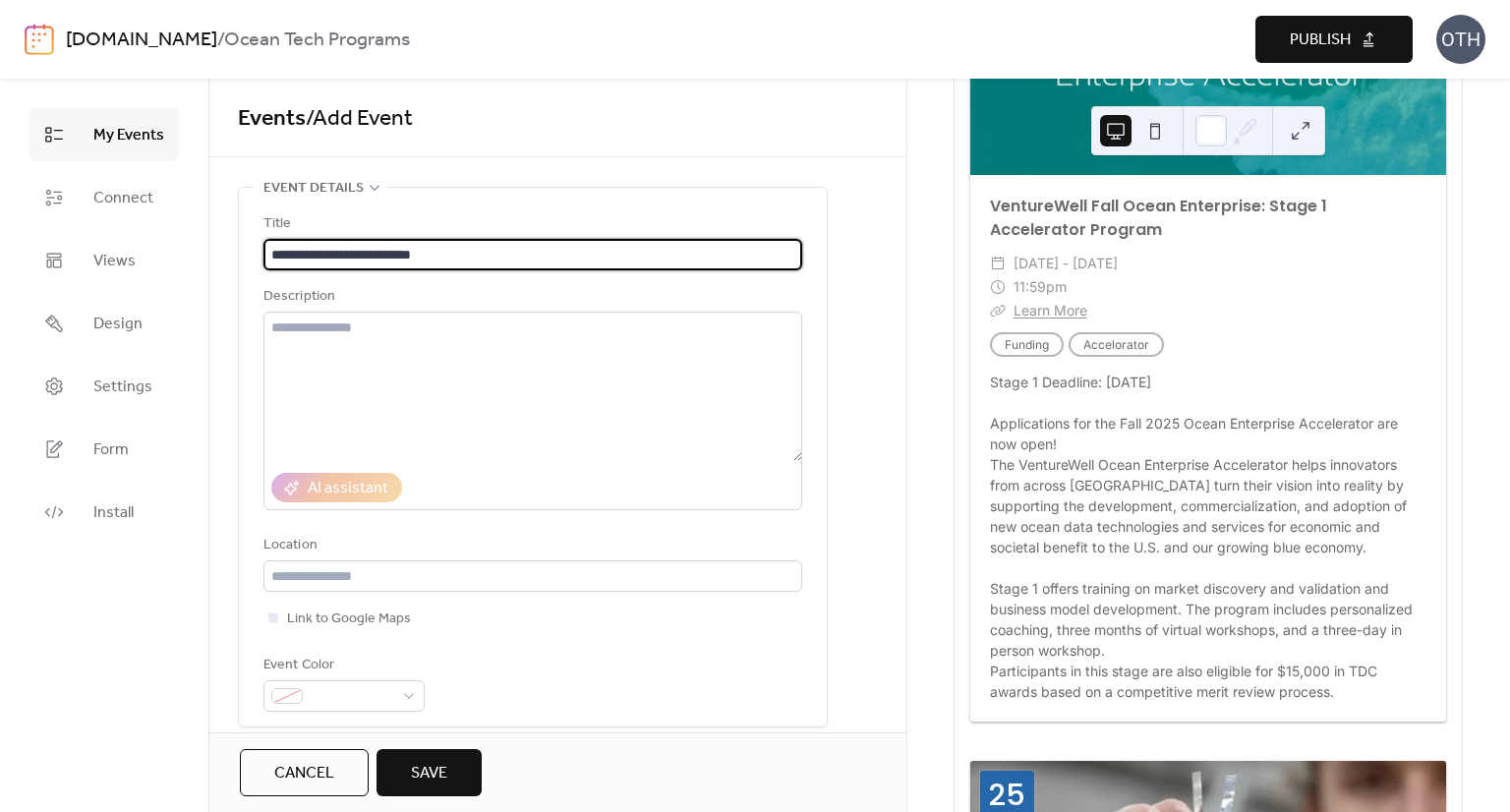 click on "**********" at bounding box center [533, 255] 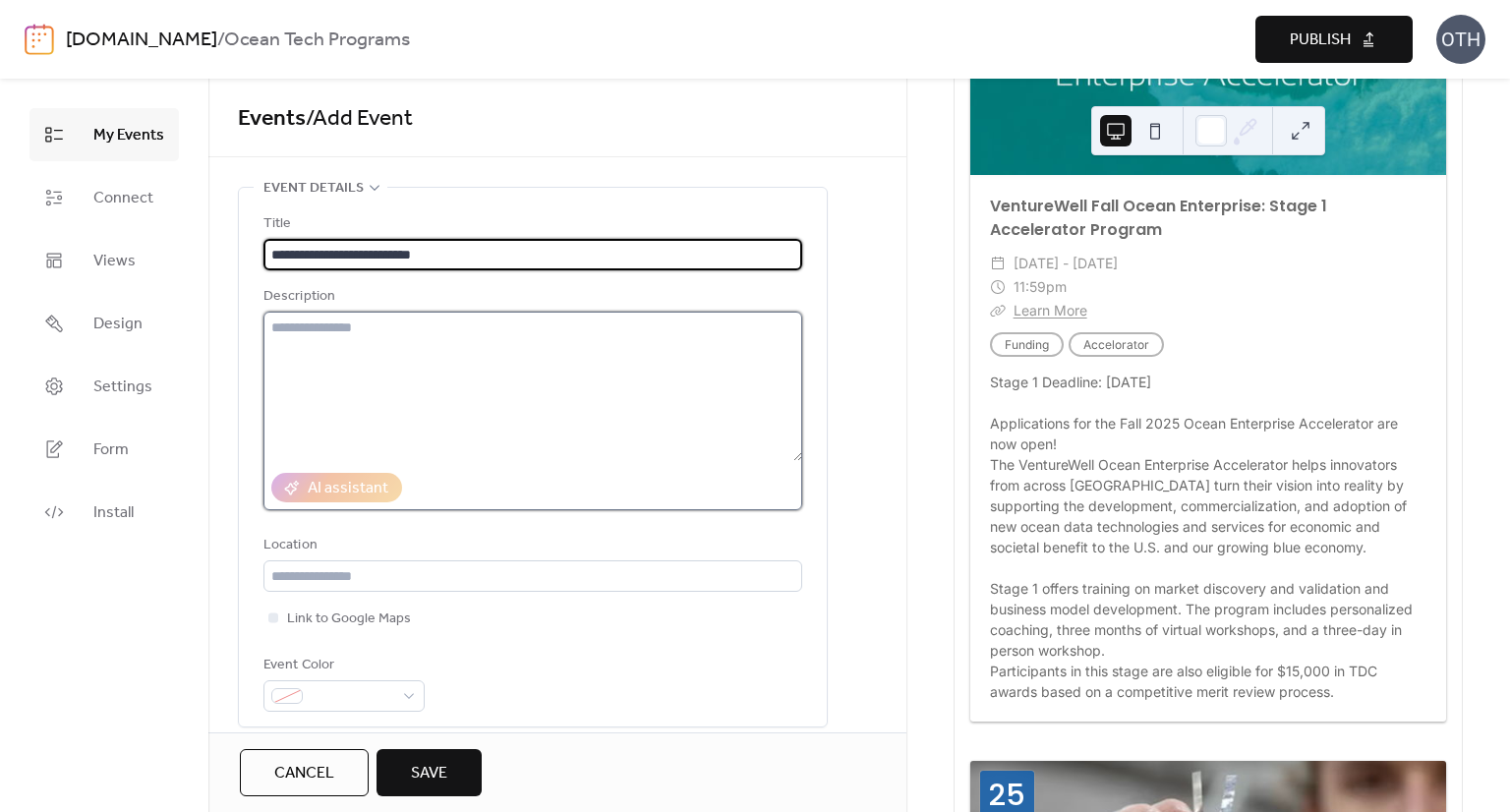 click at bounding box center (533, 386) 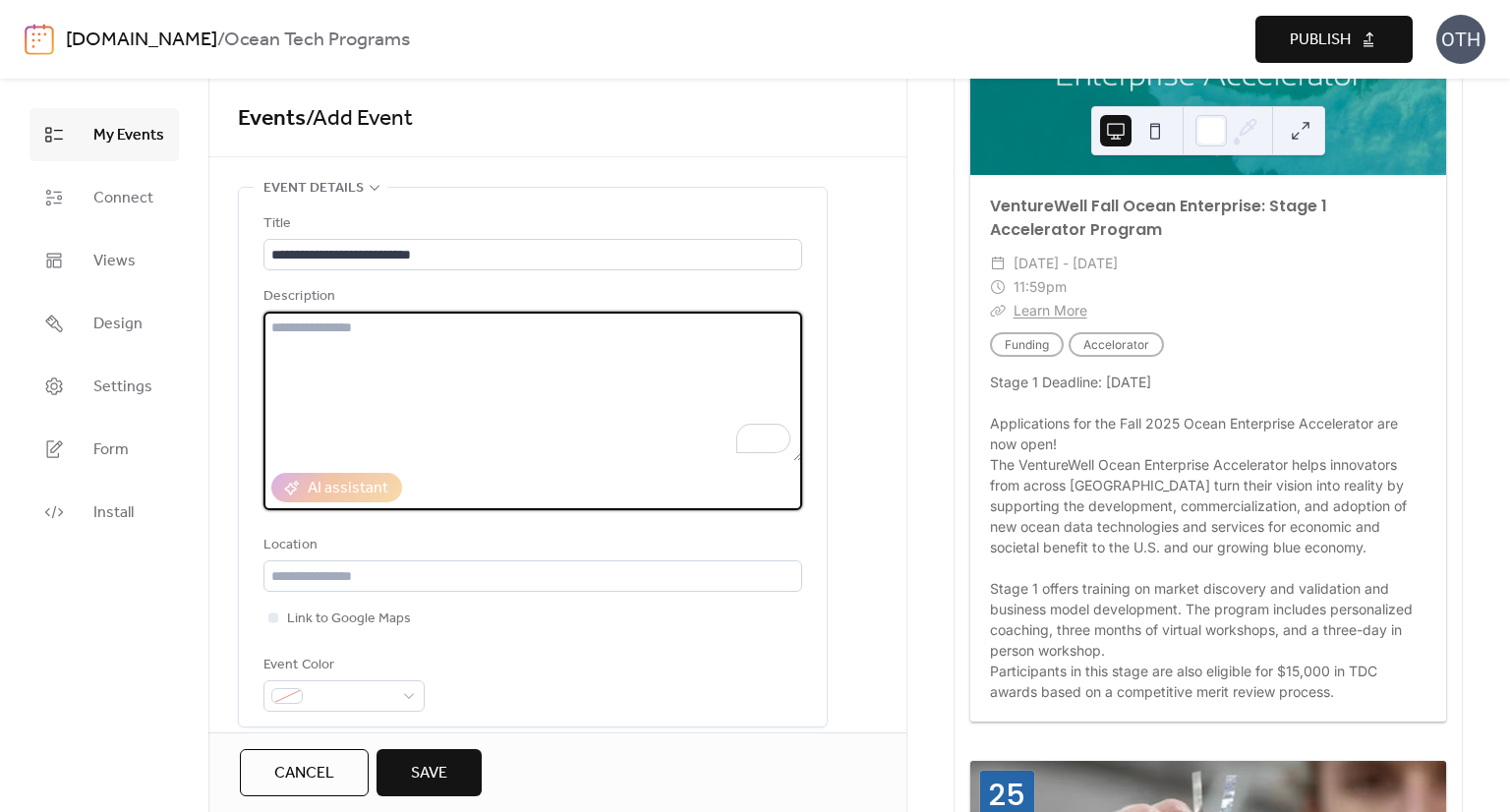 paste on "**********" 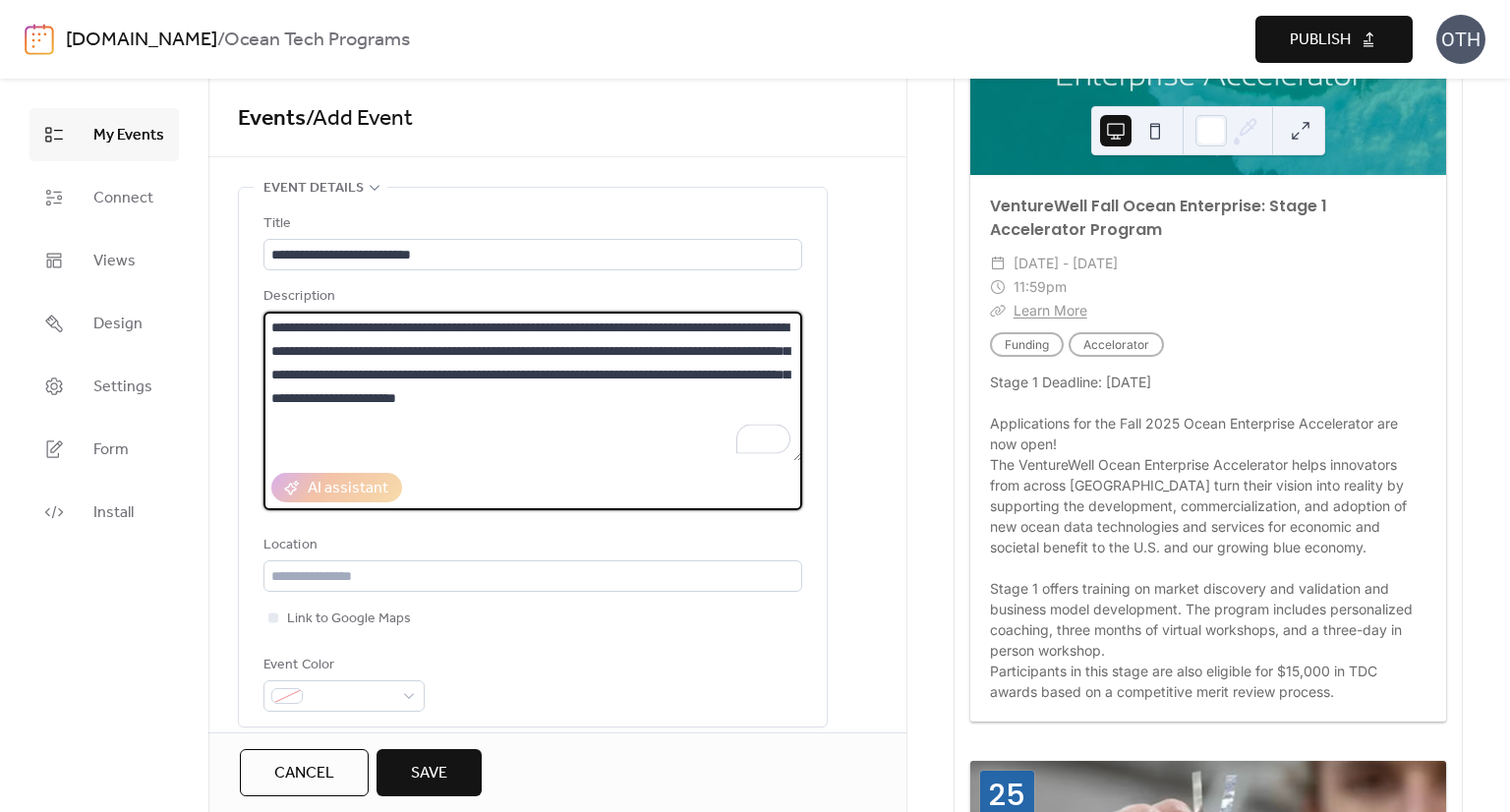 click on "**********" at bounding box center (533, 386) 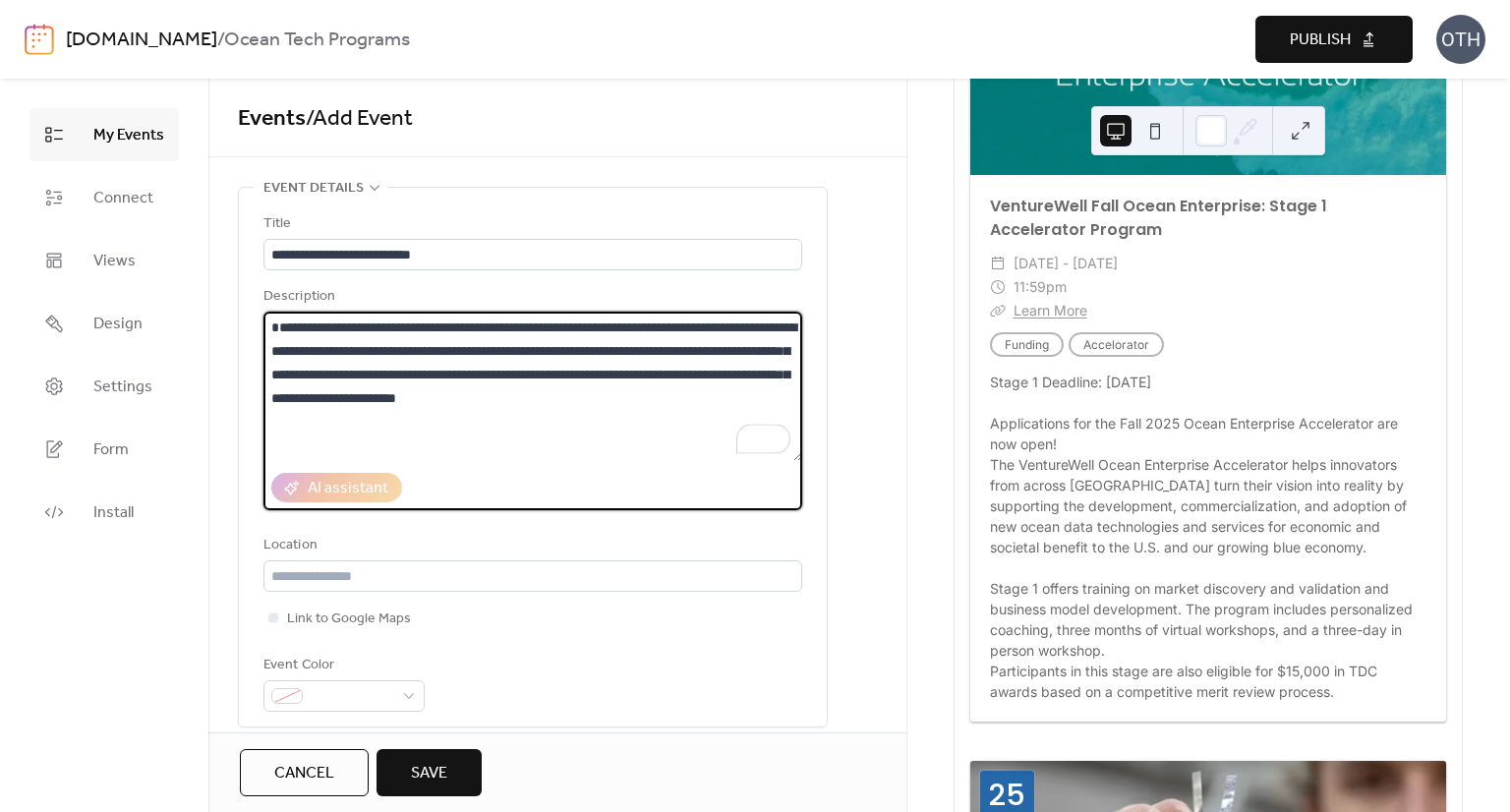click on "**********" at bounding box center (533, 386) 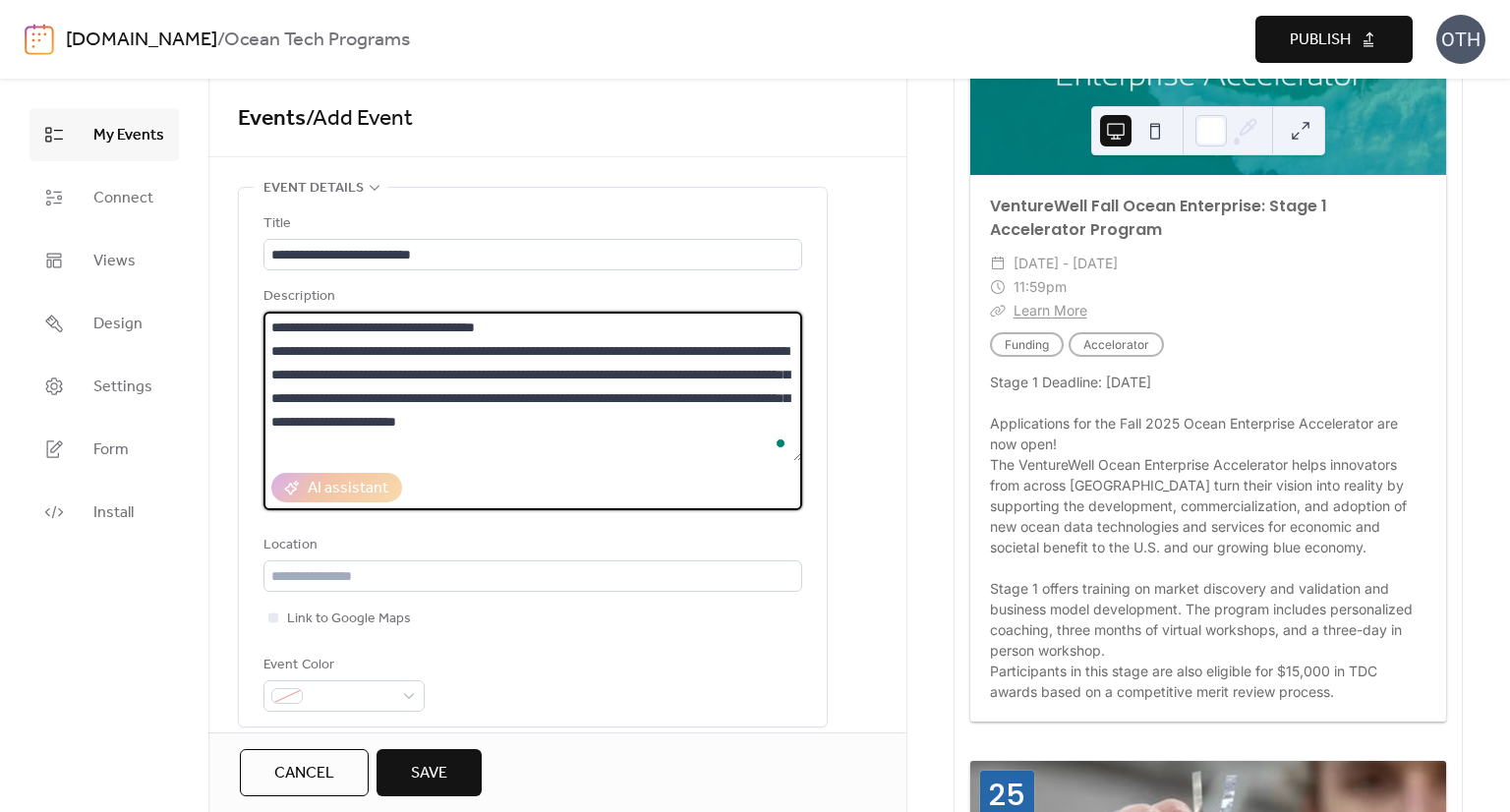 type on "**********" 